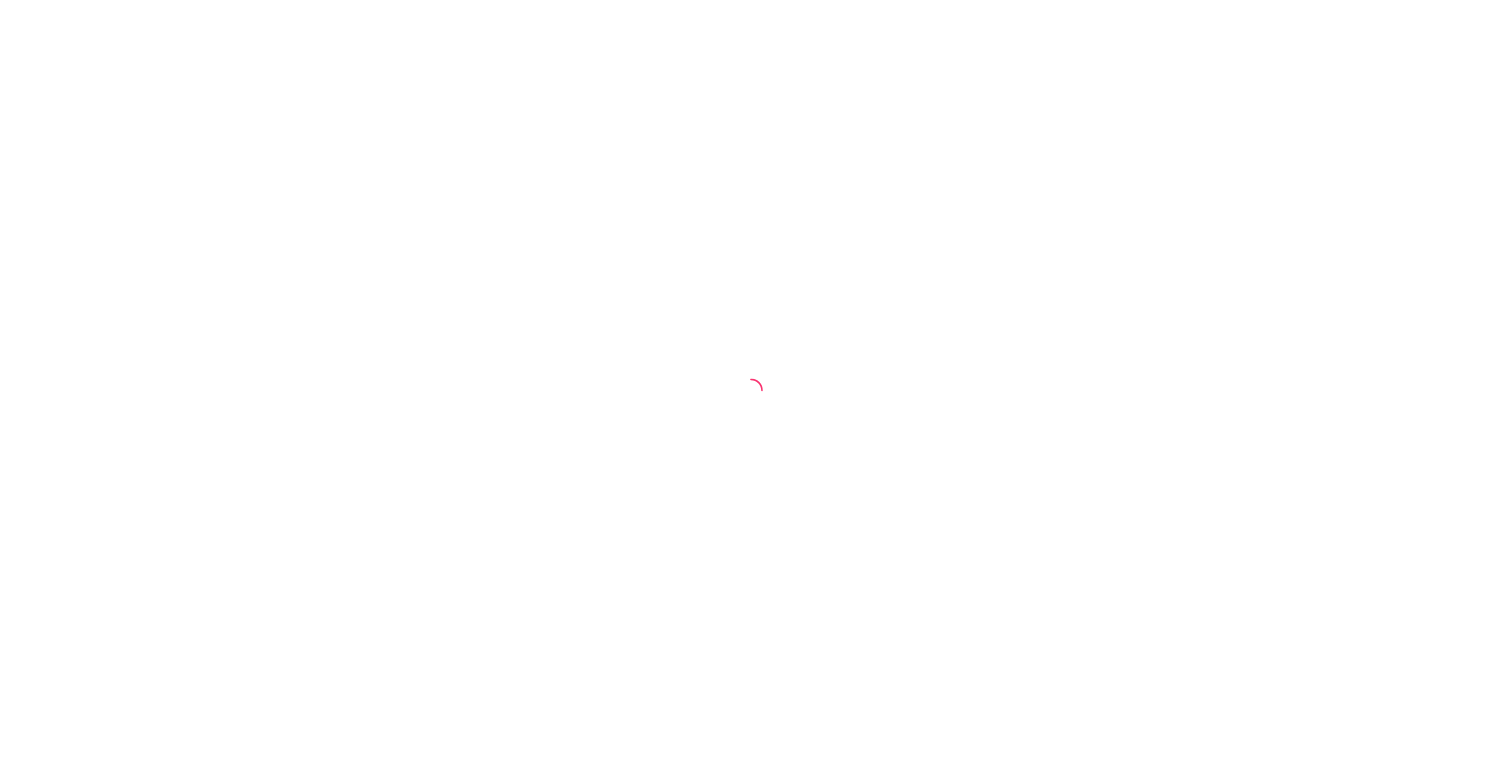 scroll, scrollTop: 0, scrollLeft: 0, axis: both 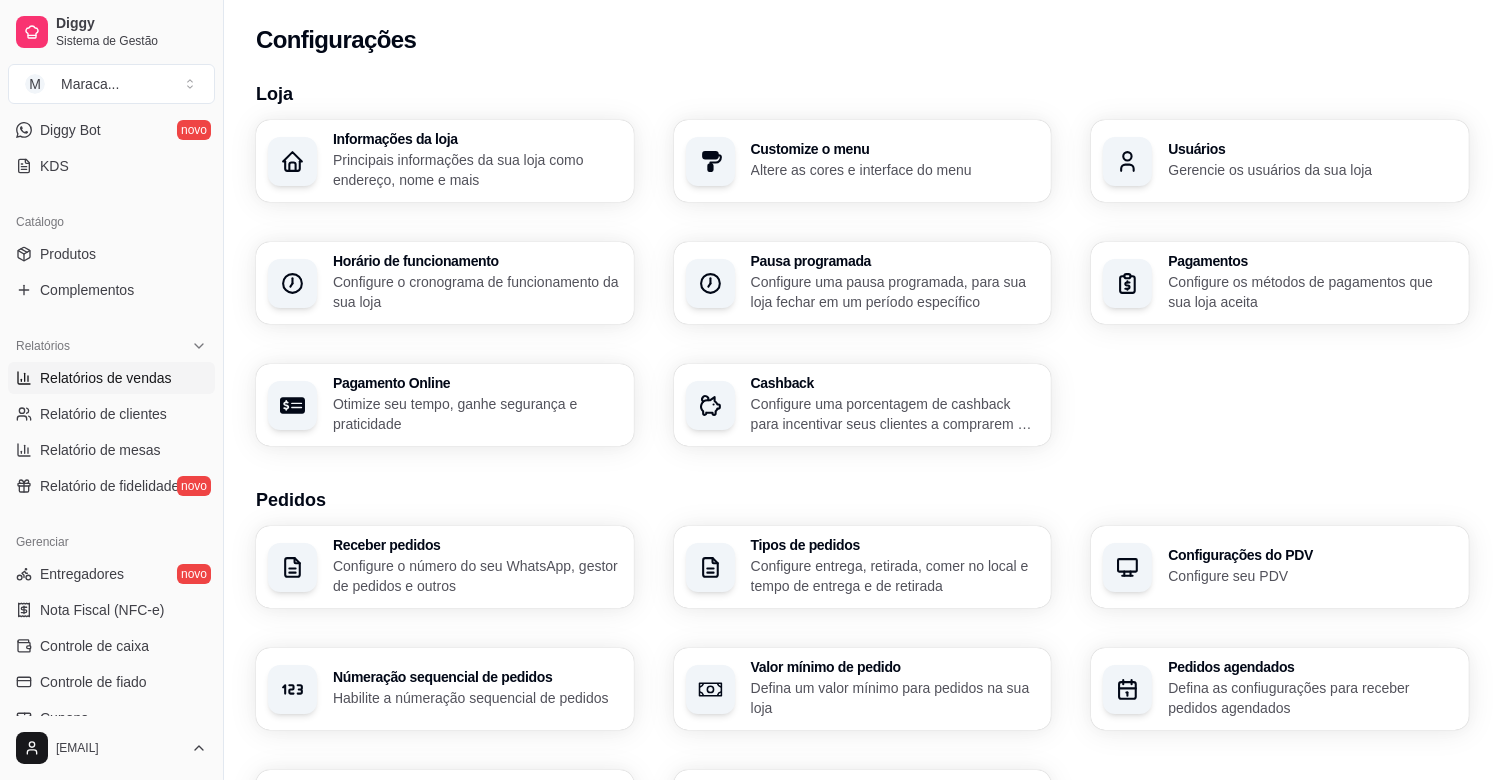 click on "Relatórios de vendas" at bounding box center (106, 378) 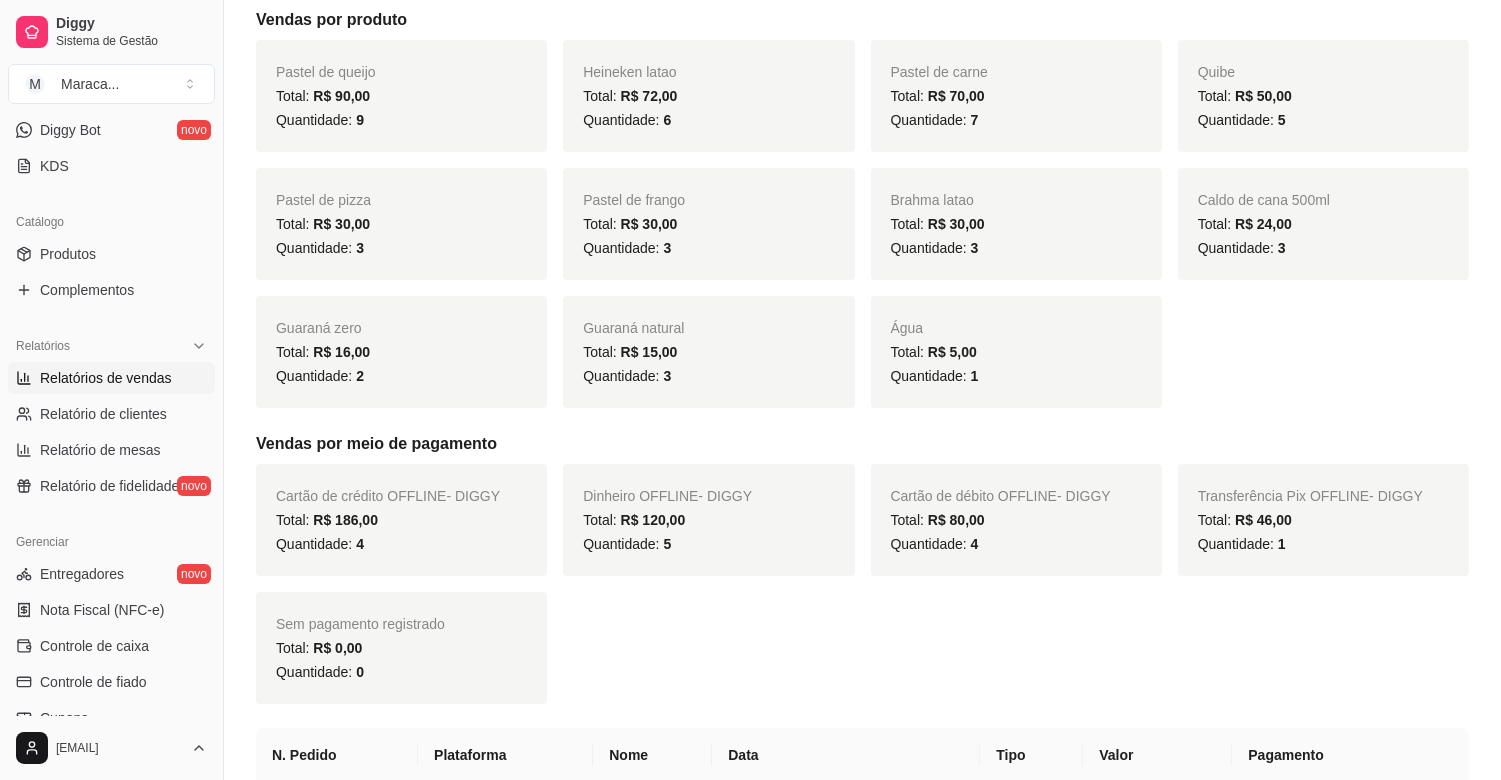 scroll, scrollTop: 372, scrollLeft: 0, axis: vertical 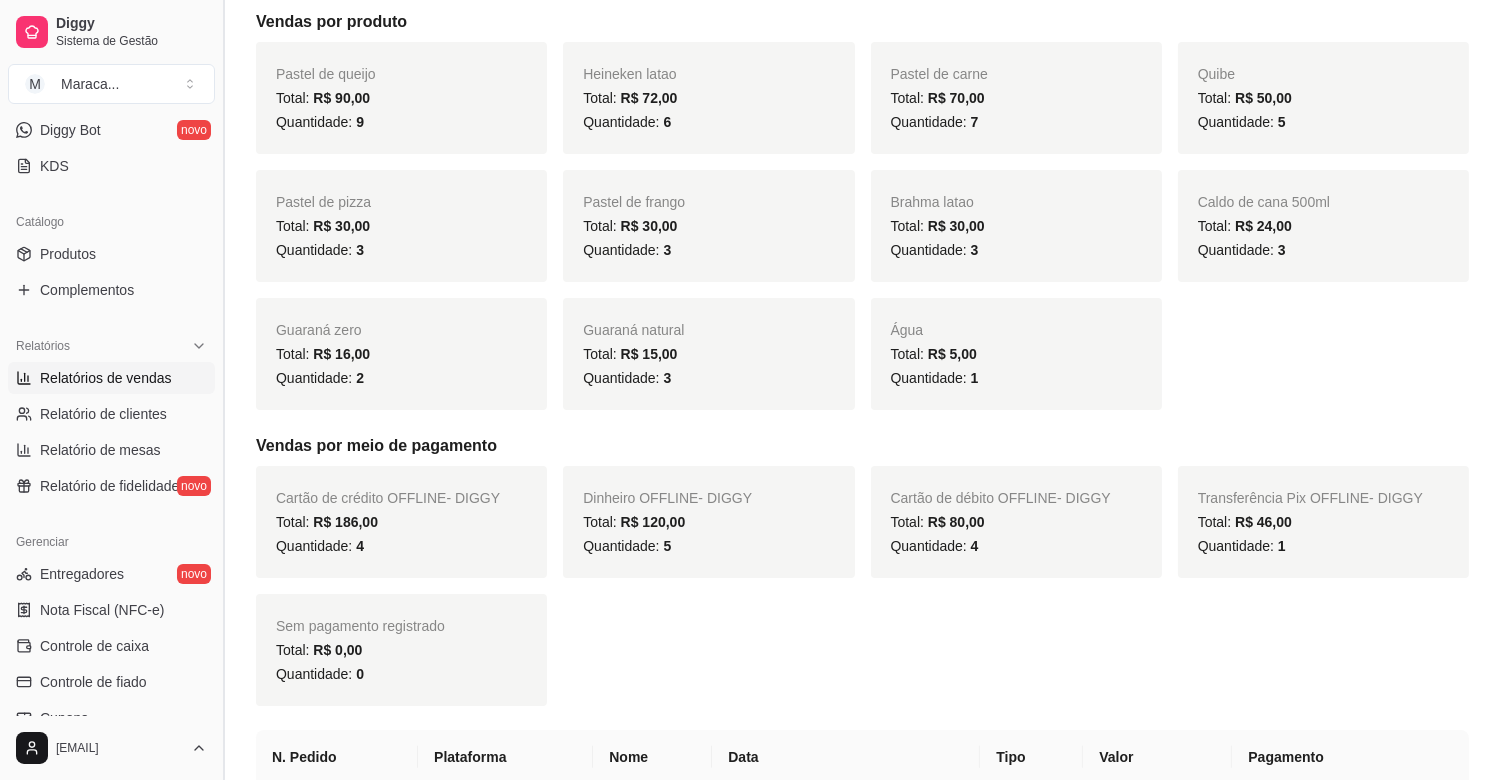 click at bounding box center (223, 390) 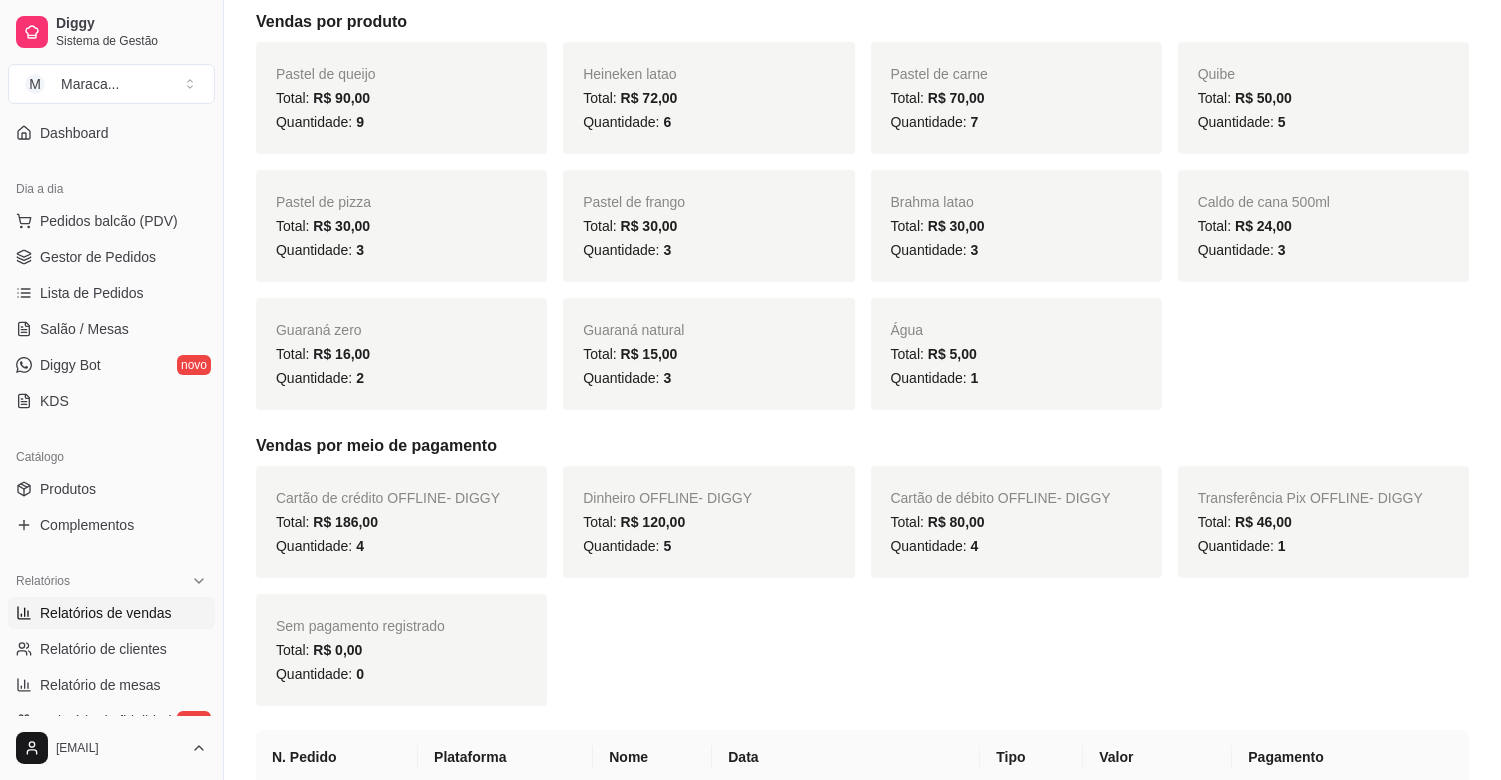 scroll, scrollTop: 0, scrollLeft: 0, axis: both 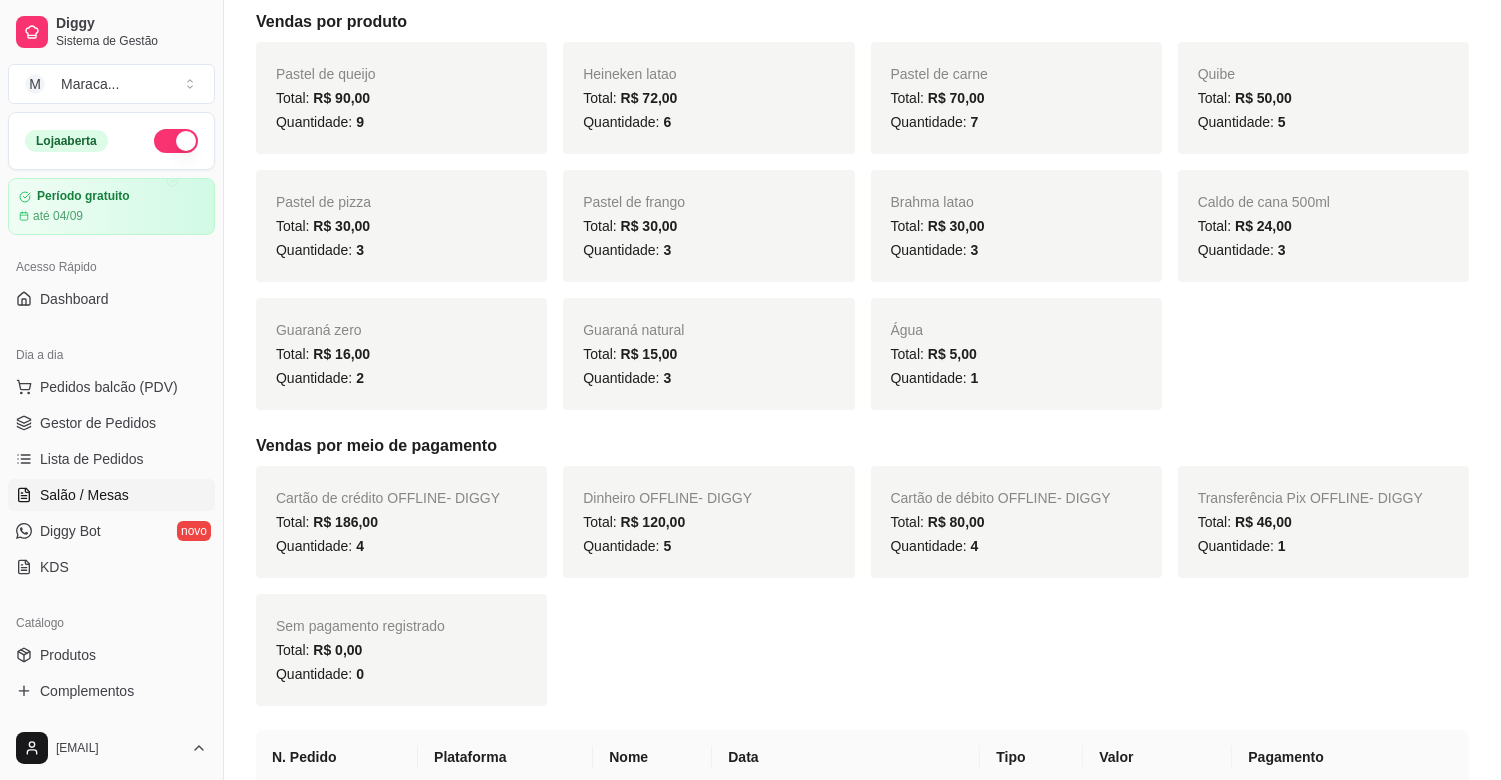 click on "Salão / Mesas" at bounding box center [84, 495] 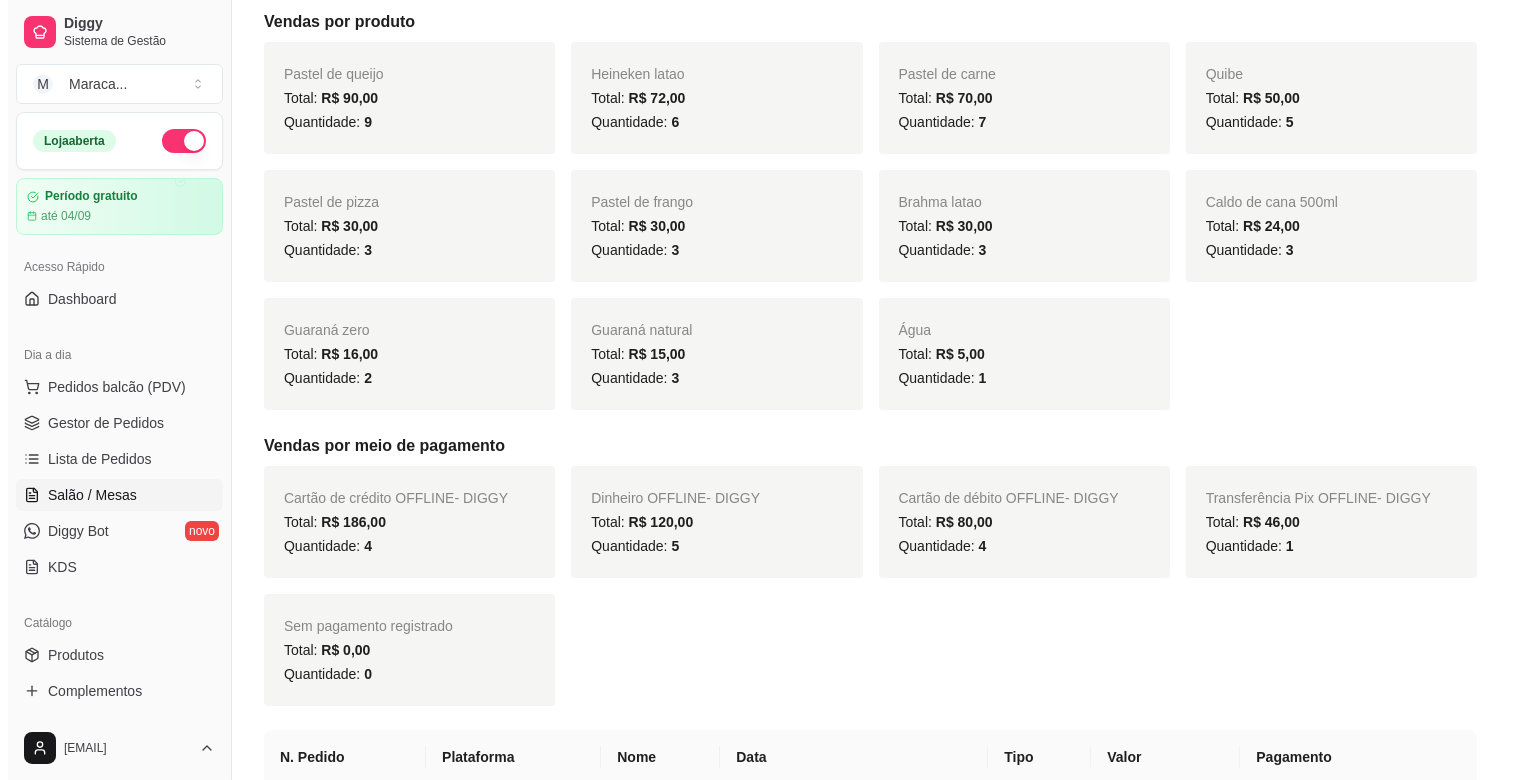 scroll, scrollTop: 0, scrollLeft: 0, axis: both 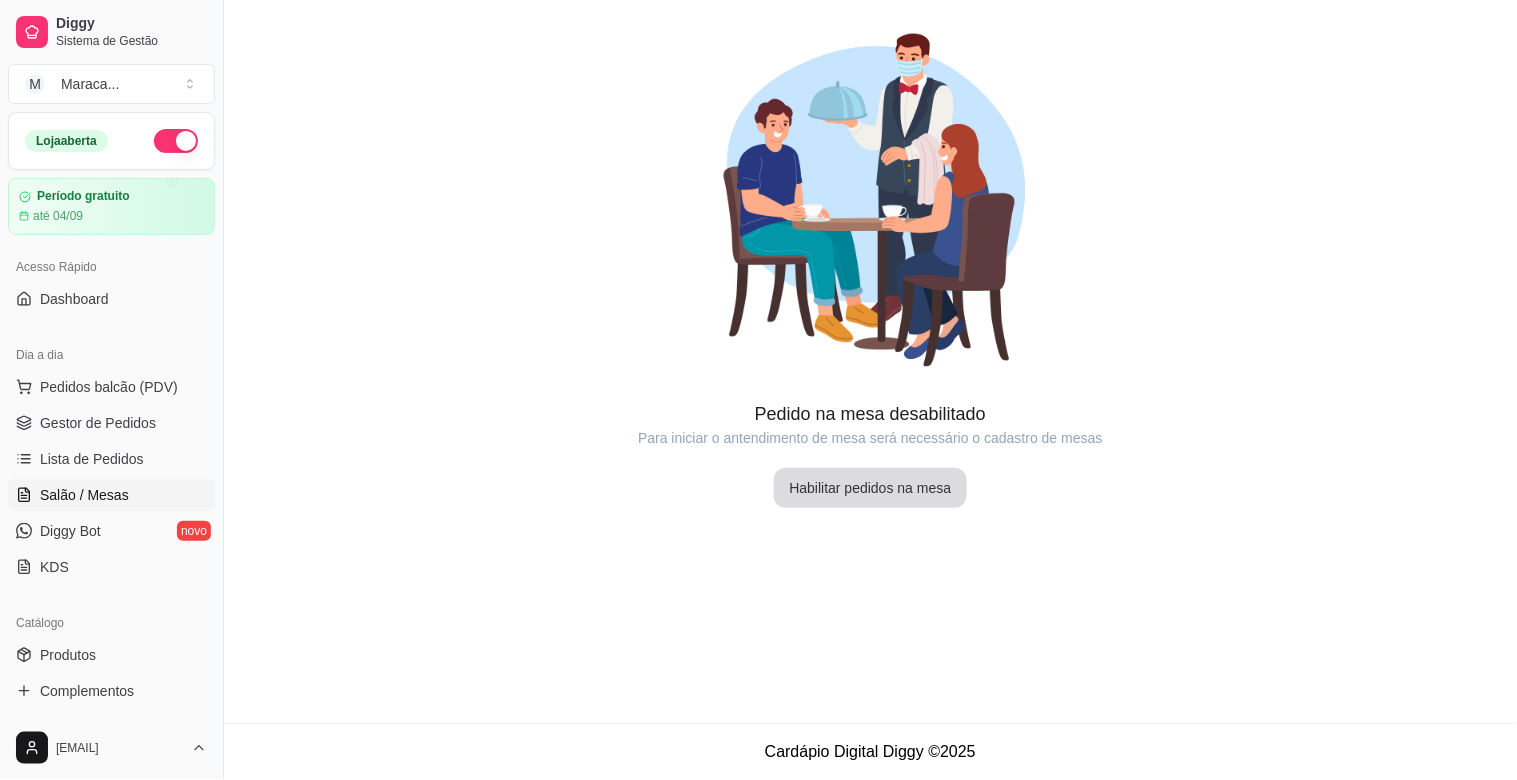 click on "Habilitar pedidos na mesa" at bounding box center (871, 488) 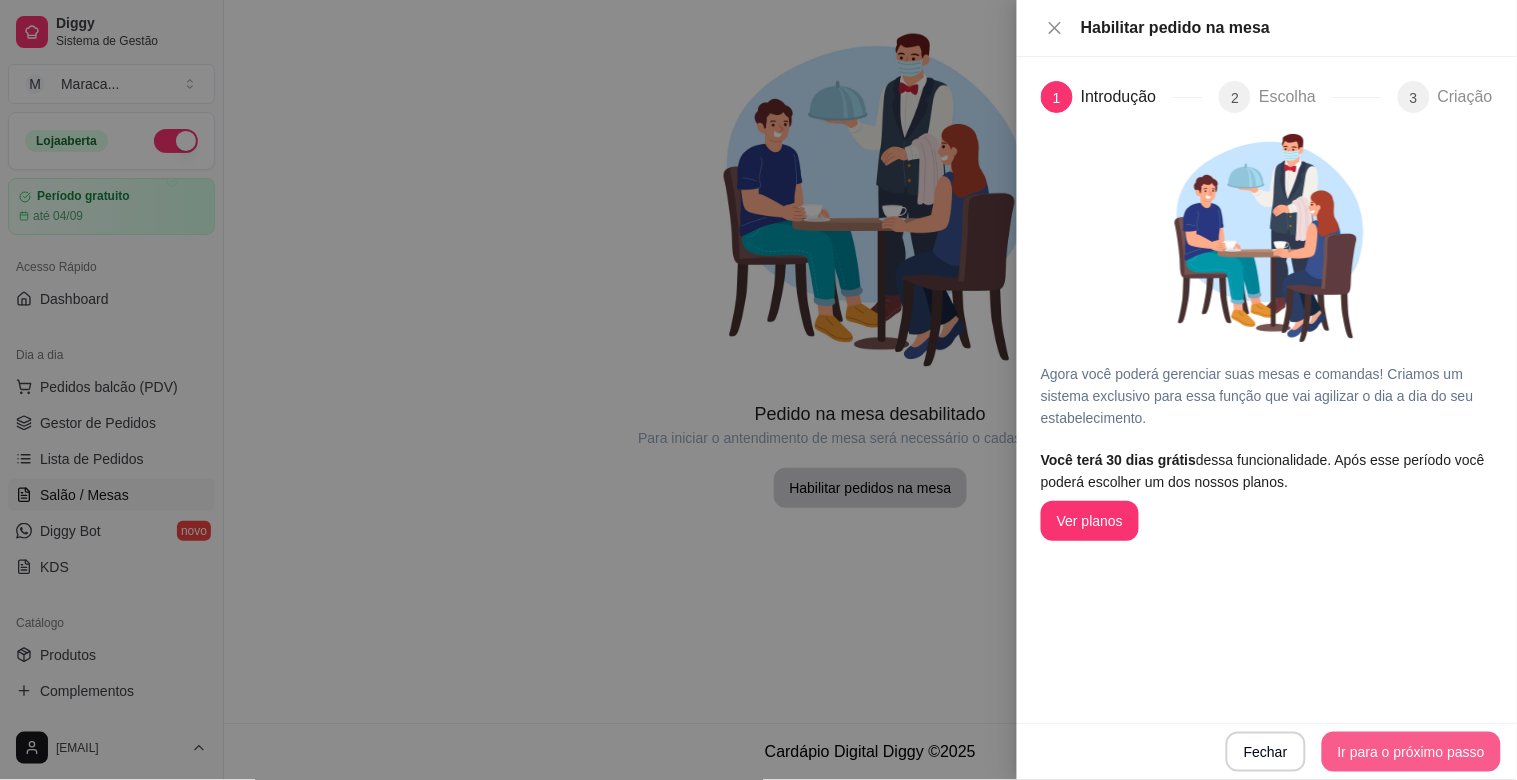 click on "Ir para o próximo passo" at bounding box center (1411, 752) 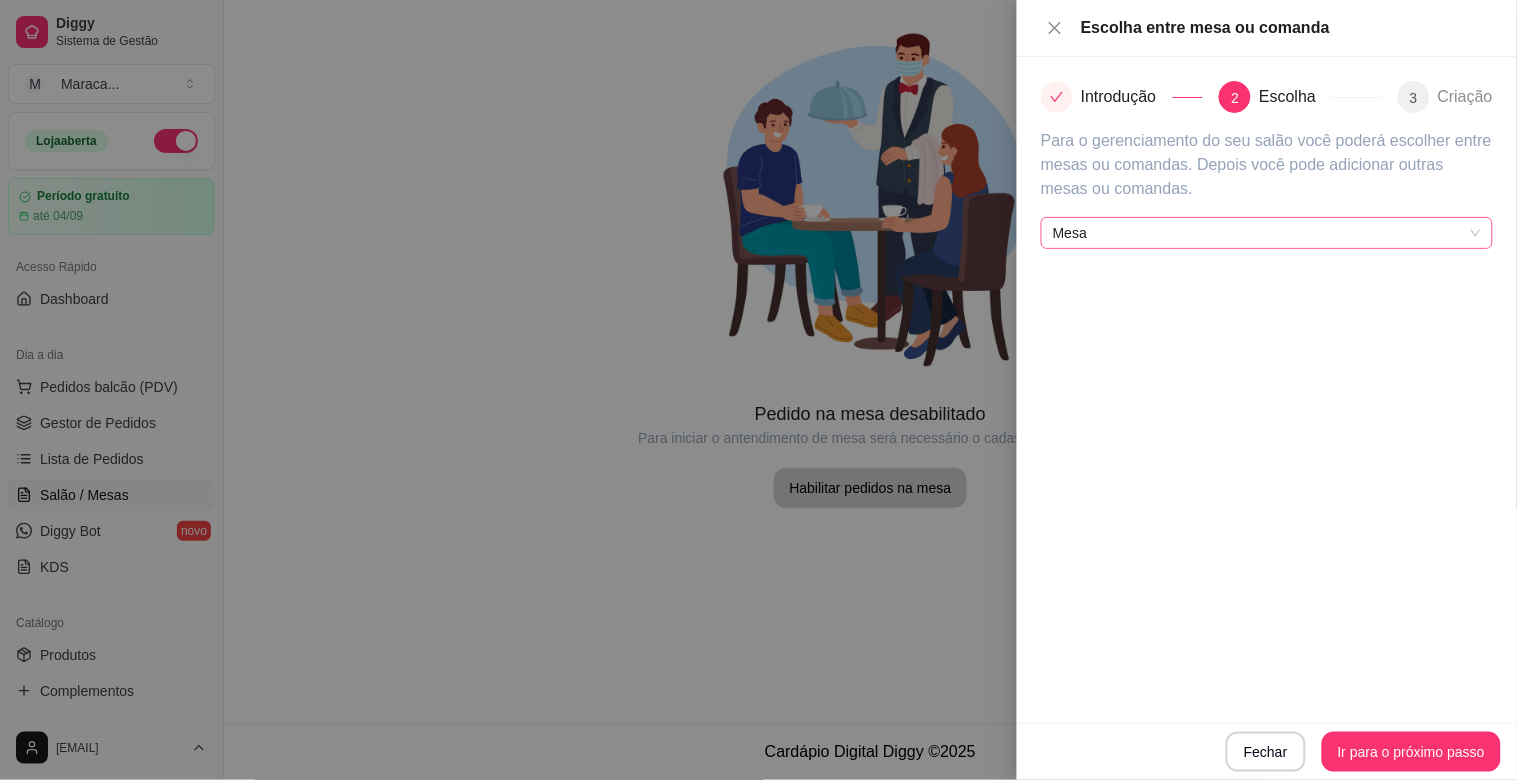 click on "Mesa" at bounding box center [1267, 233] 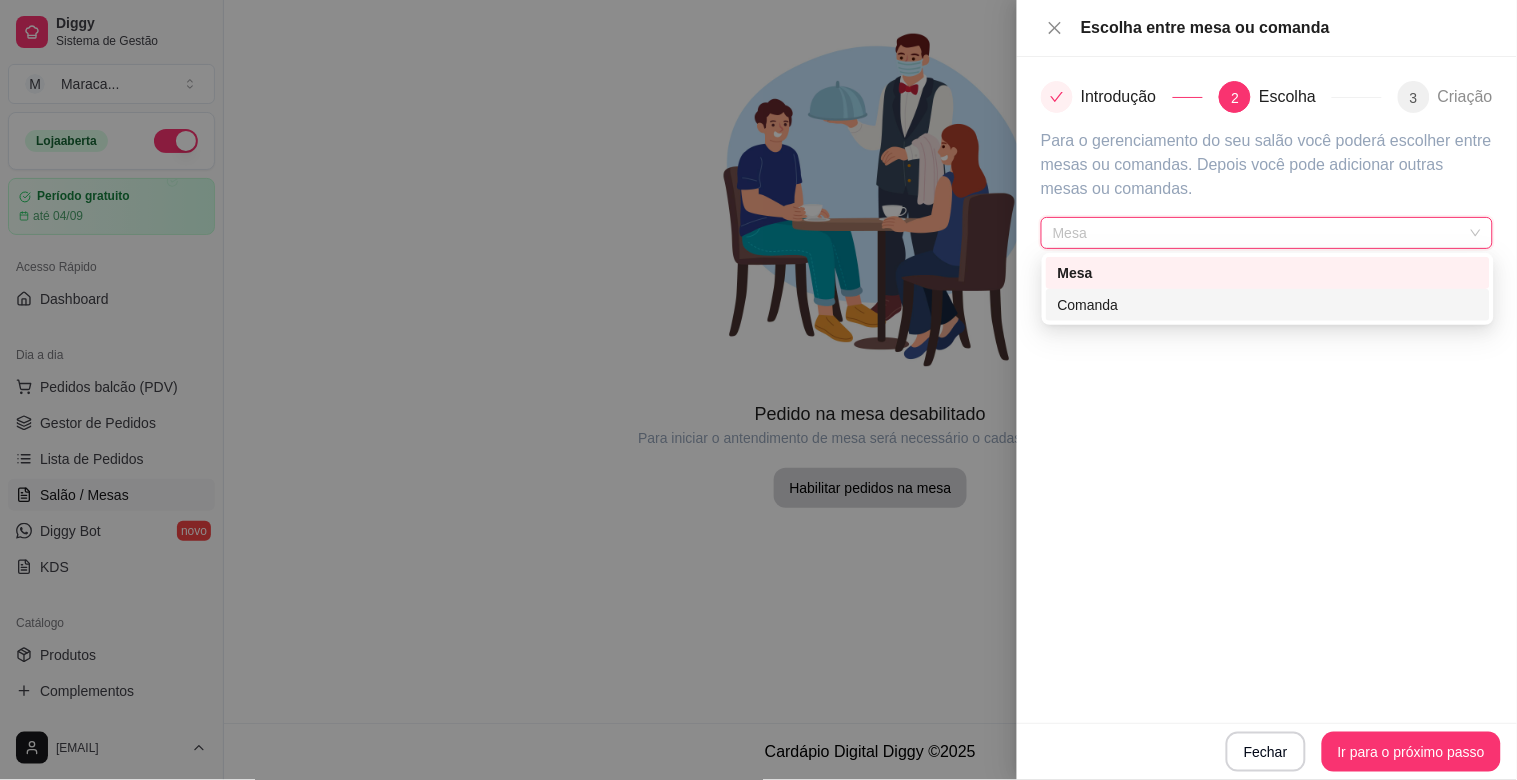 click on "Comanda" at bounding box center [1268, 305] 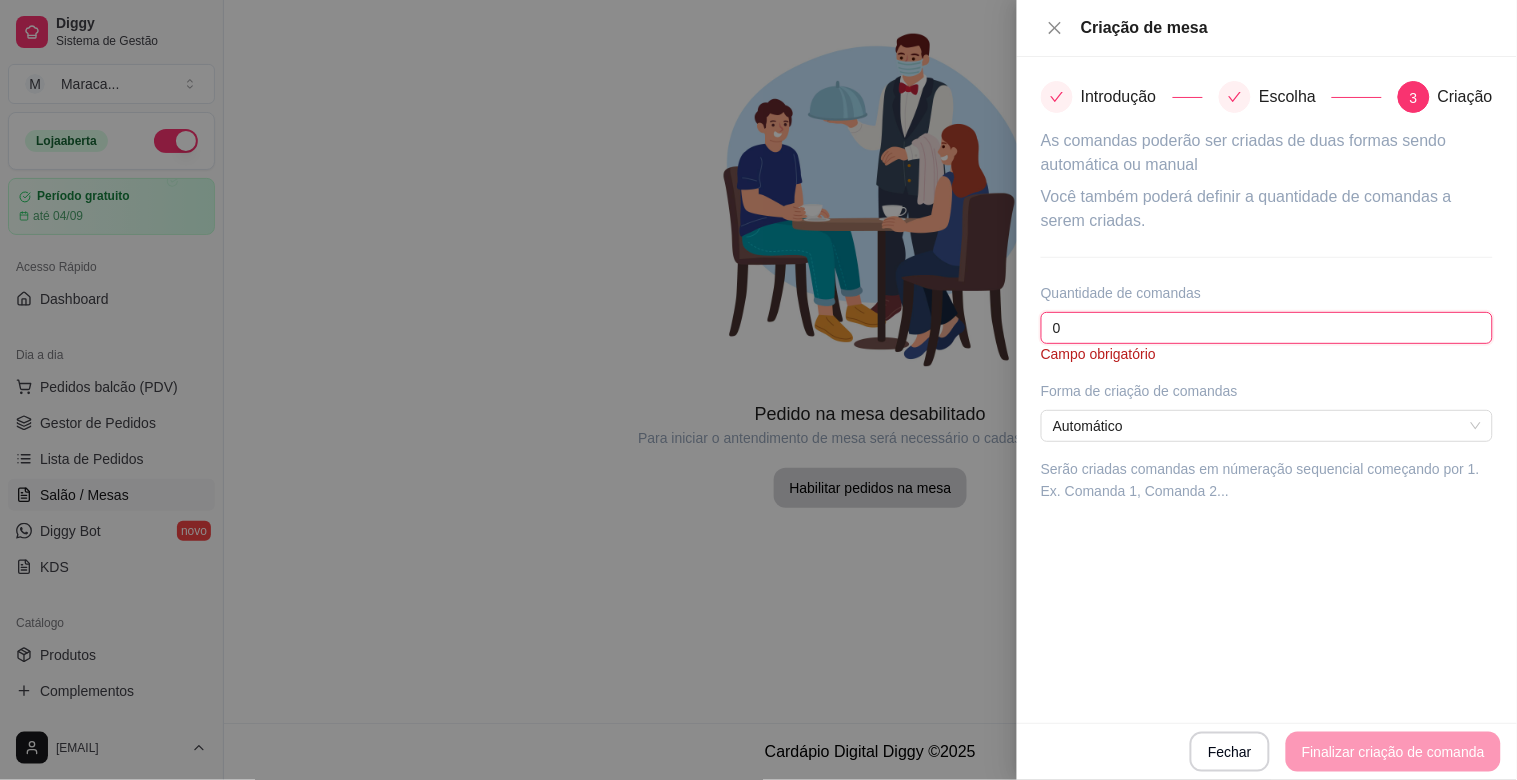 click on "0" at bounding box center [1267, 328] 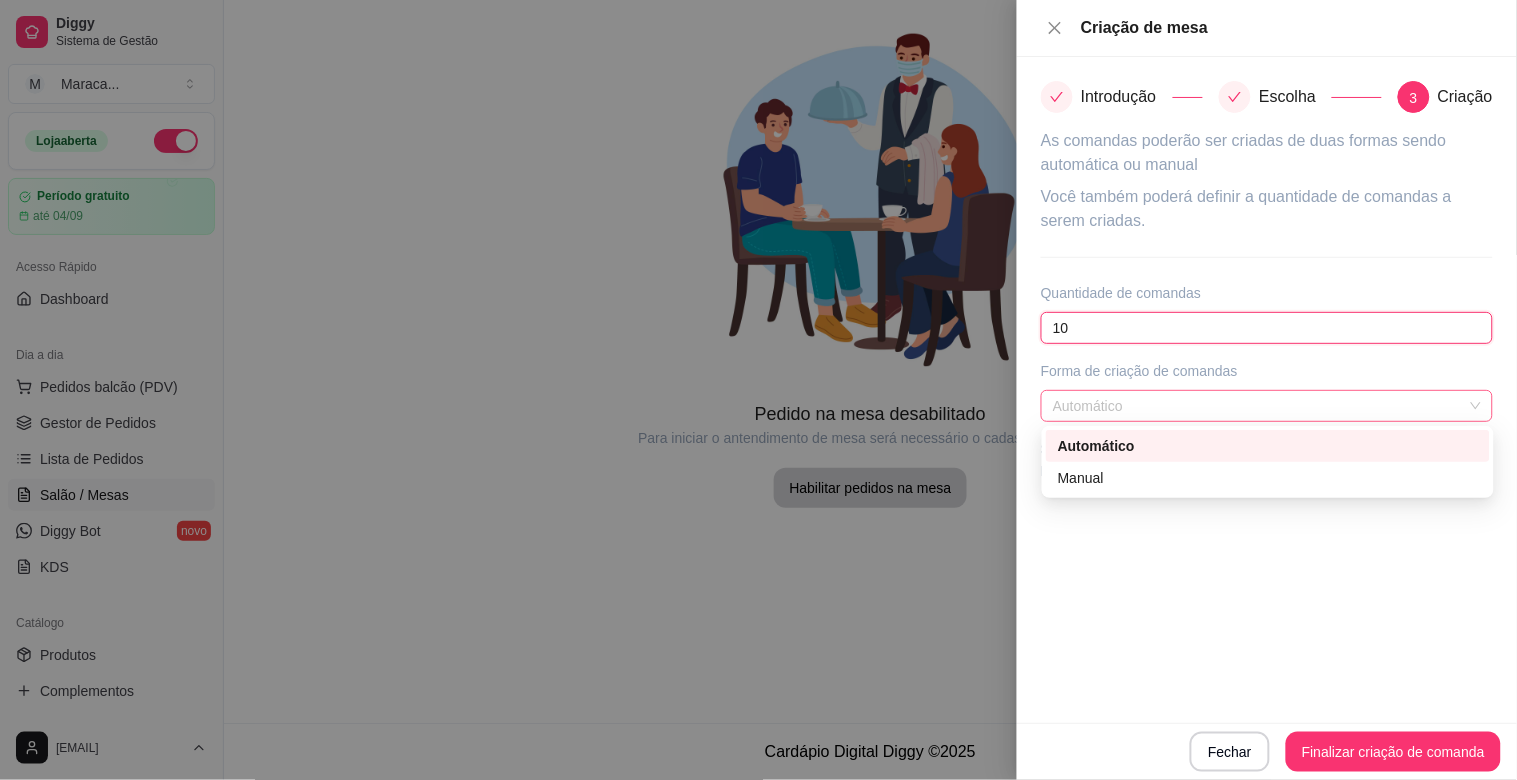 click on "Automático" at bounding box center [1267, 406] 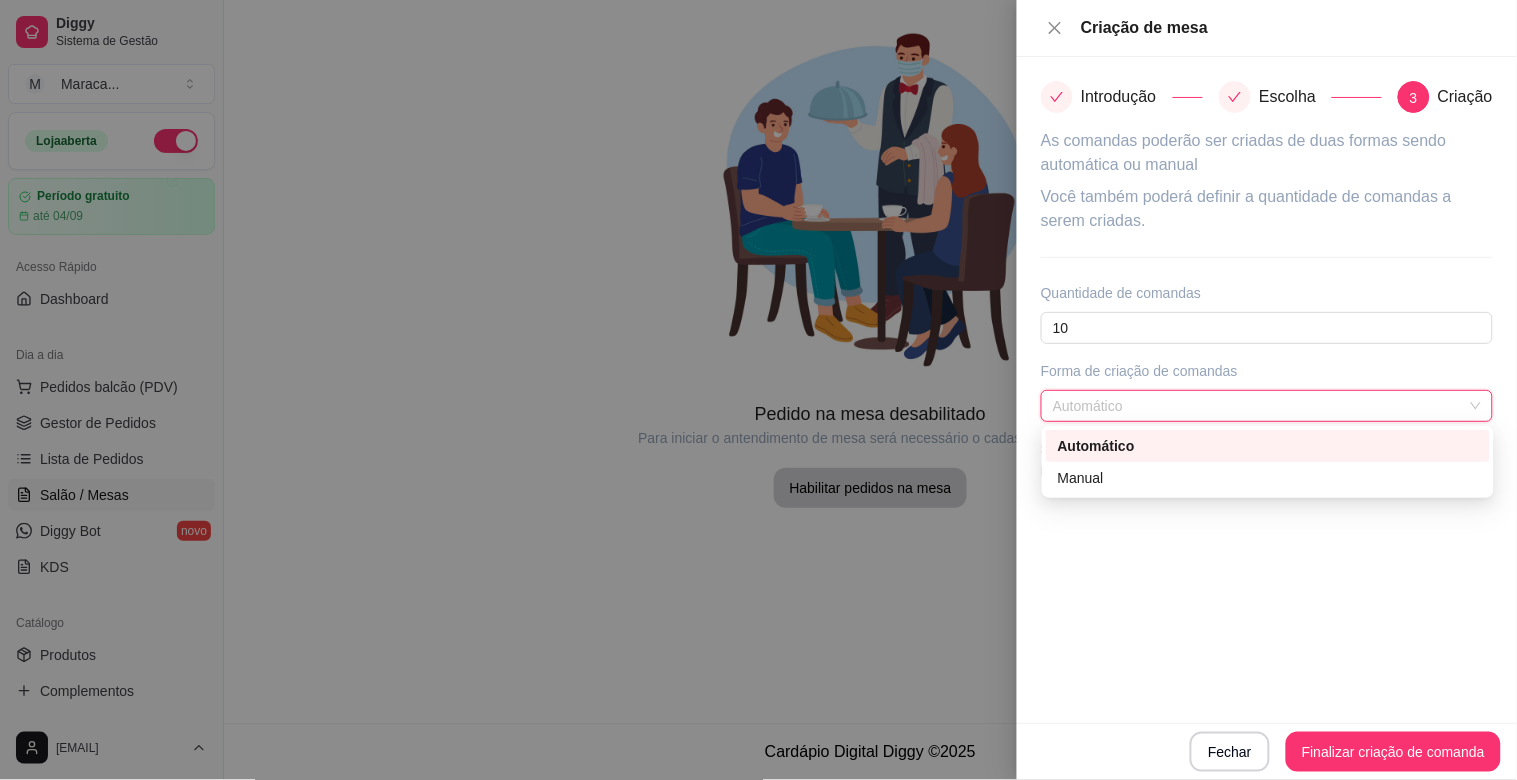 click on "Automático" at bounding box center (1267, 406) 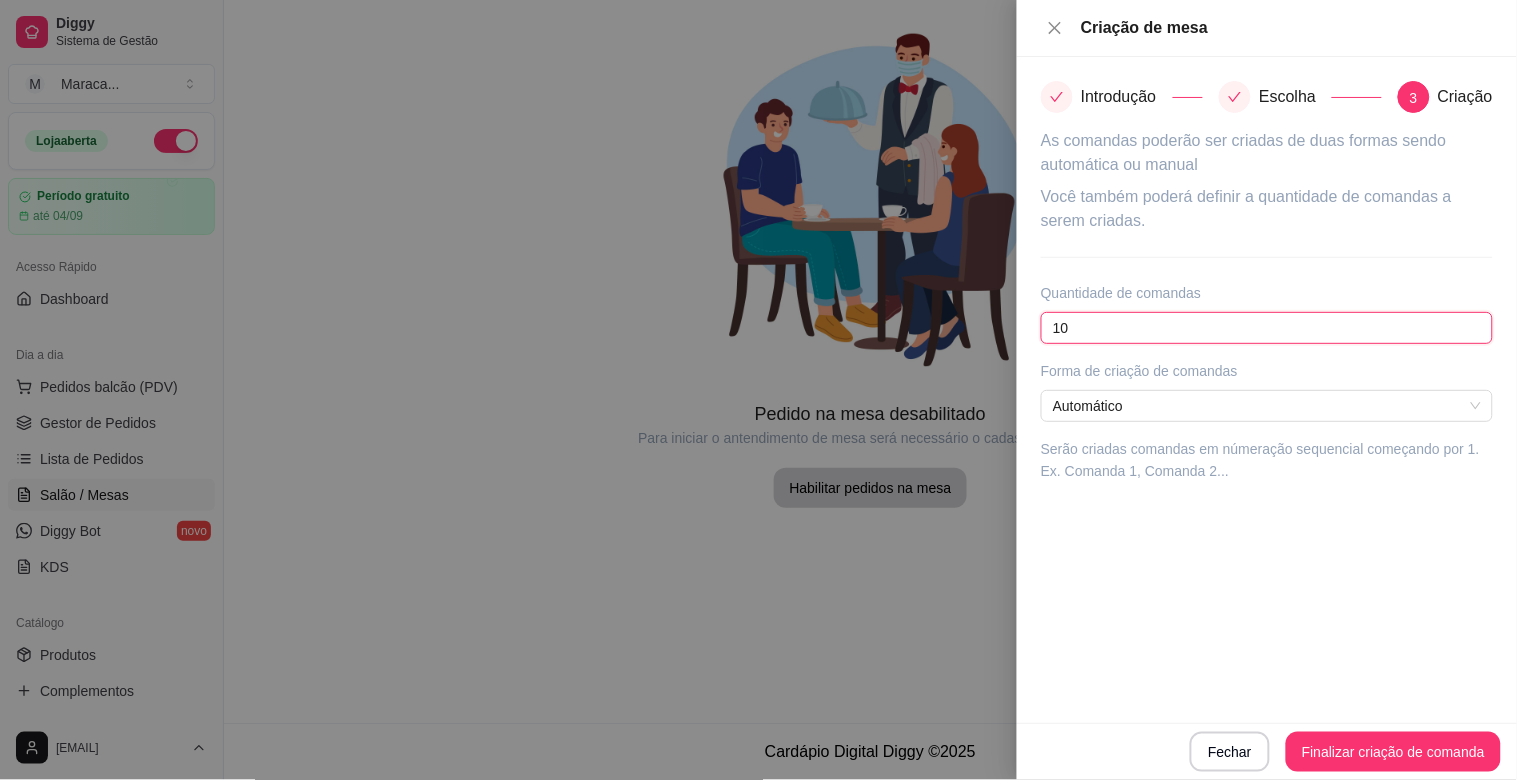 click on "10" at bounding box center [1267, 328] 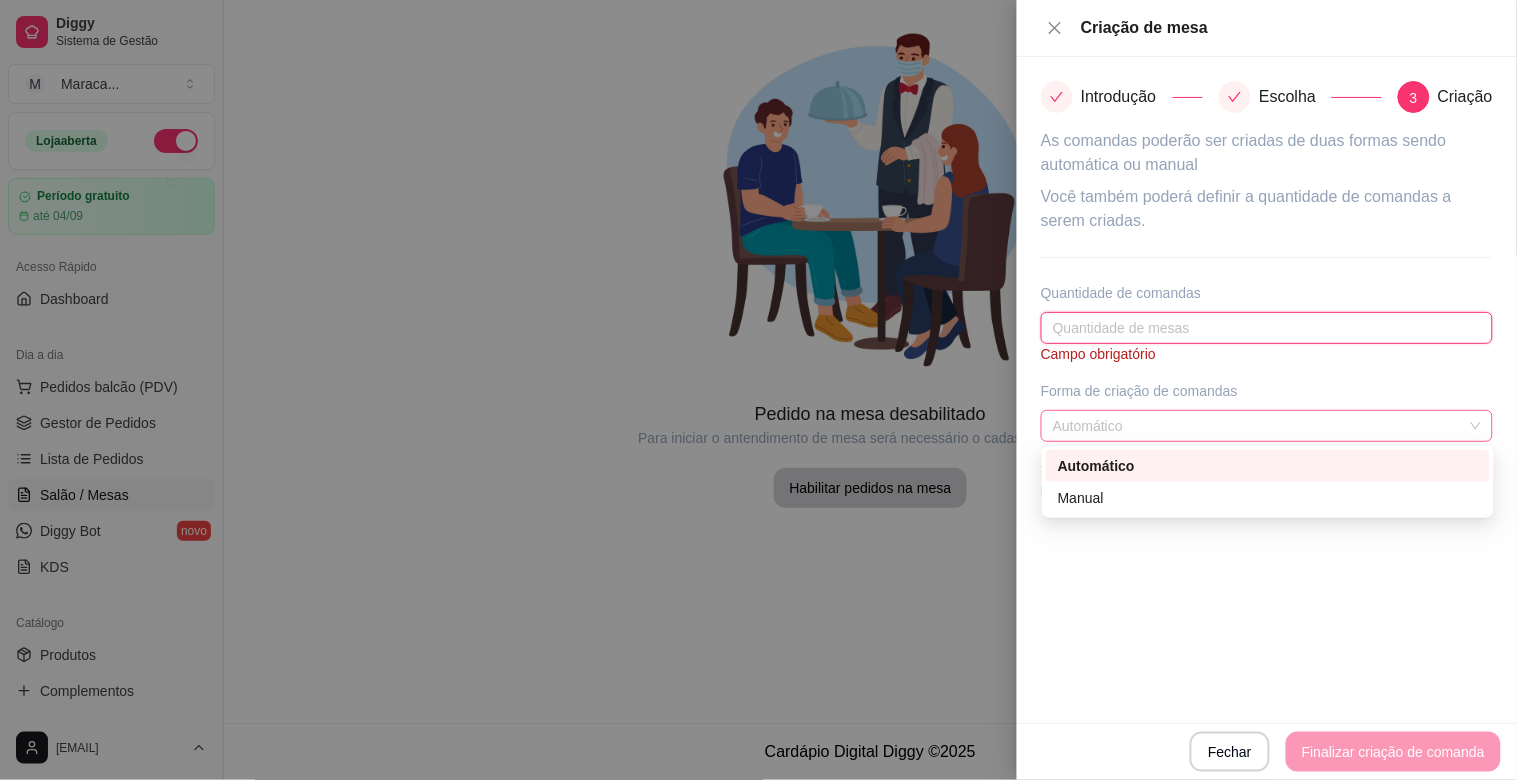 click on "Automático" at bounding box center (1267, 426) 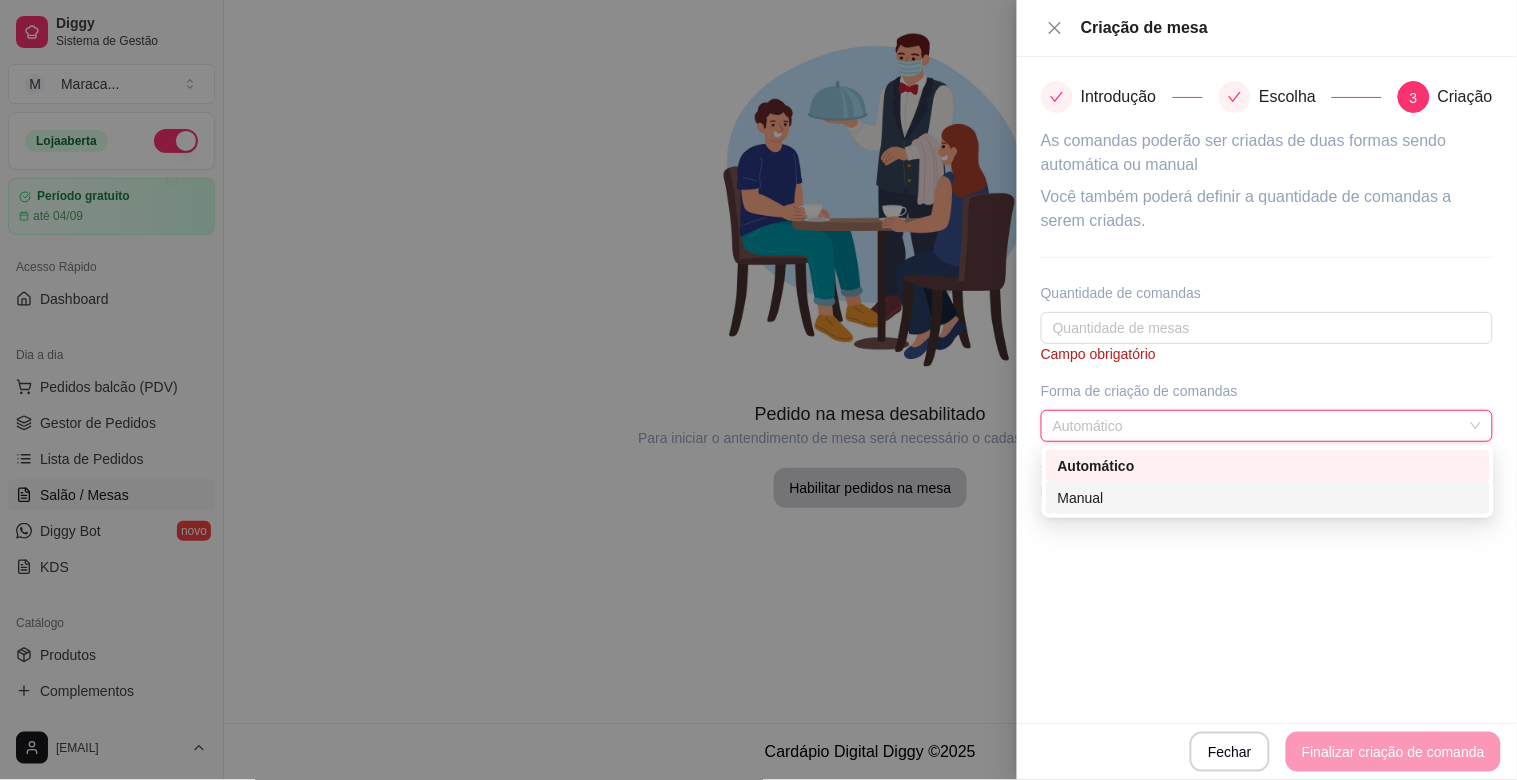 click on "Manual" at bounding box center (1268, 498) 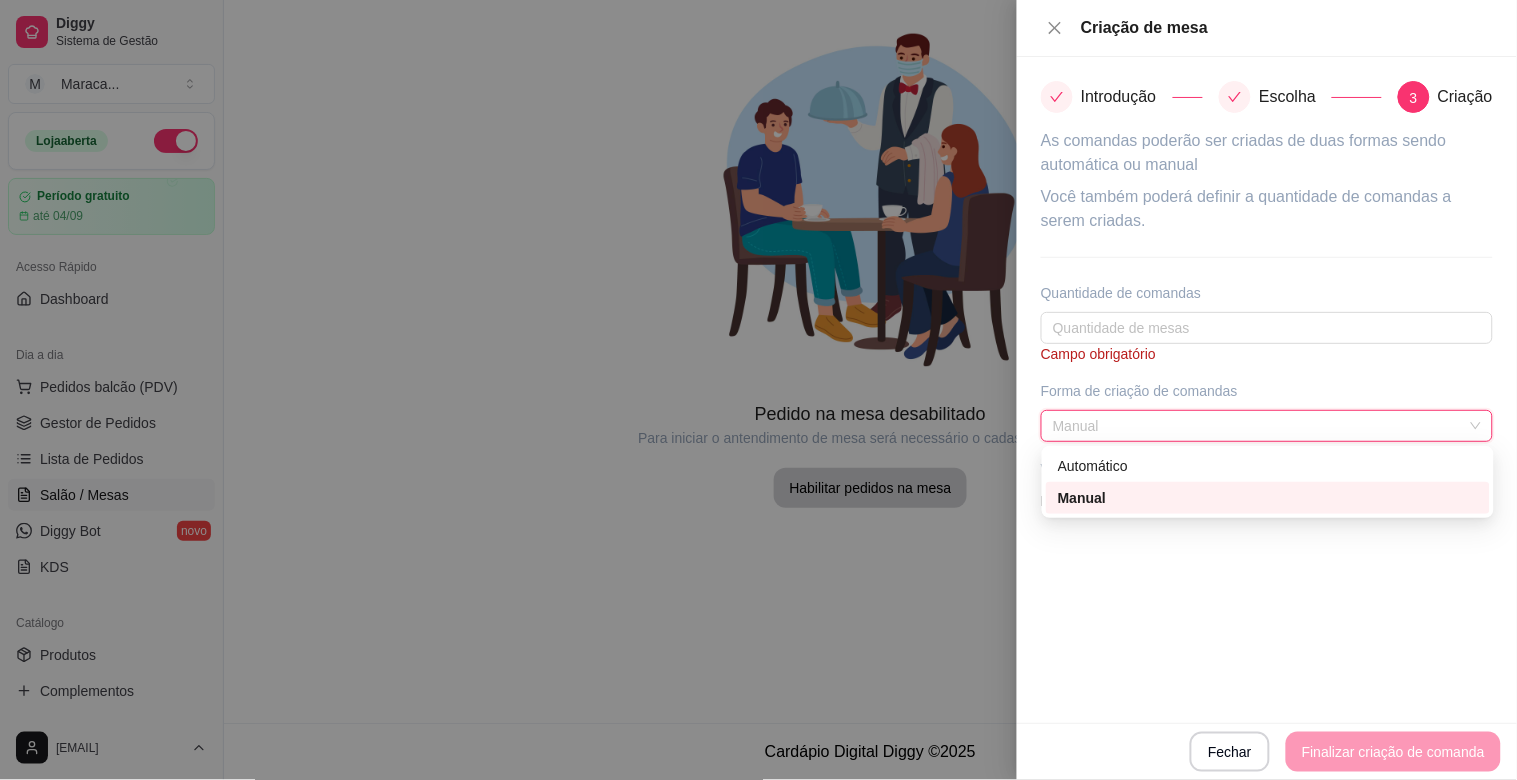 click on "Manual" at bounding box center (1267, 426) 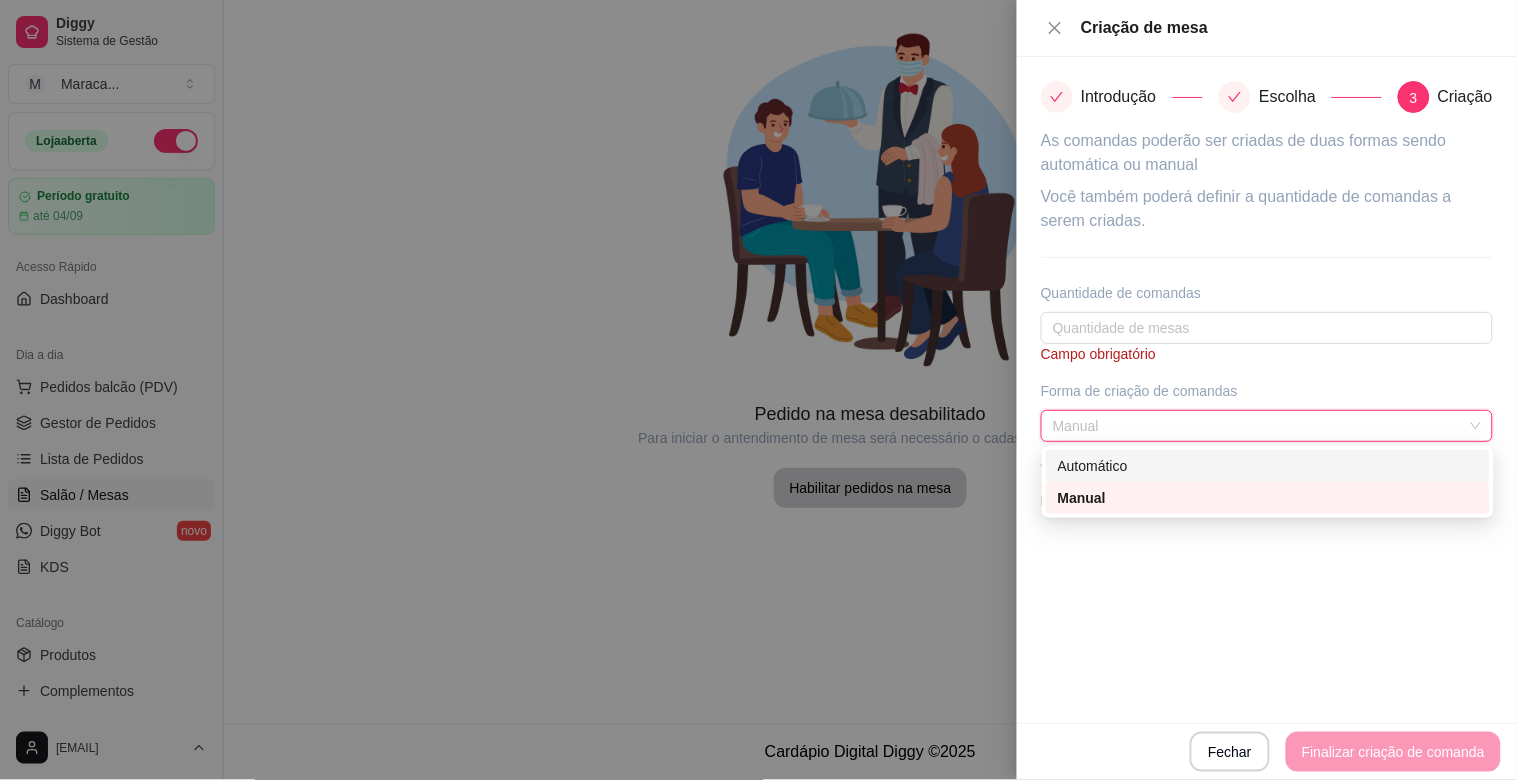click on "Automático" at bounding box center [1268, 466] 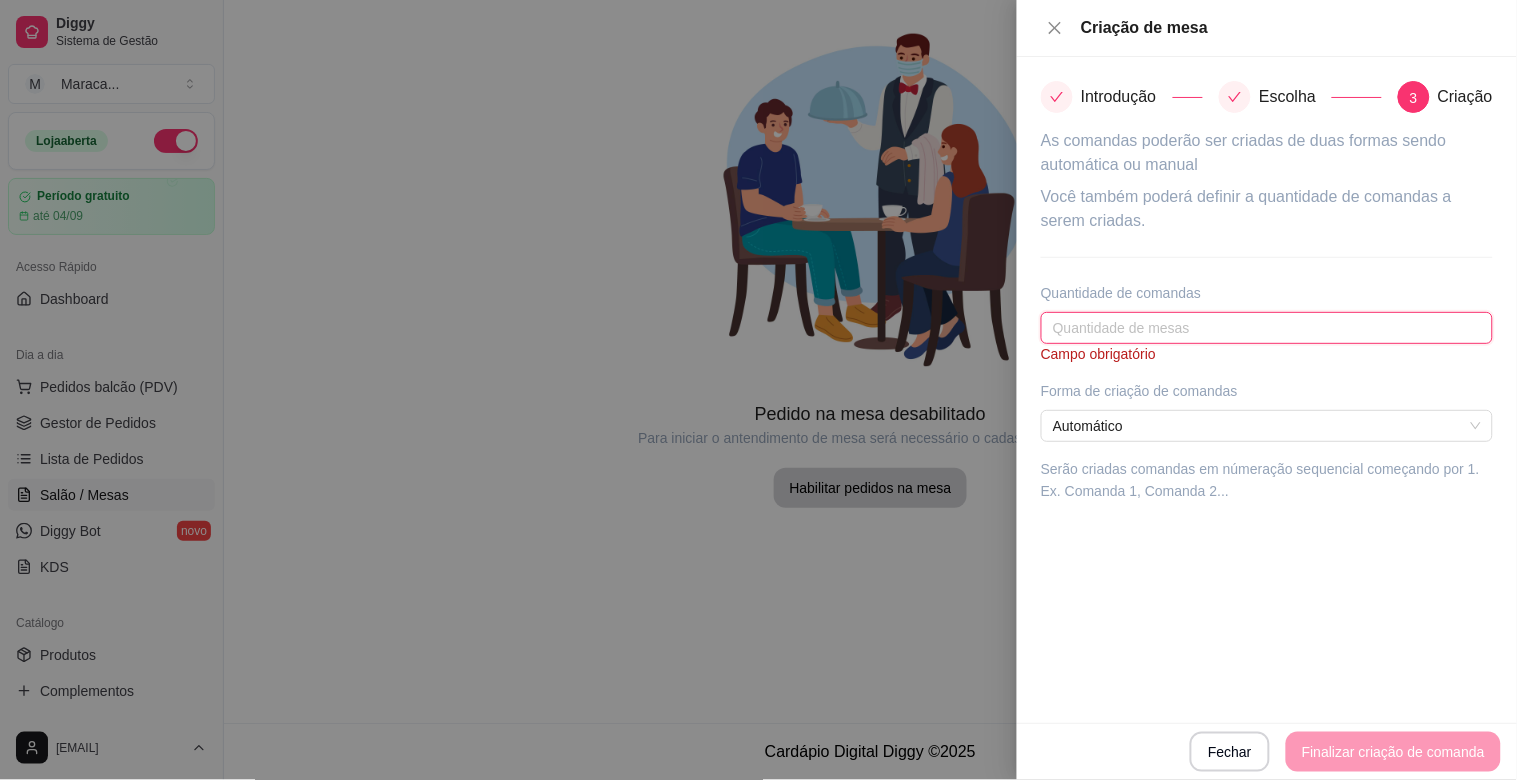 click at bounding box center [1267, 328] 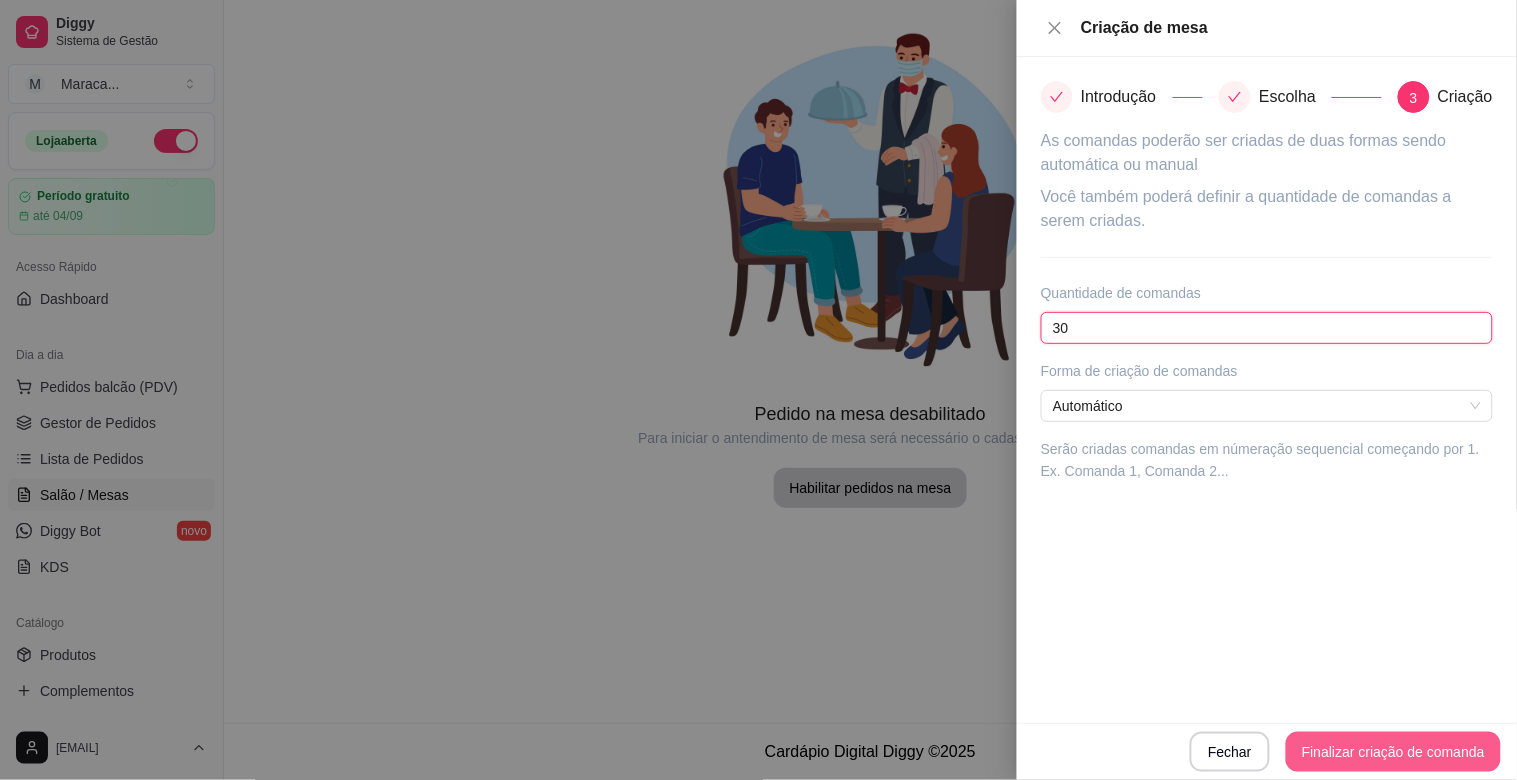 type on "30" 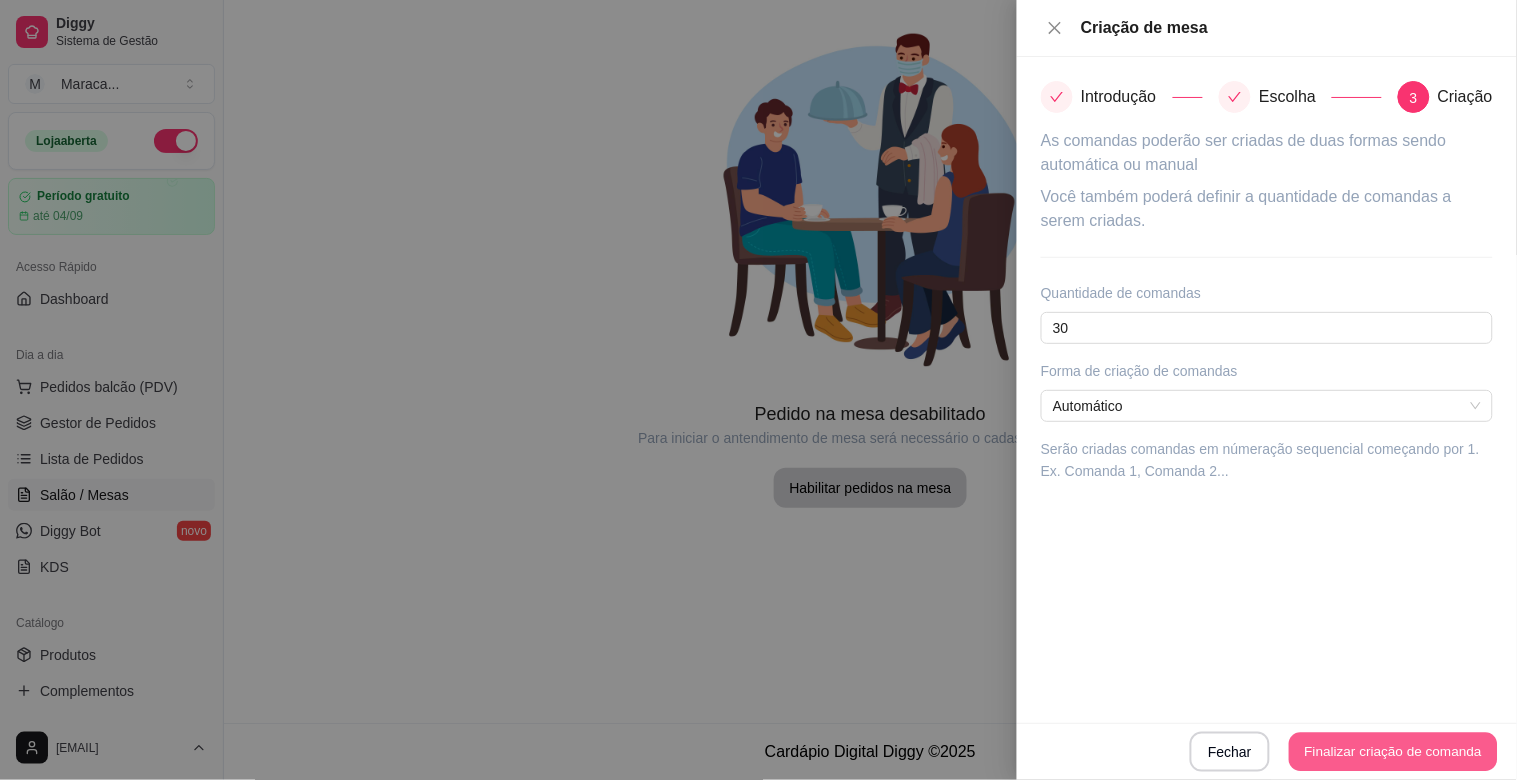 click on "Finalizar criação de comanda" at bounding box center [1393, 752] 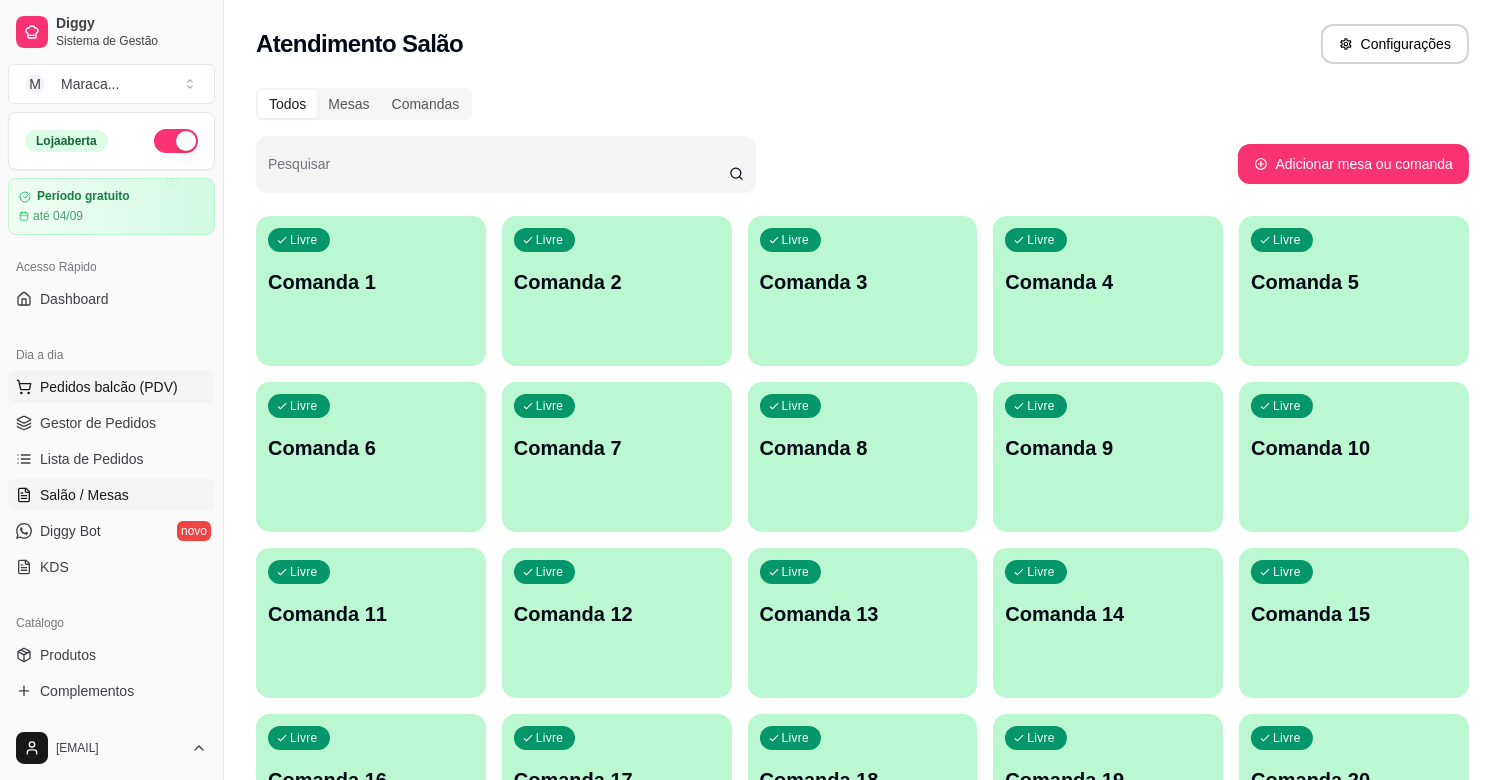 click on "Pedidos balcão (PDV)" at bounding box center (109, 387) 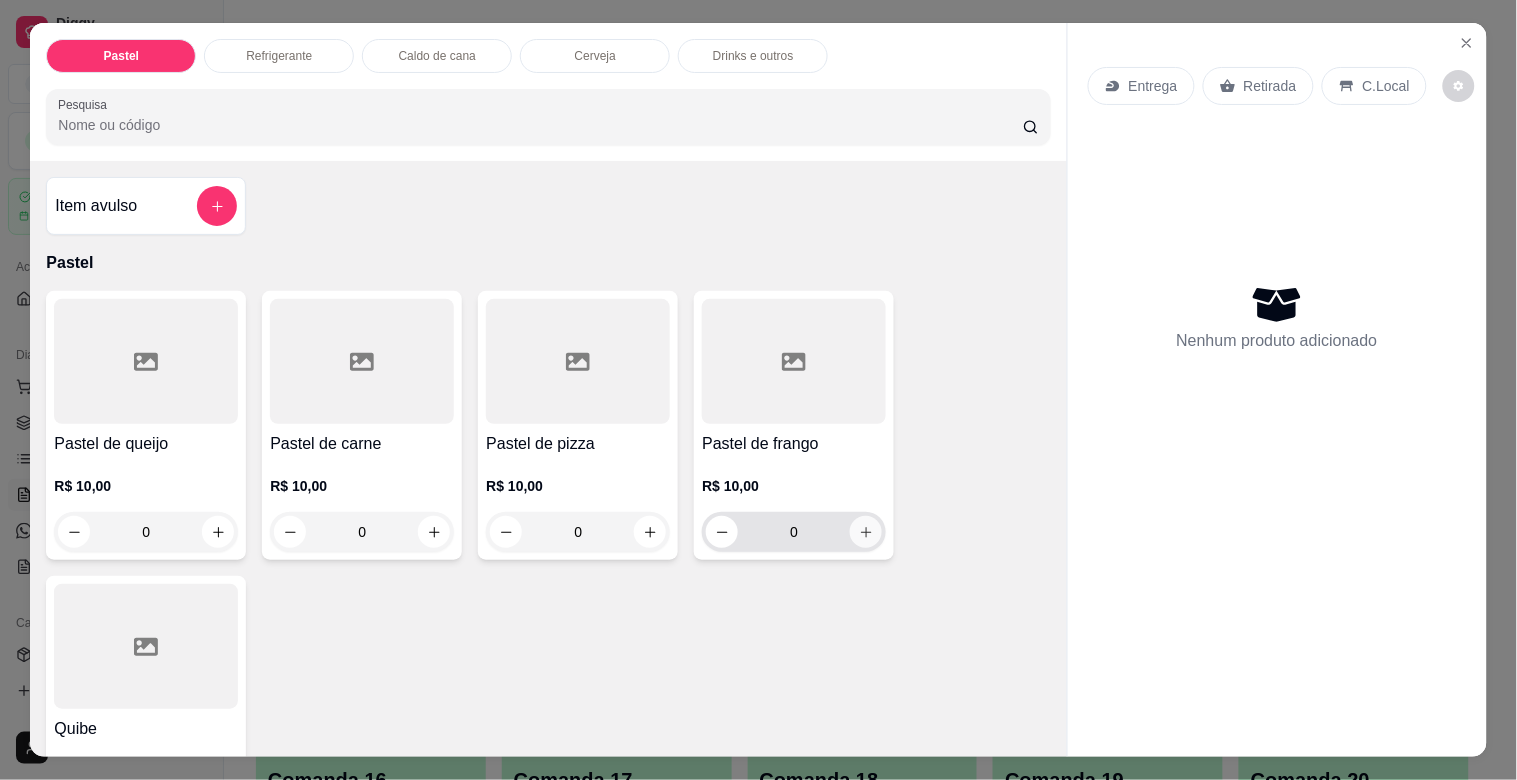 click at bounding box center [866, 532] 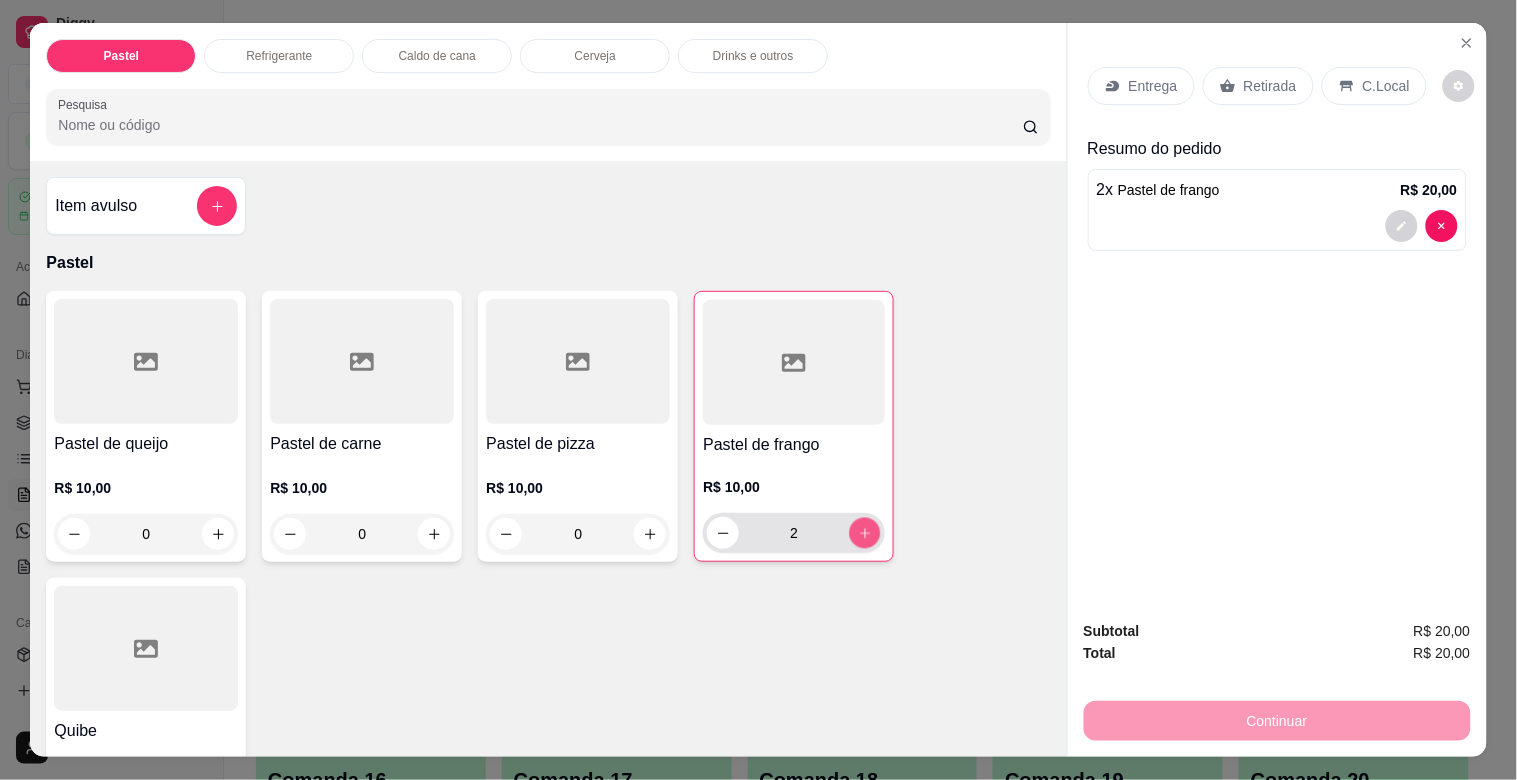 click at bounding box center (865, 533) 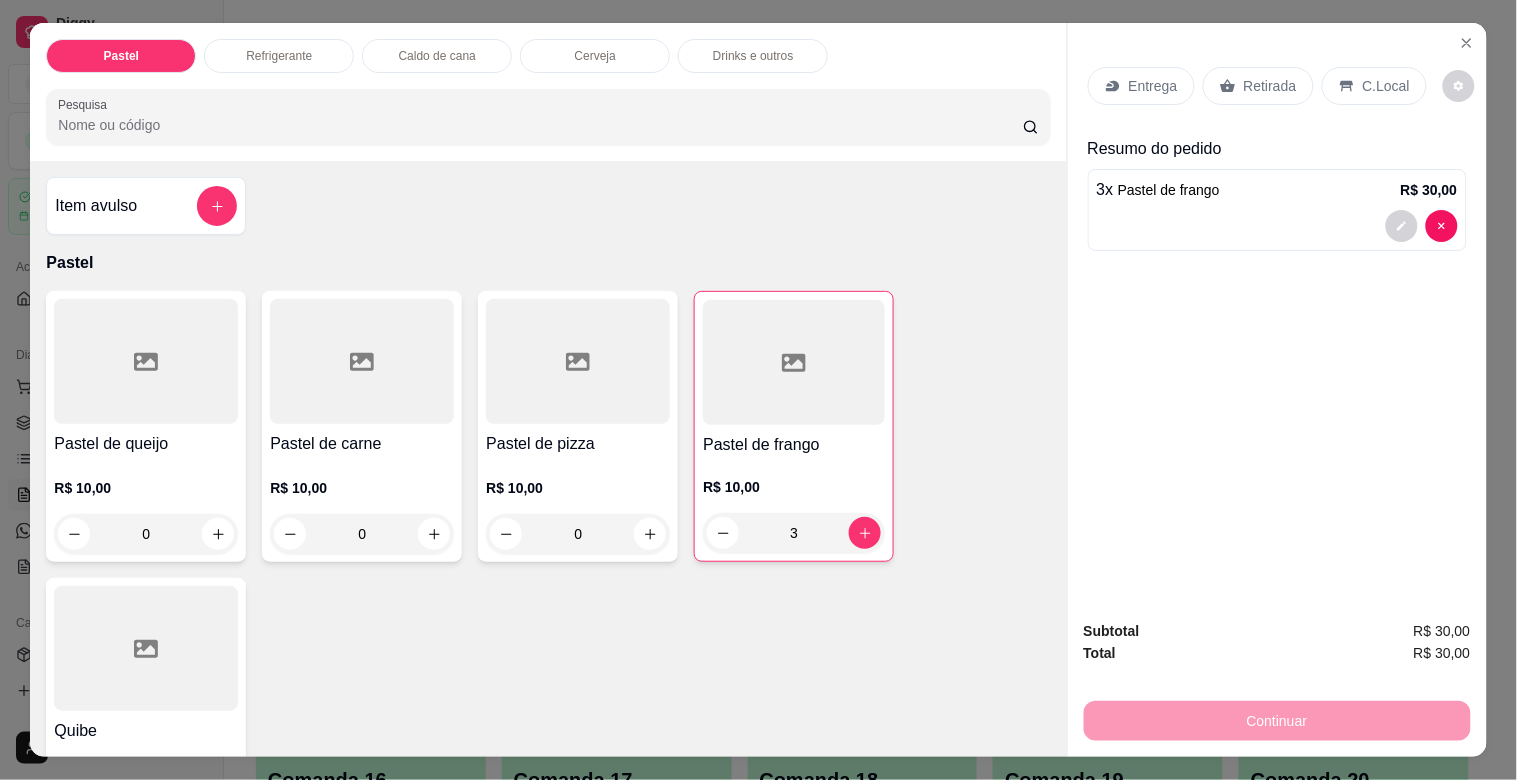 click on "C.Local" at bounding box center (1386, 86) 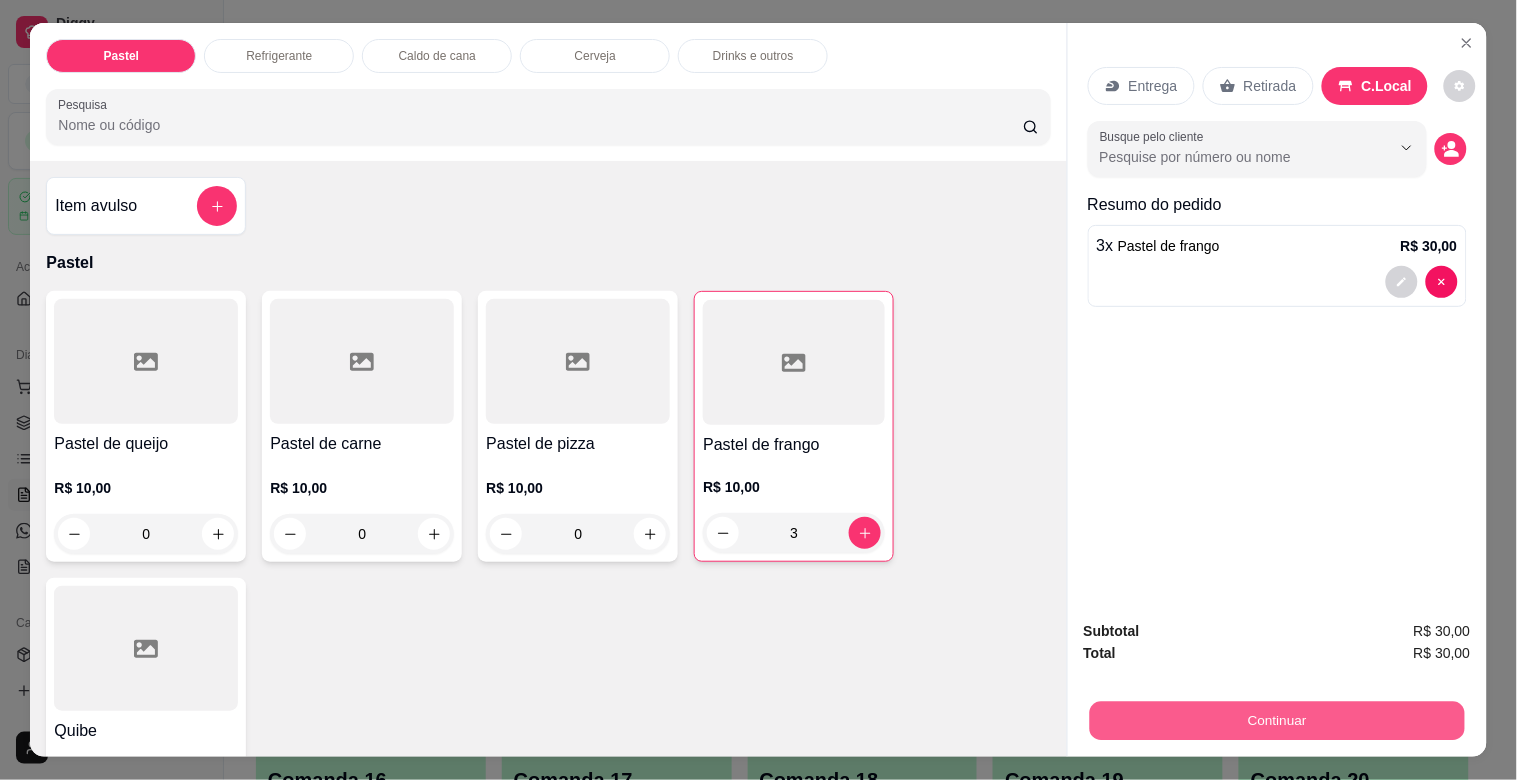 click on "Continuar" at bounding box center (1276, 720) 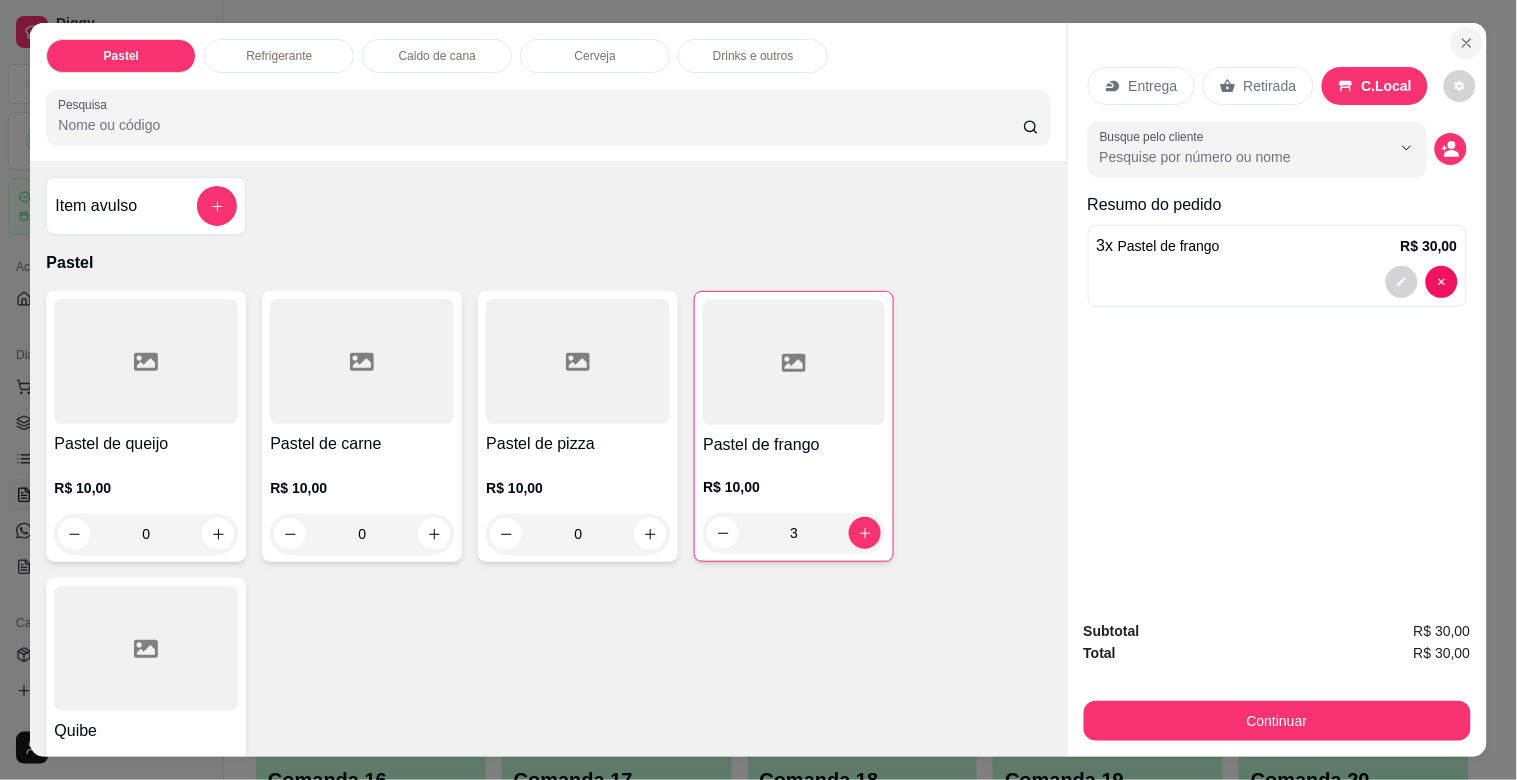 click 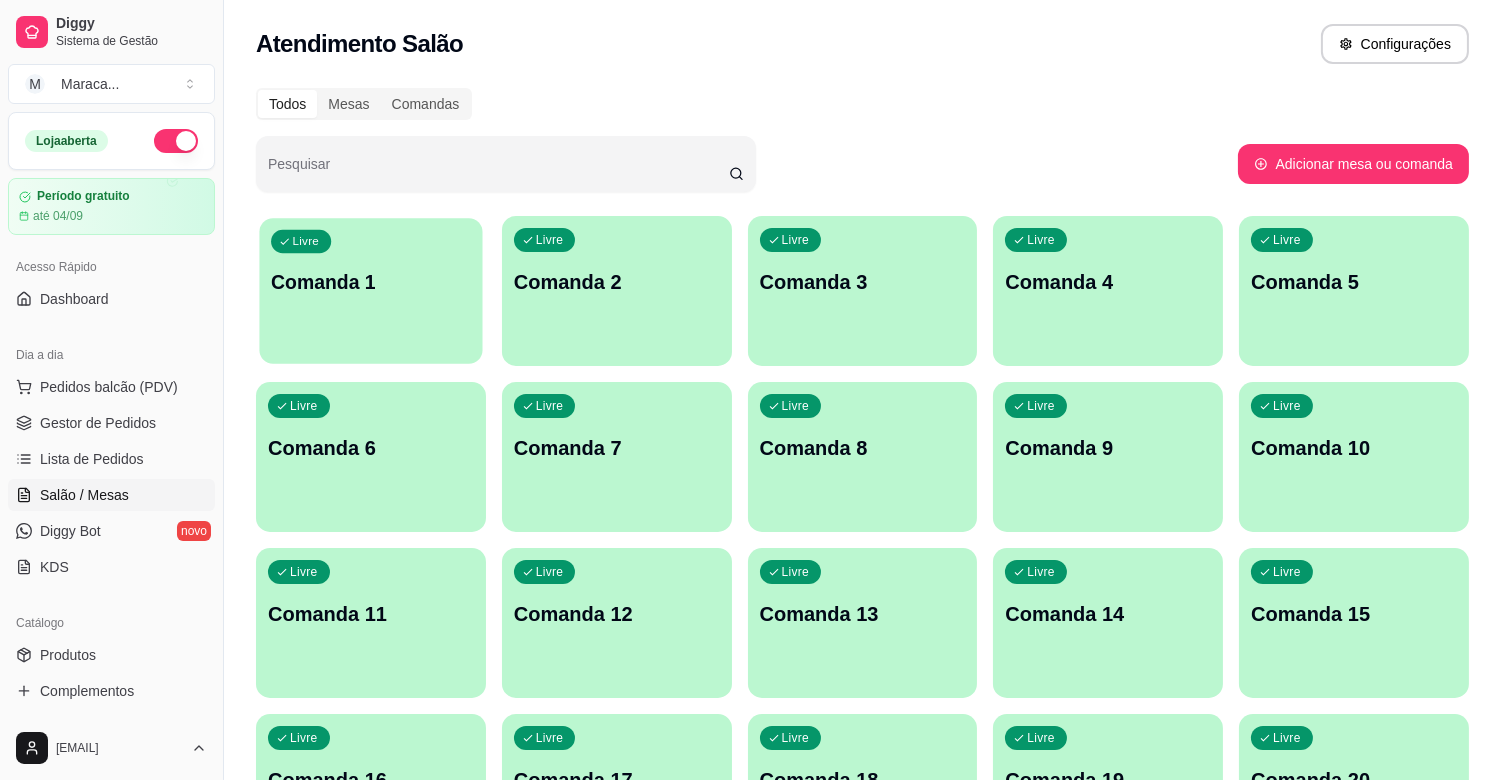click on "Comanda 1" at bounding box center [371, 282] 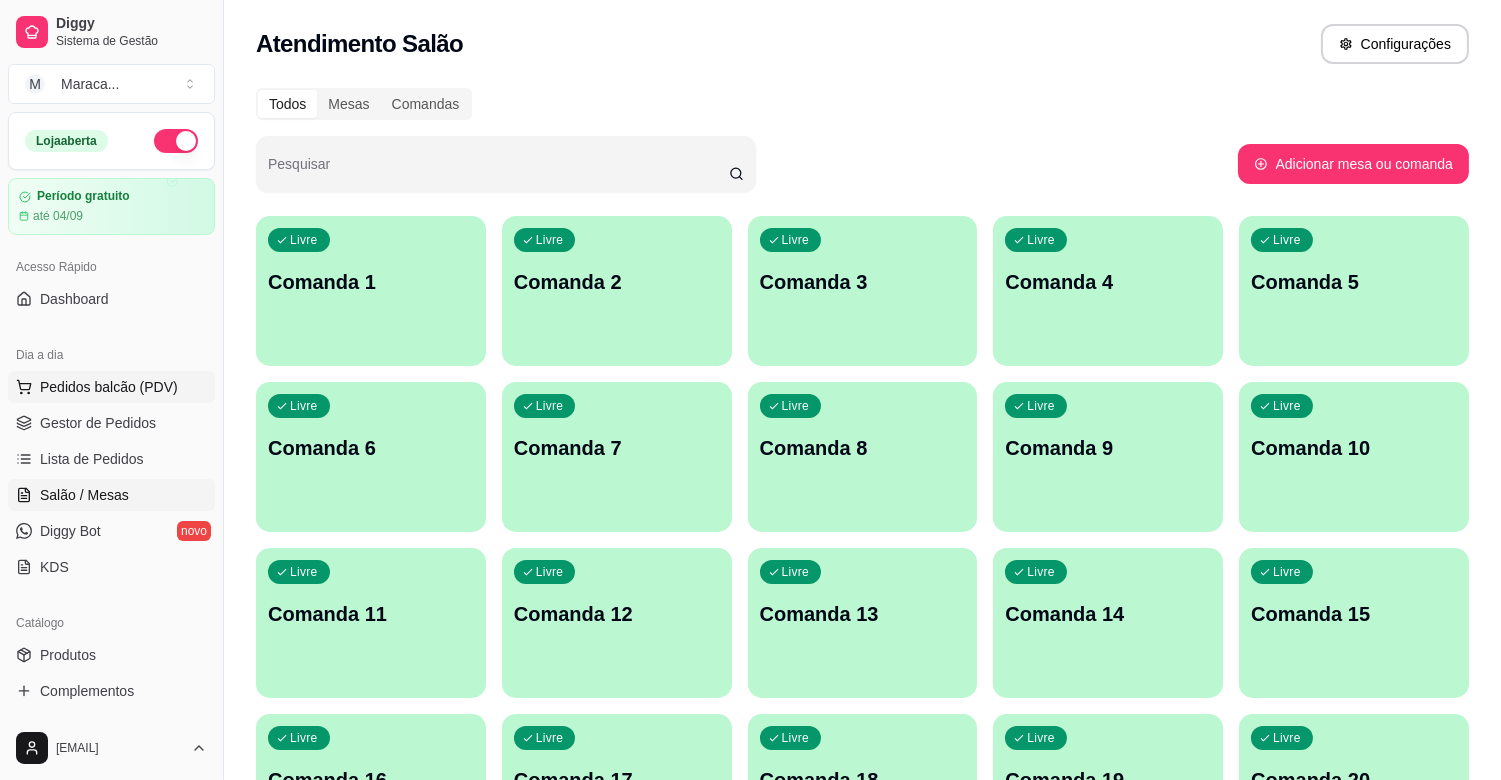 click on "Pedidos balcão (PDV)" at bounding box center [109, 387] 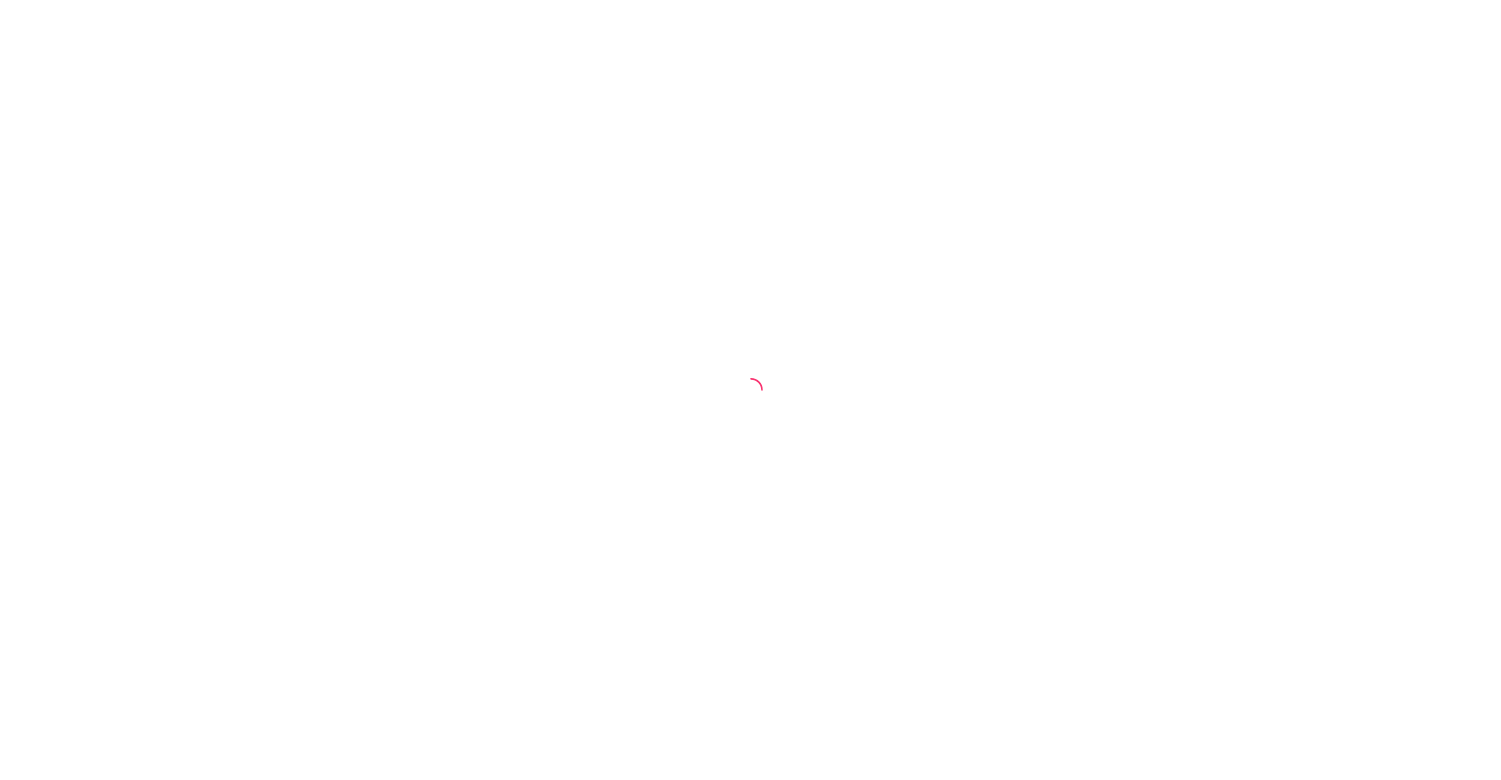 scroll, scrollTop: 0, scrollLeft: 0, axis: both 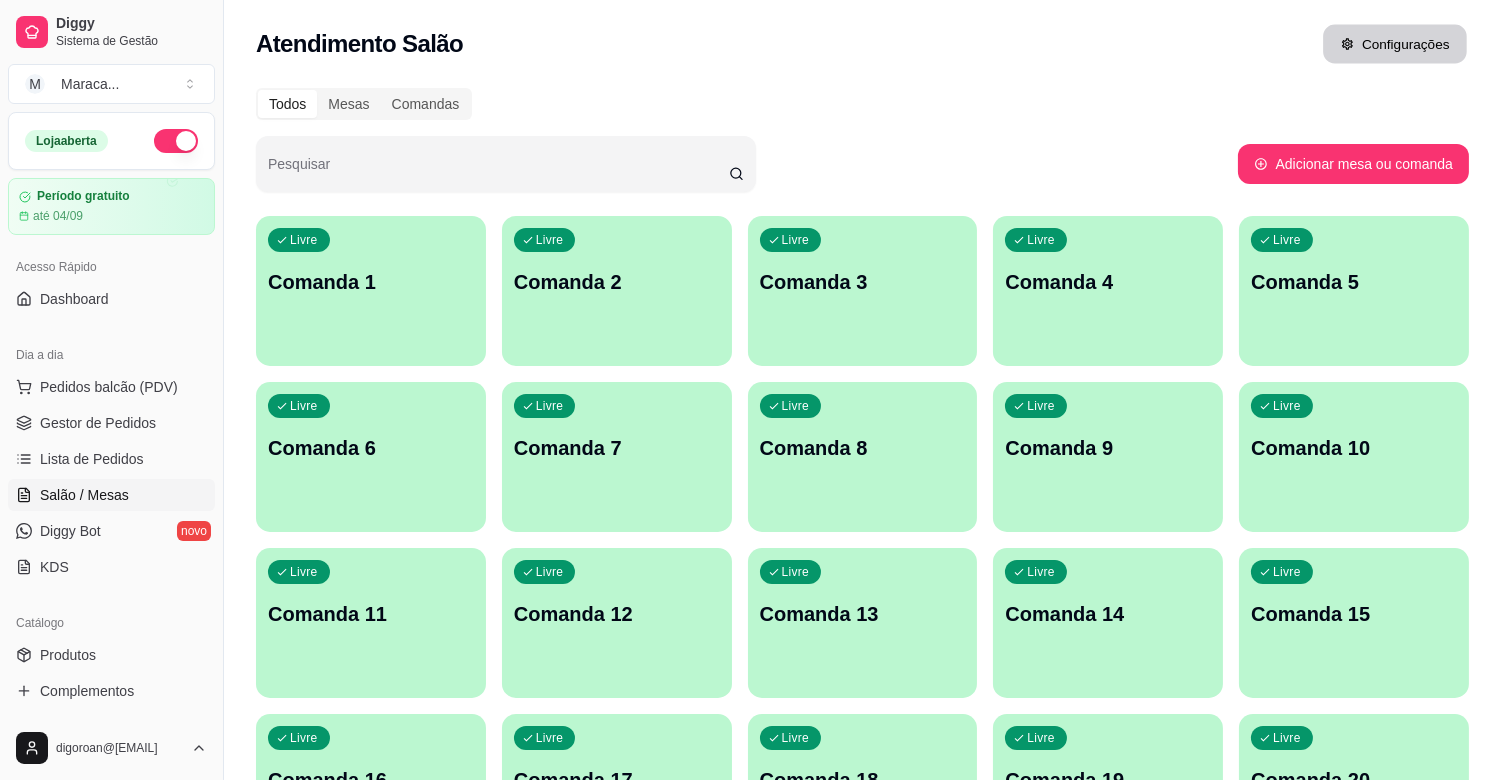 click on "Configurações" at bounding box center (1395, 44) 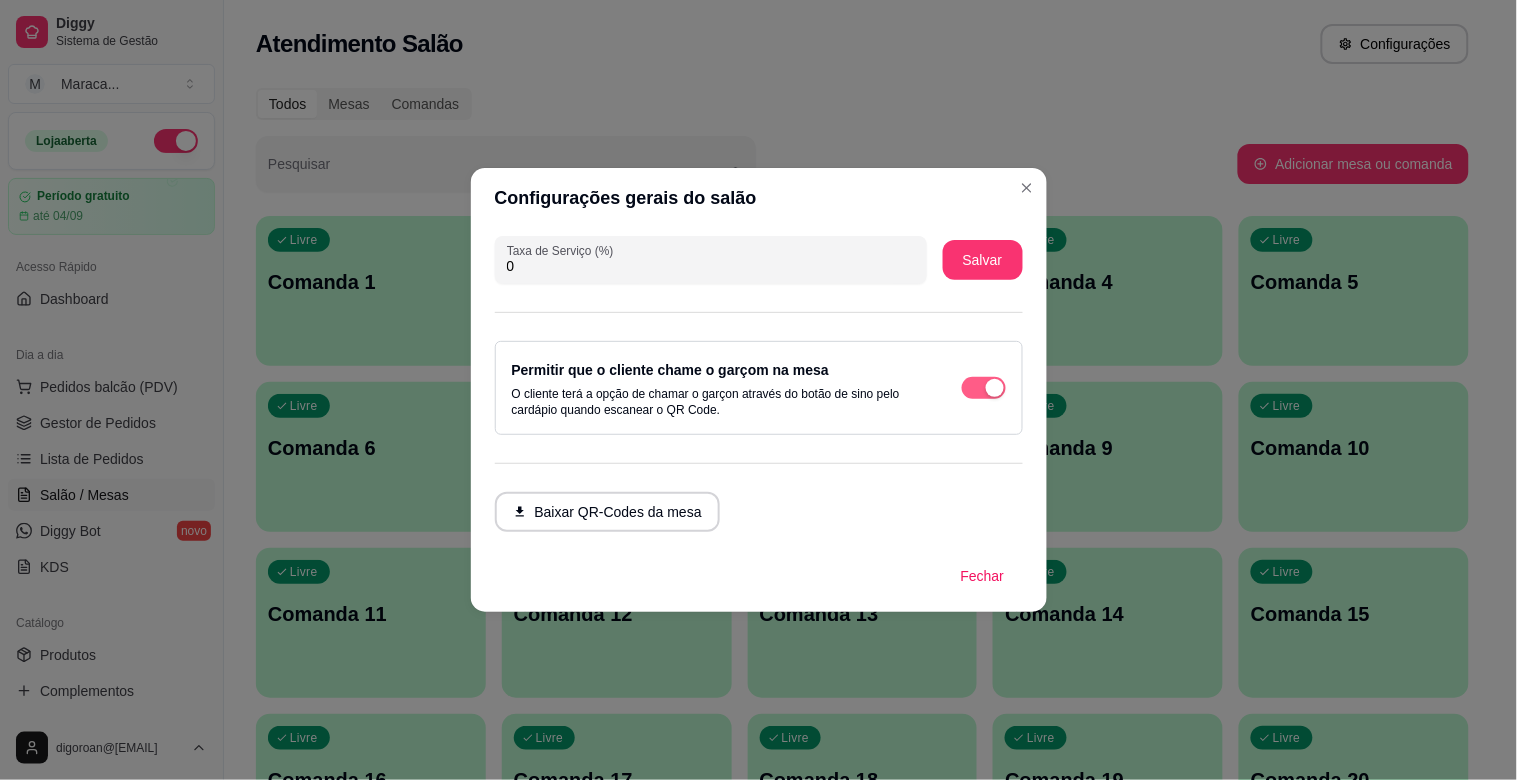click at bounding box center [984, 388] 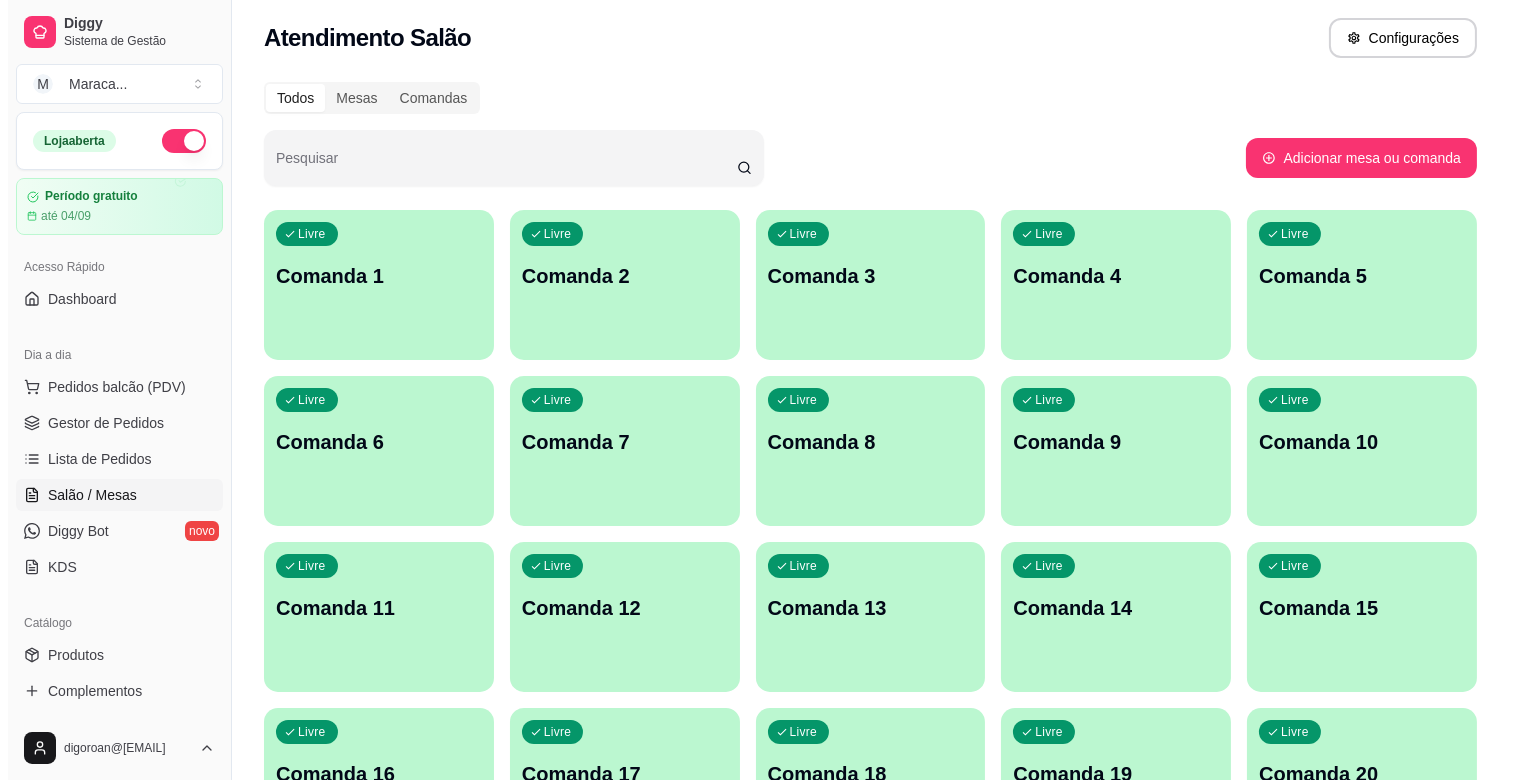 scroll, scrollTop: 0, scrollLeft: 0, axis: both 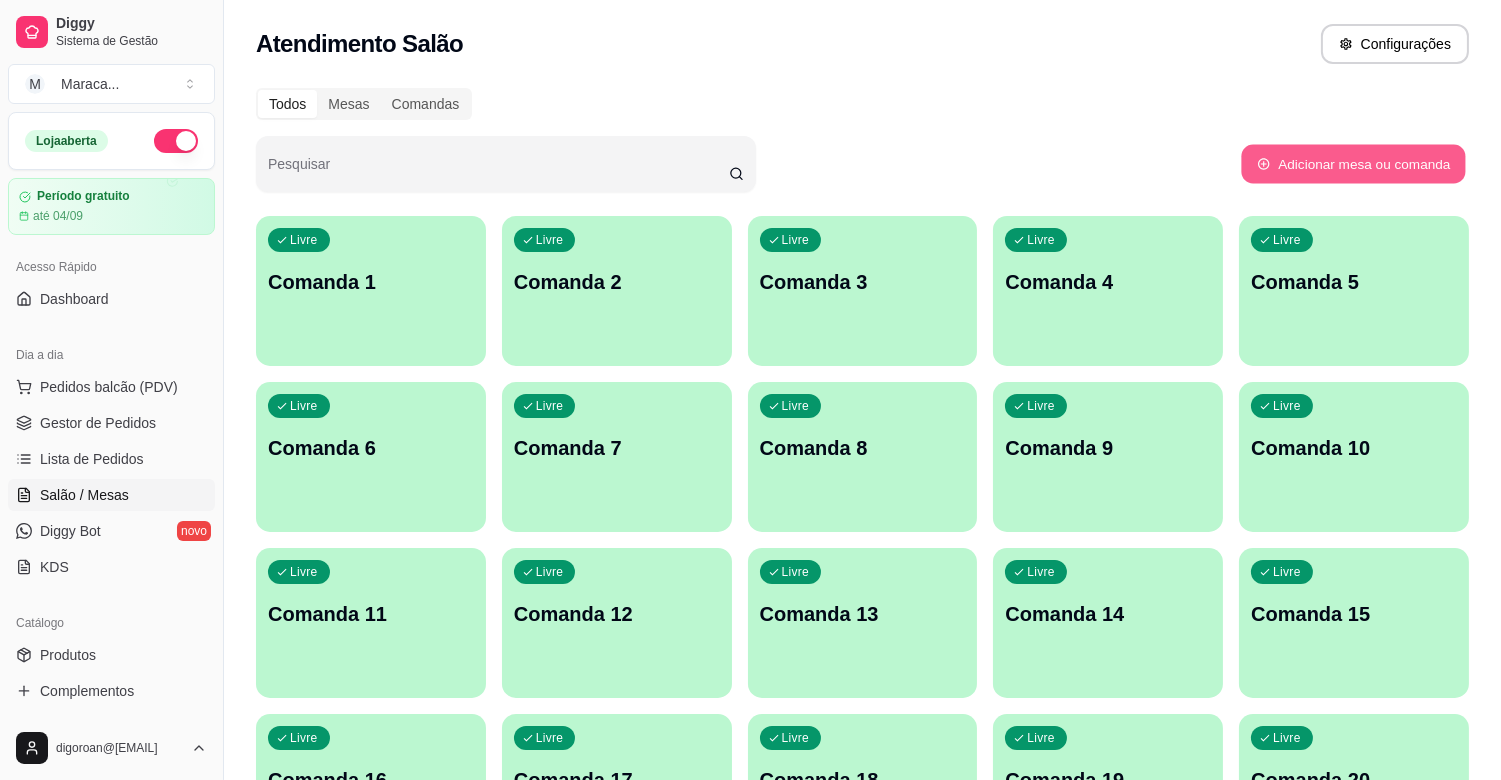 click on "Adicionar mesa ou comanda" at bounding box center [1353, 164] 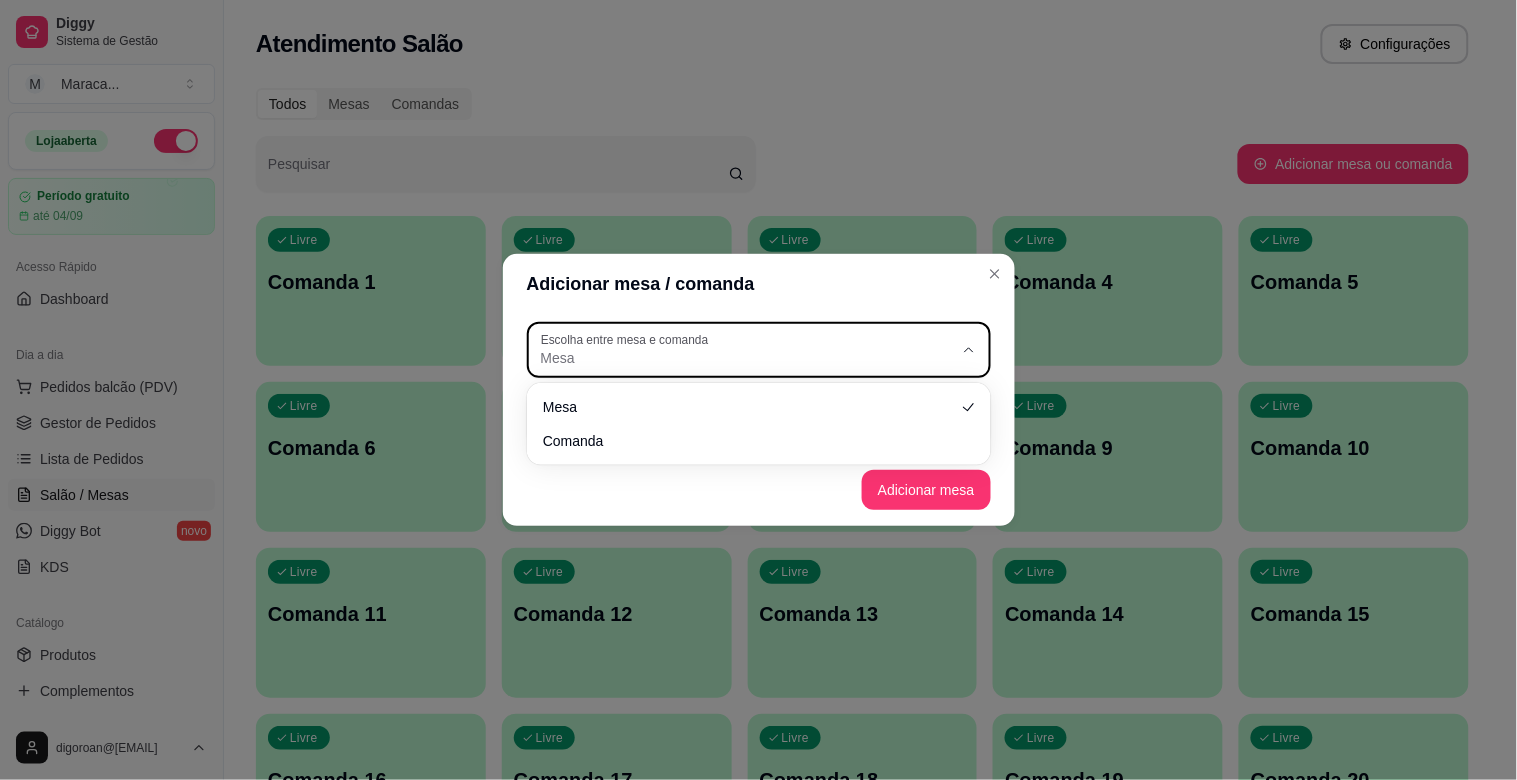 click on "Escolha entre mesa e comanda Mesa" at bounding box center (759, 350) 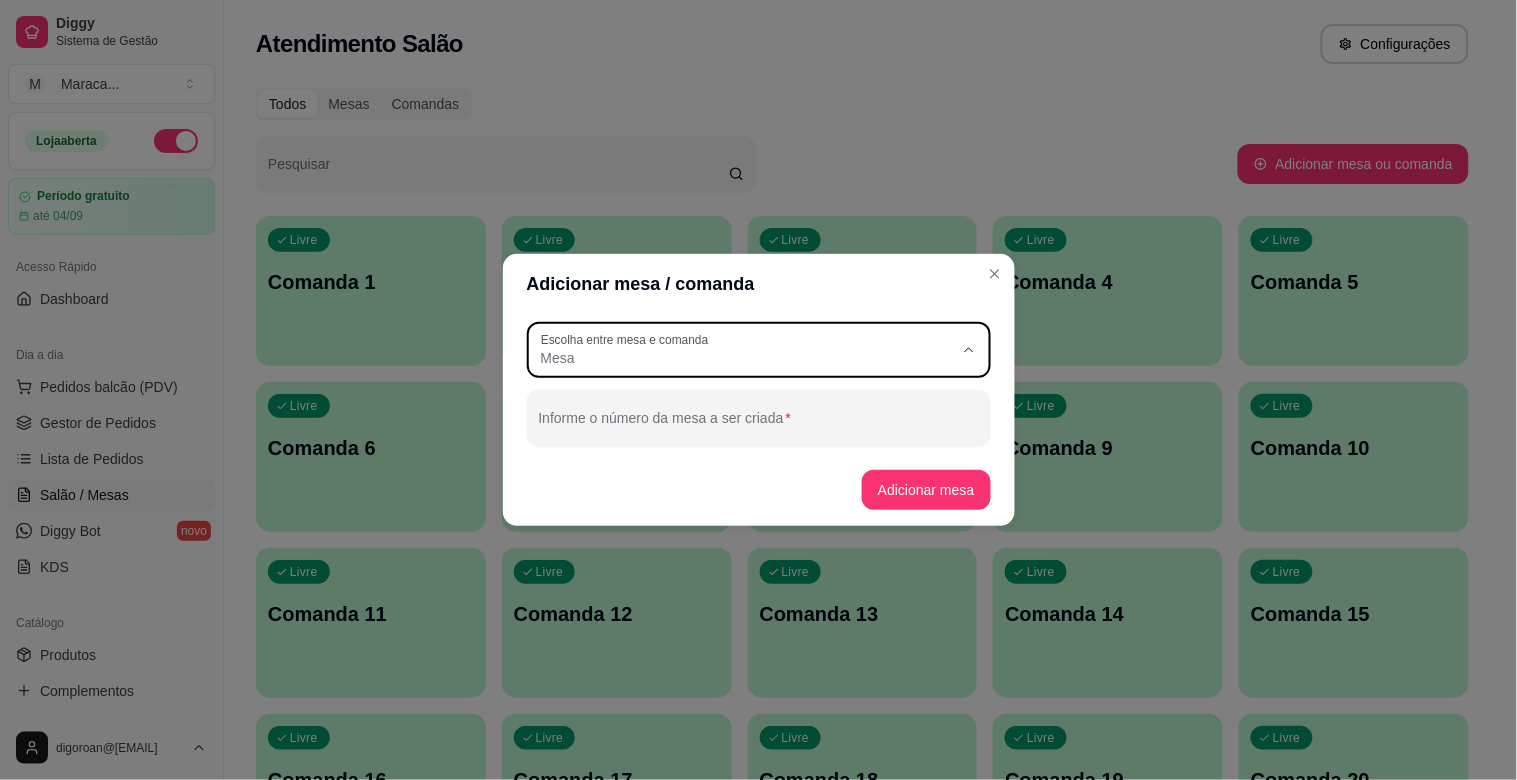 click on "Comanda" at bounding box center [750, 438] 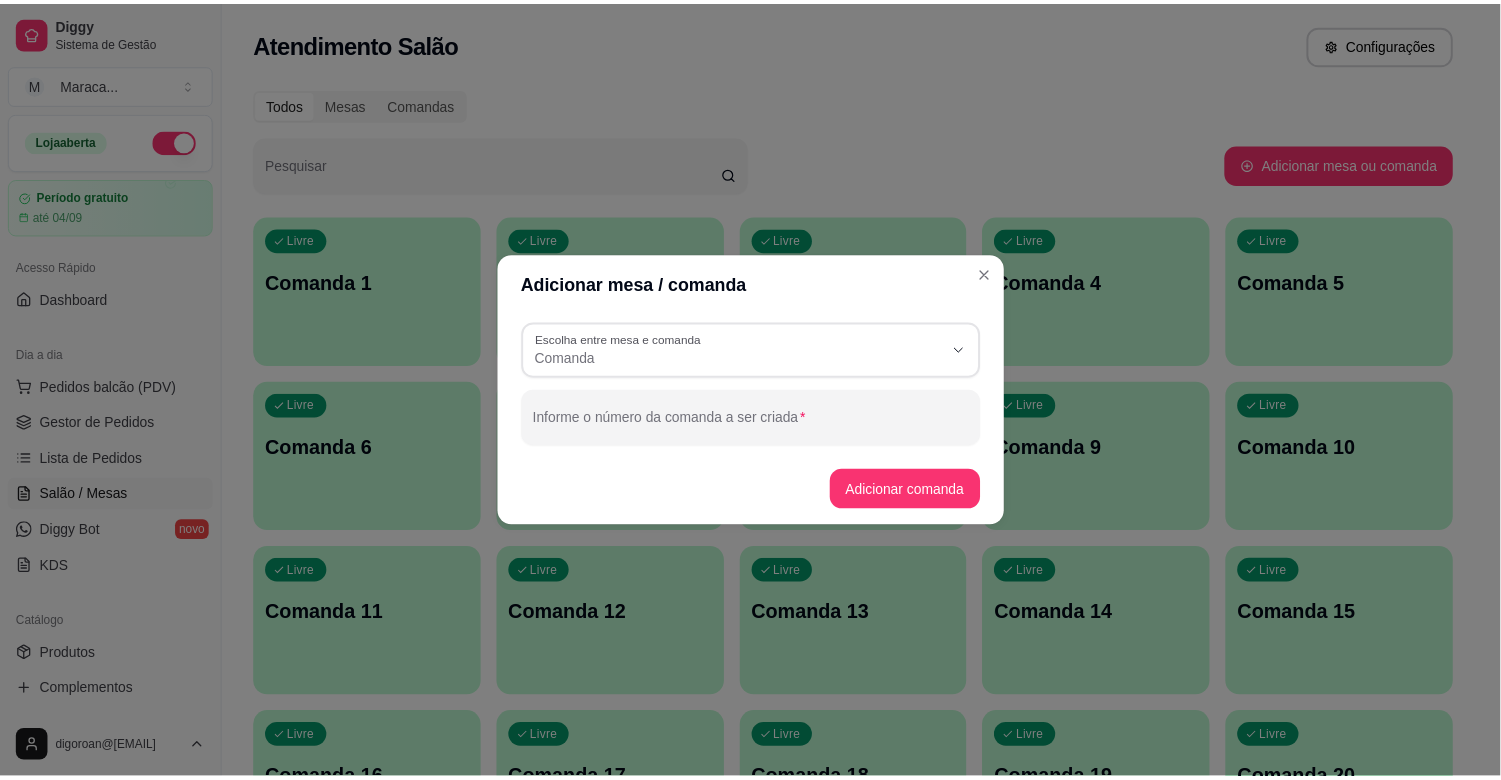 scroll, scrollTop: 18, scrollLeft: 0, axis: vertical 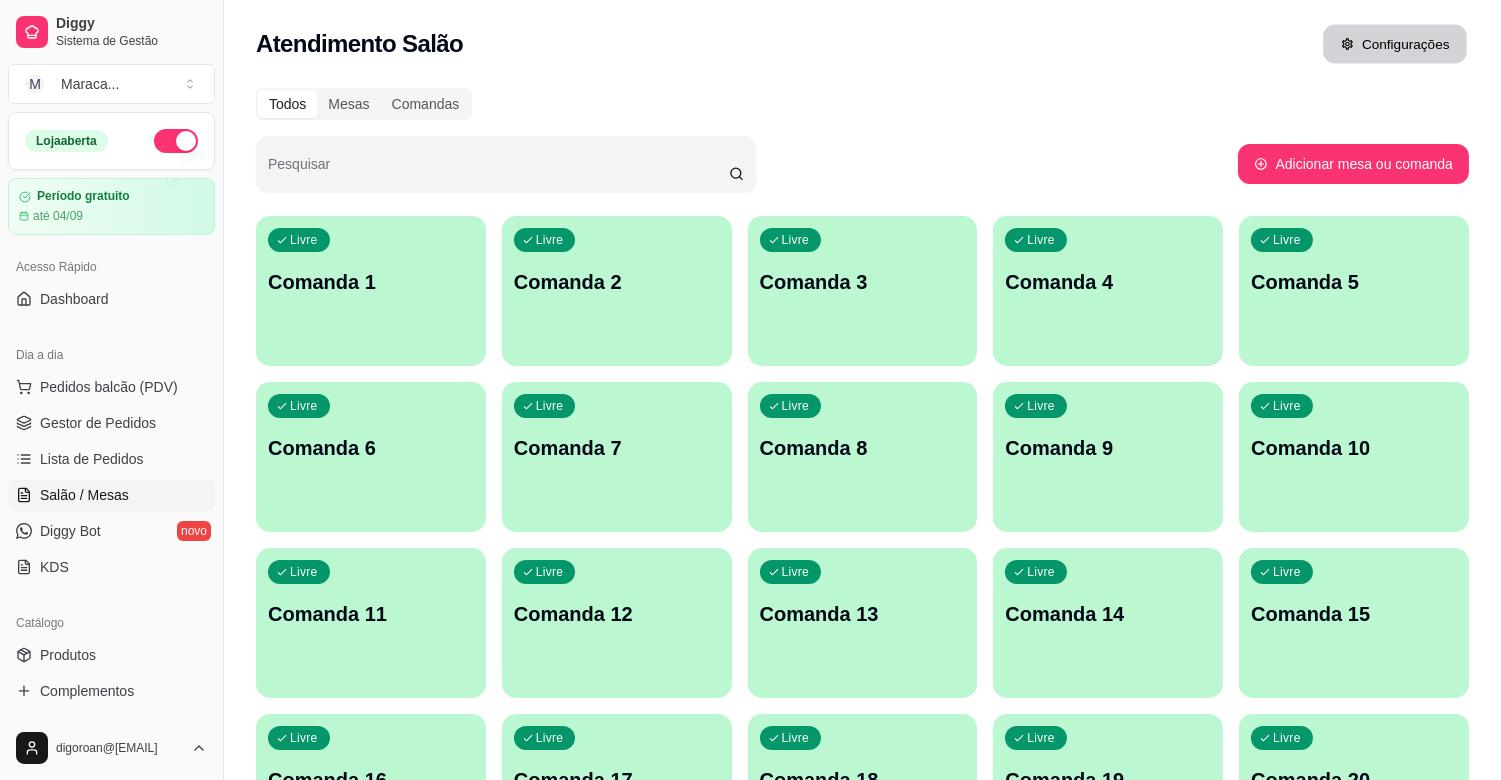 click on "Configurações" at bounding box center [1395, 44] 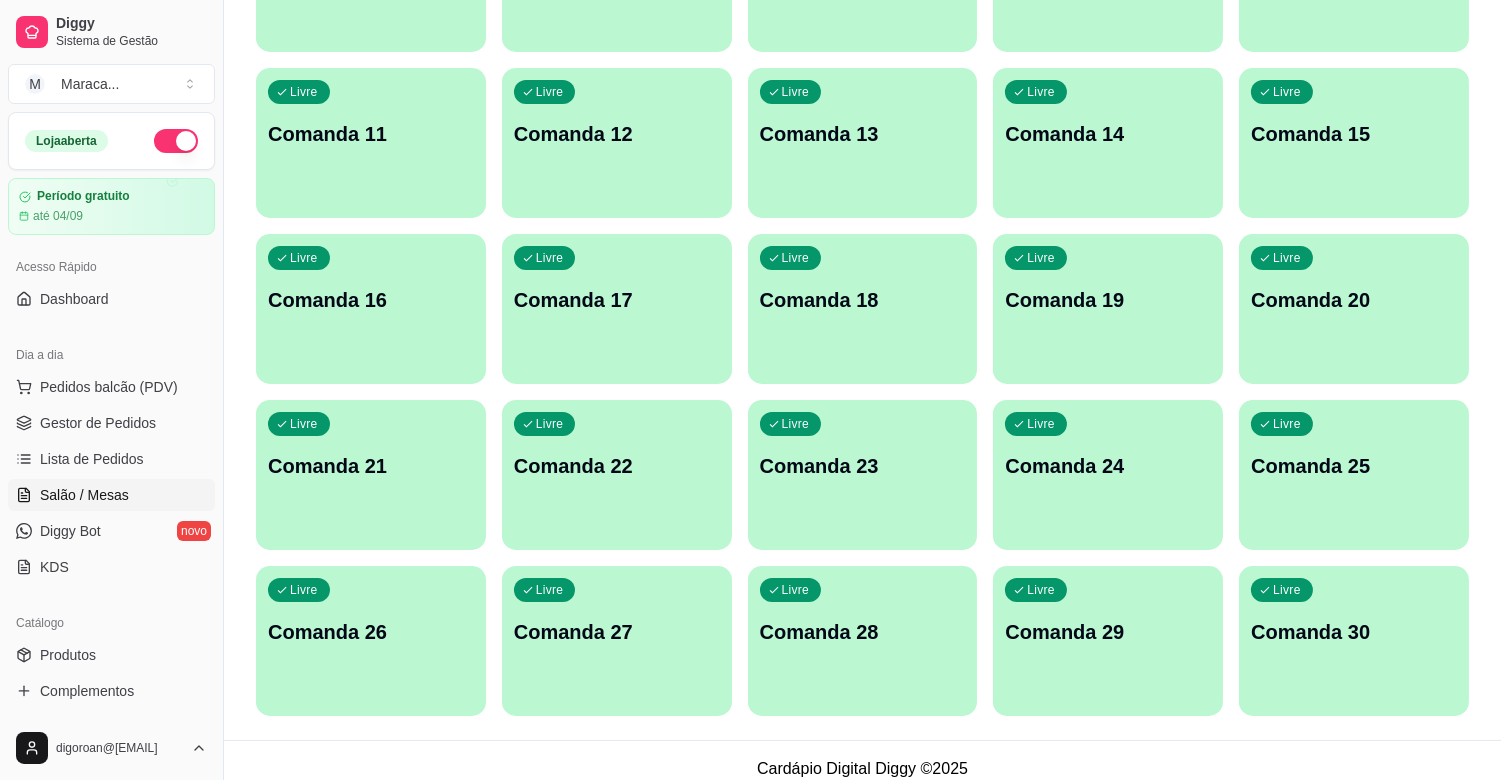 scroll, scrollTop: 496, scrollLeft: 0, axis: vertical 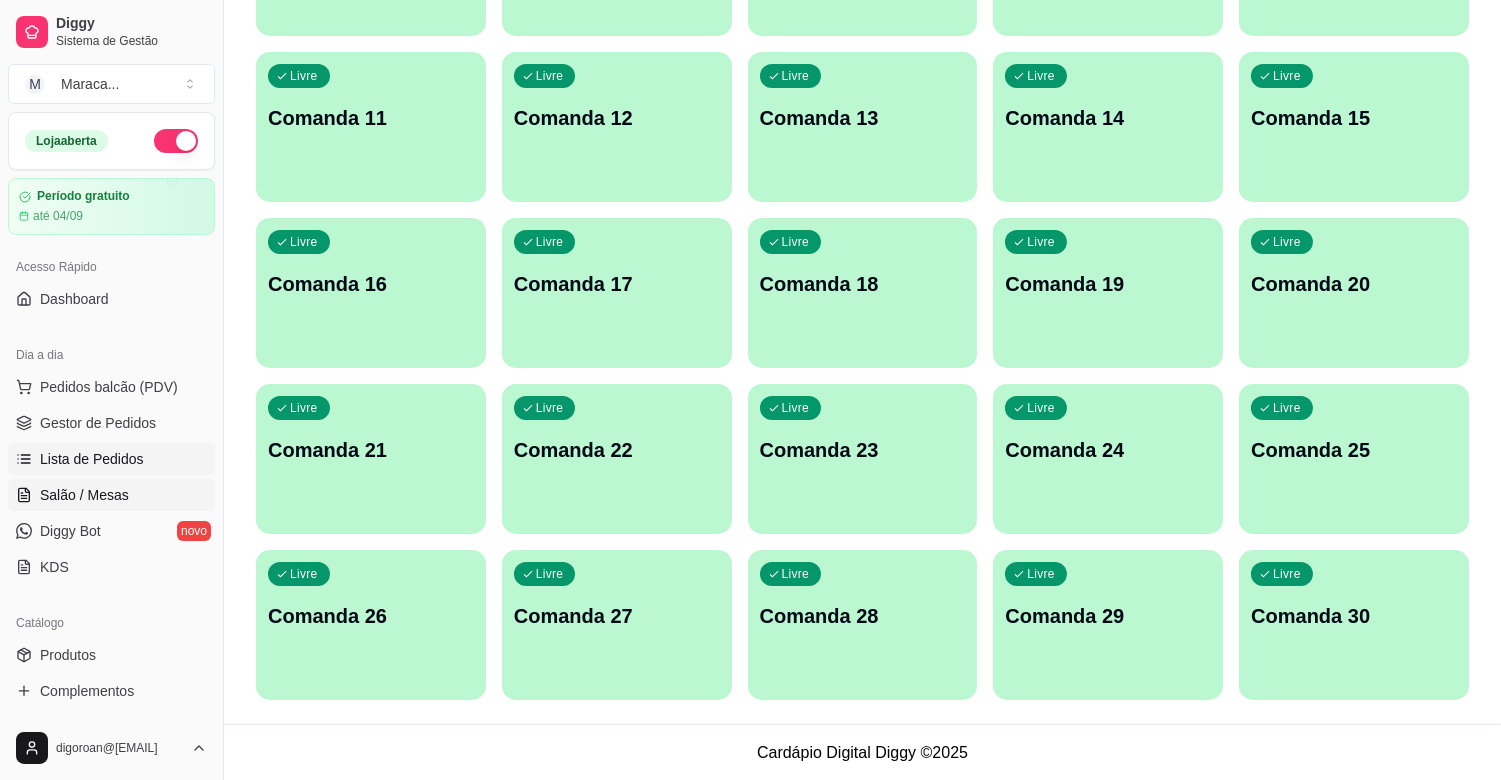 click on "Lista de Pedidos" at bounding box center (92, 459) 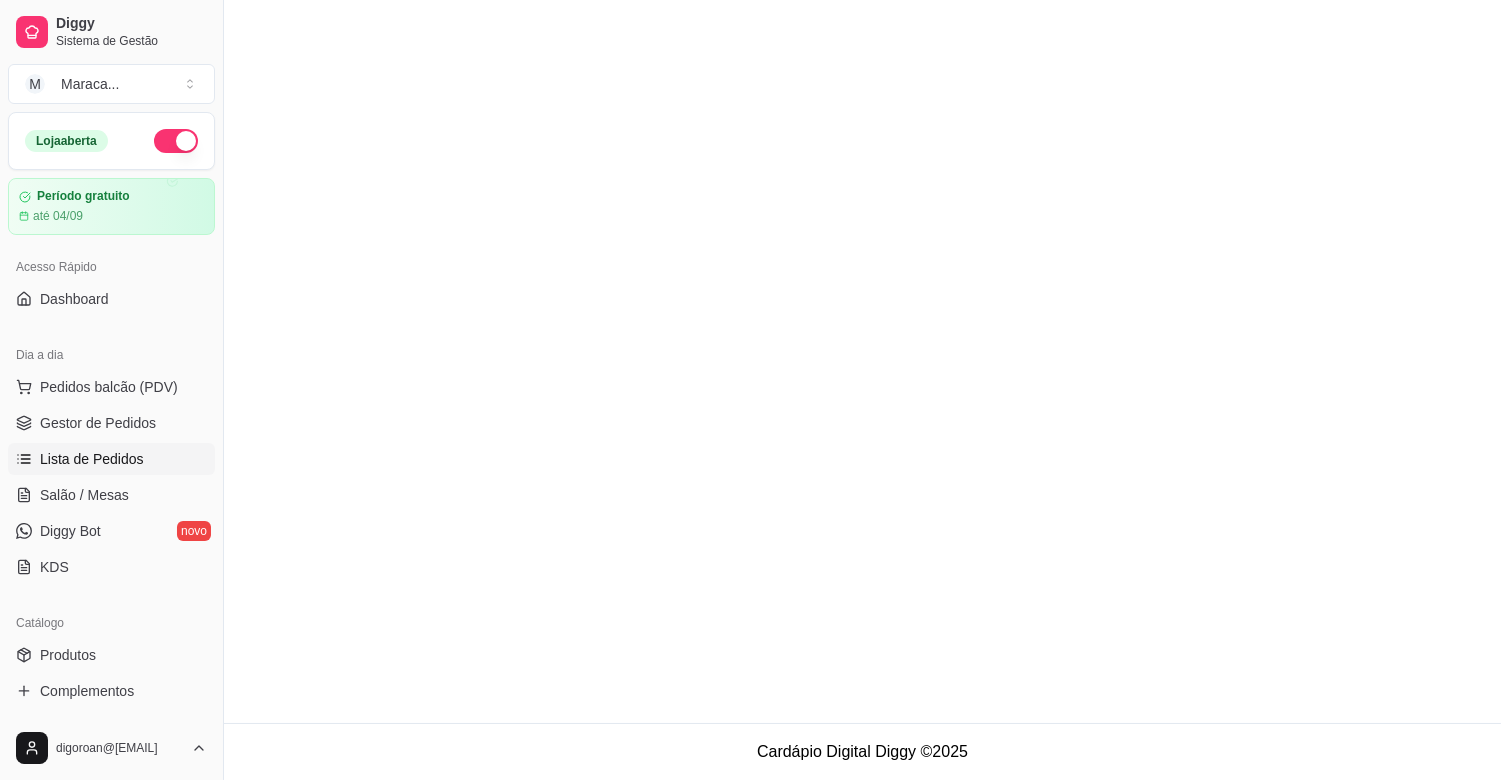 scroll, scrollTop: 0, scrollLeft: 0, axis: both 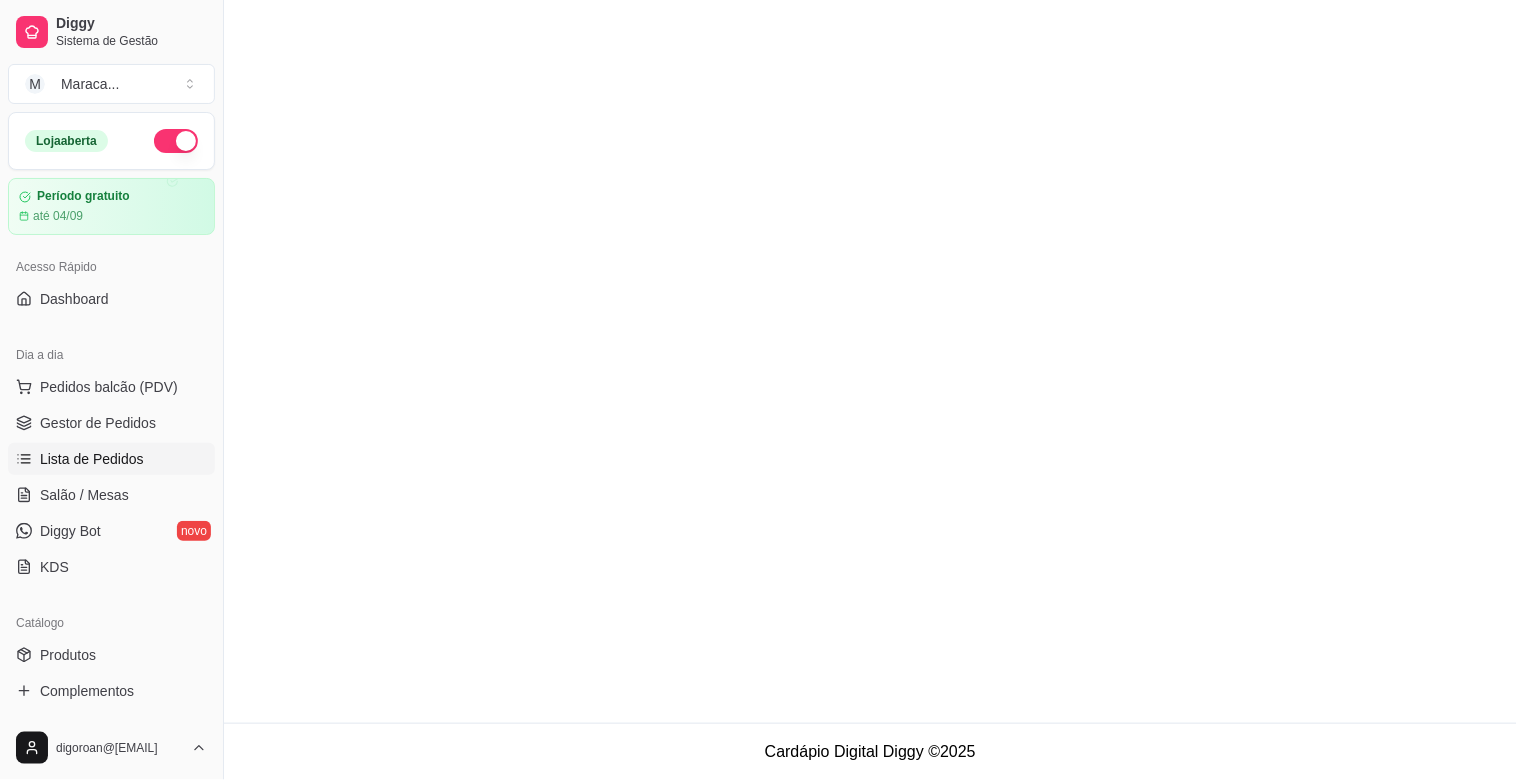 click on "Lista de Pedidos" at bounding box center (92, 459) 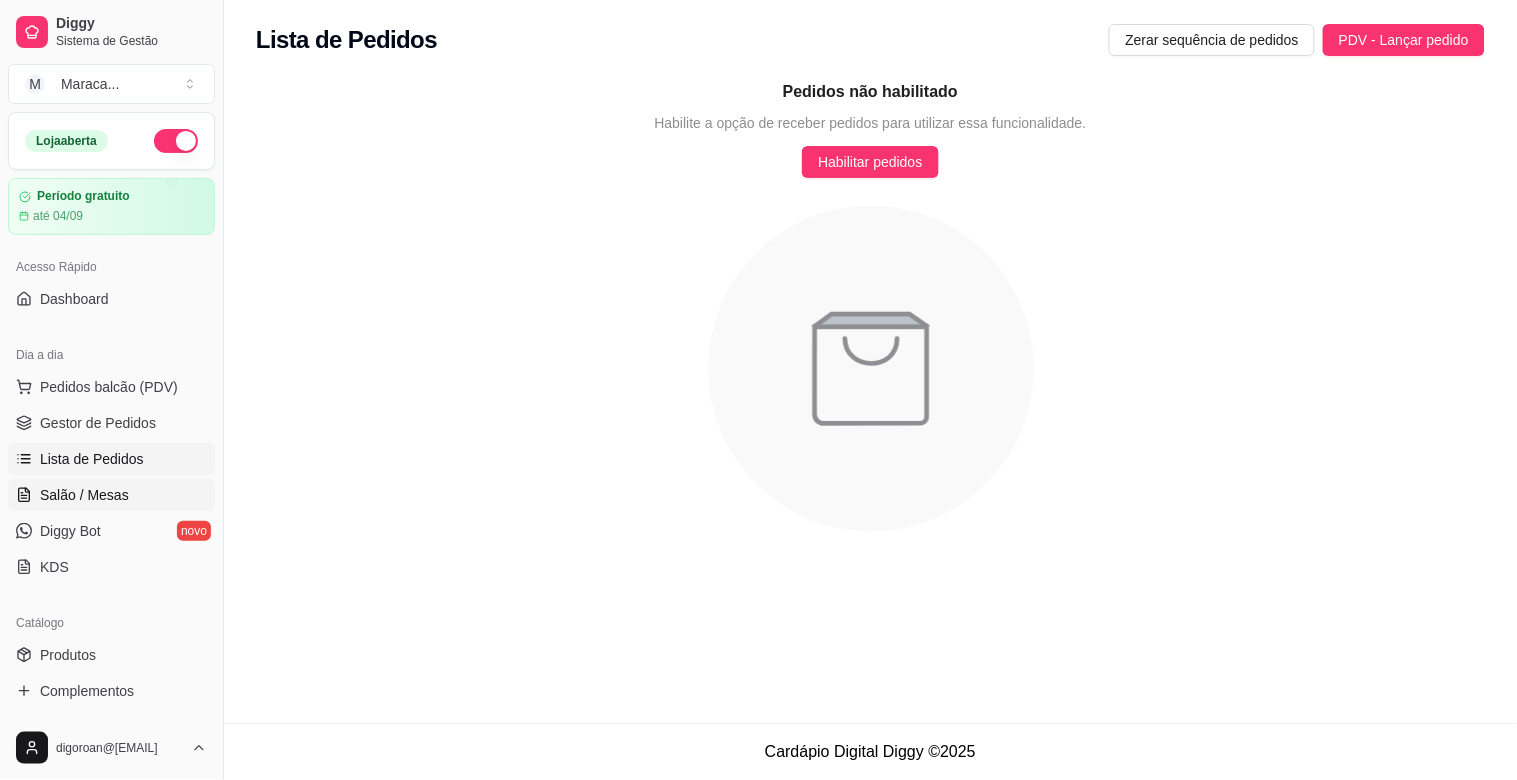 click on "Salão / Mesas" at bounding box center [84, 495] 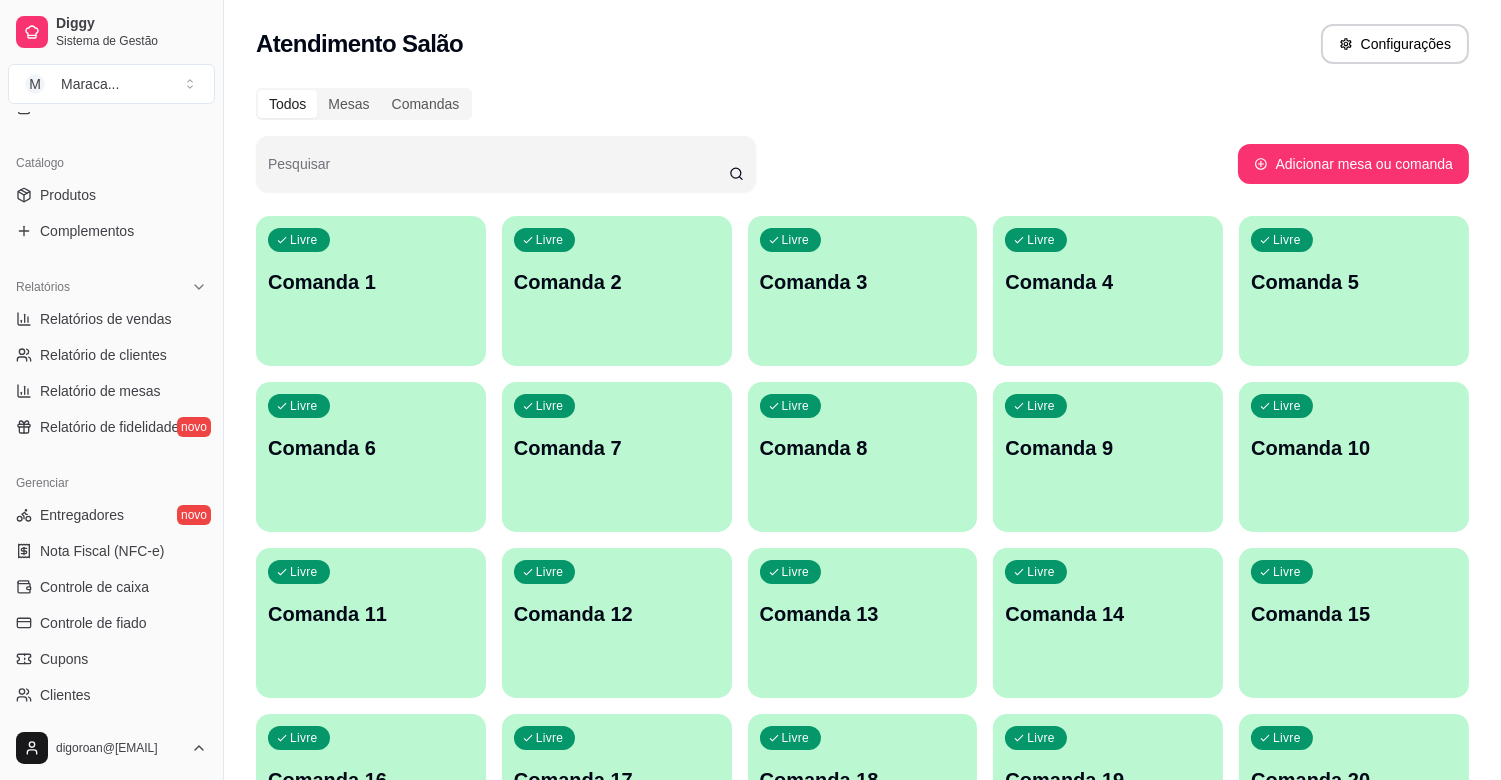 scroll, scrollTop: 547, scrollLeft: 0, axis: vertical 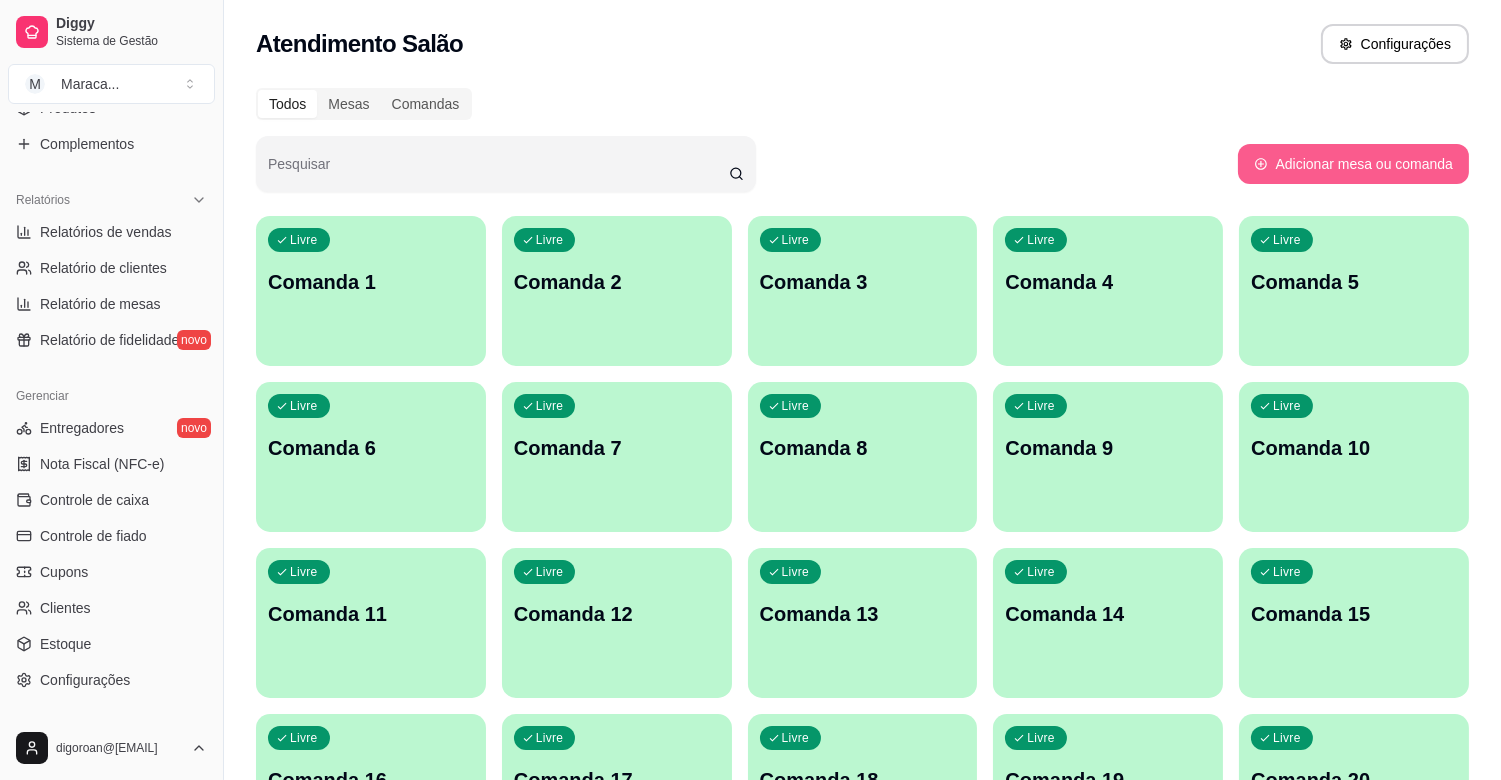 click on "Adicionar mesa ou comanda" at bounding box center (1353, 164) 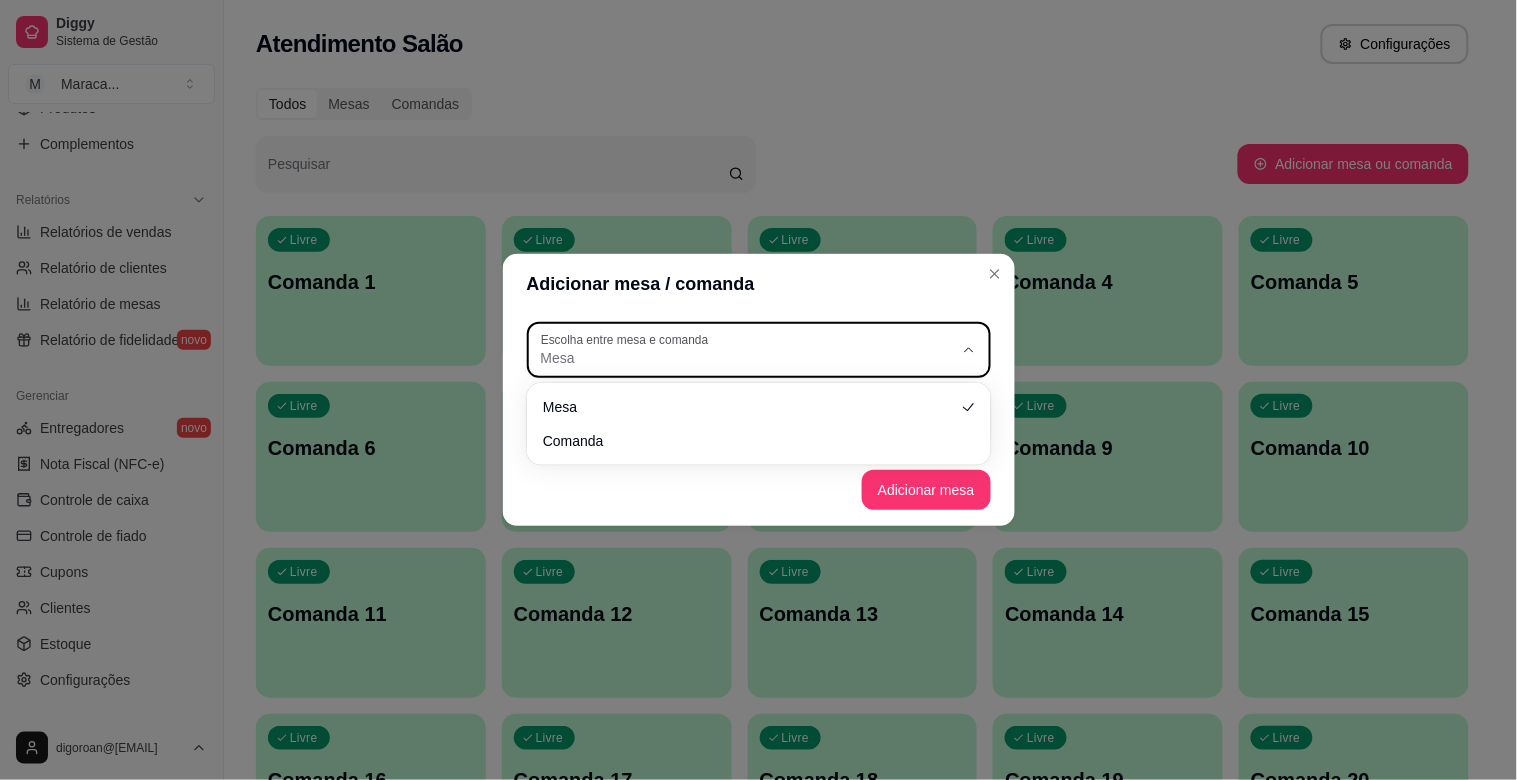 click on "Mesa" at bounding box center (747, 350) 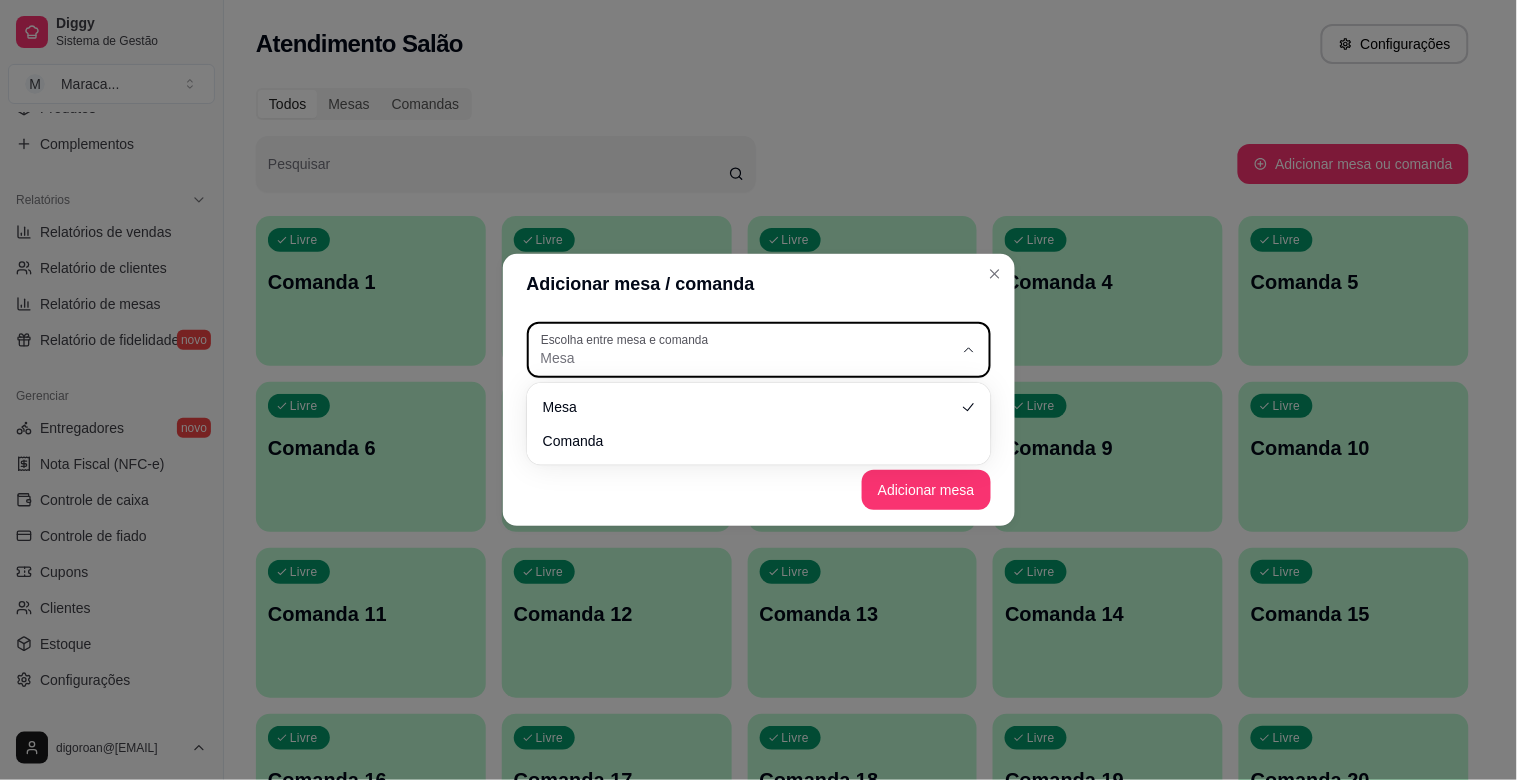 click on "Mesa" at bounding box center [747, 350] 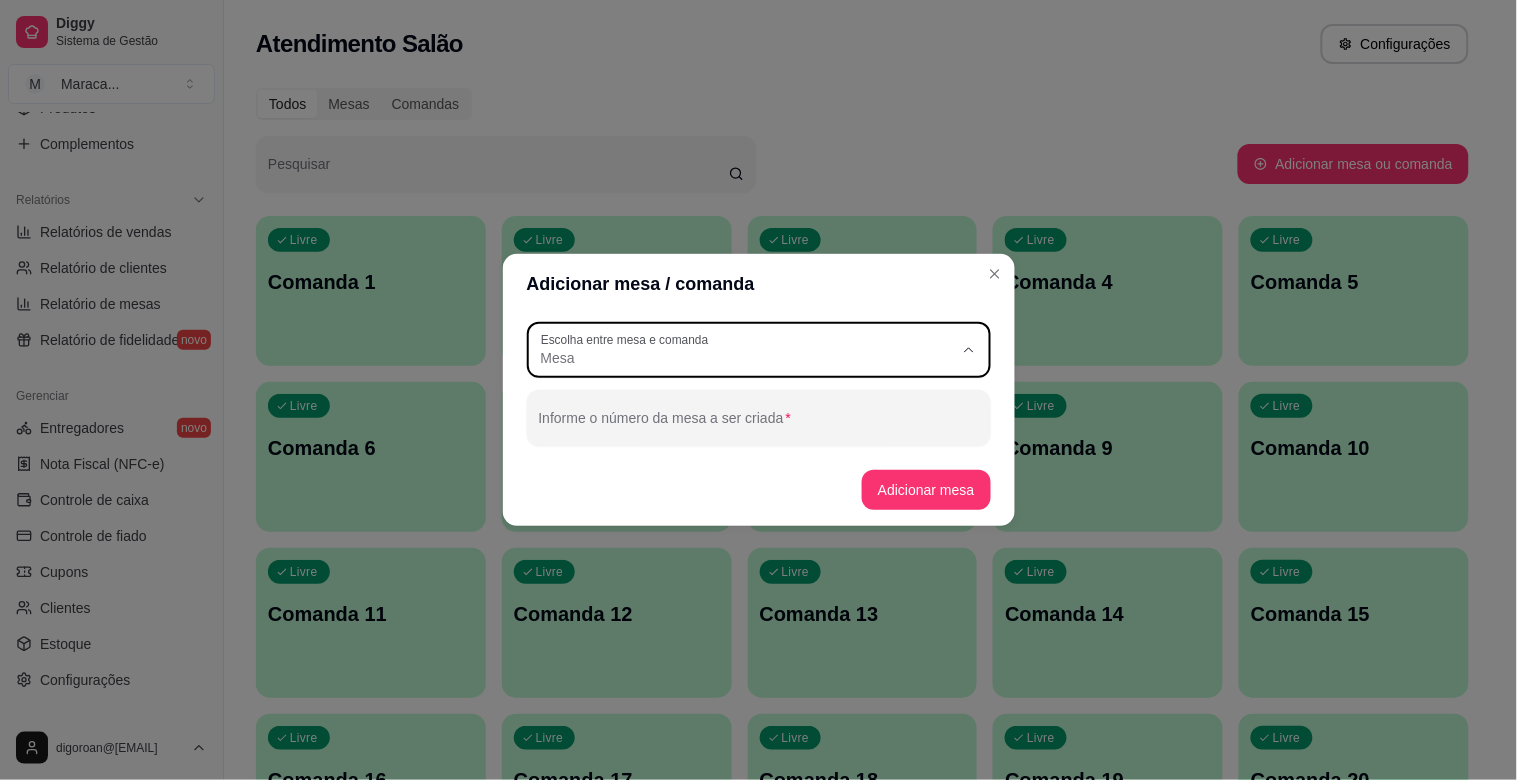 click on "Adicionar   mesa" at bounding box center (759, 490) 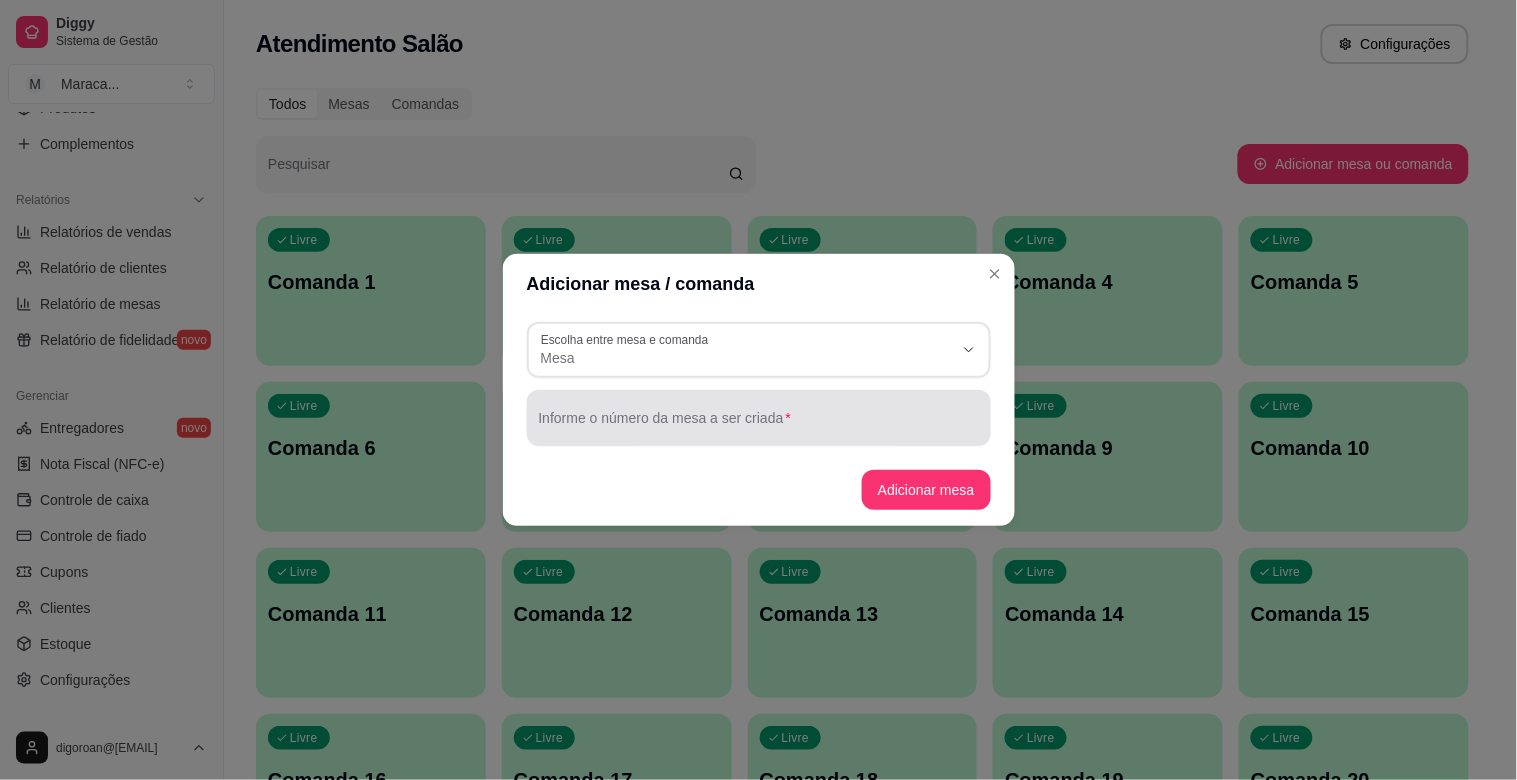 click on "Informe o número da mesa a ser criada" at bounding box center [759, 418] 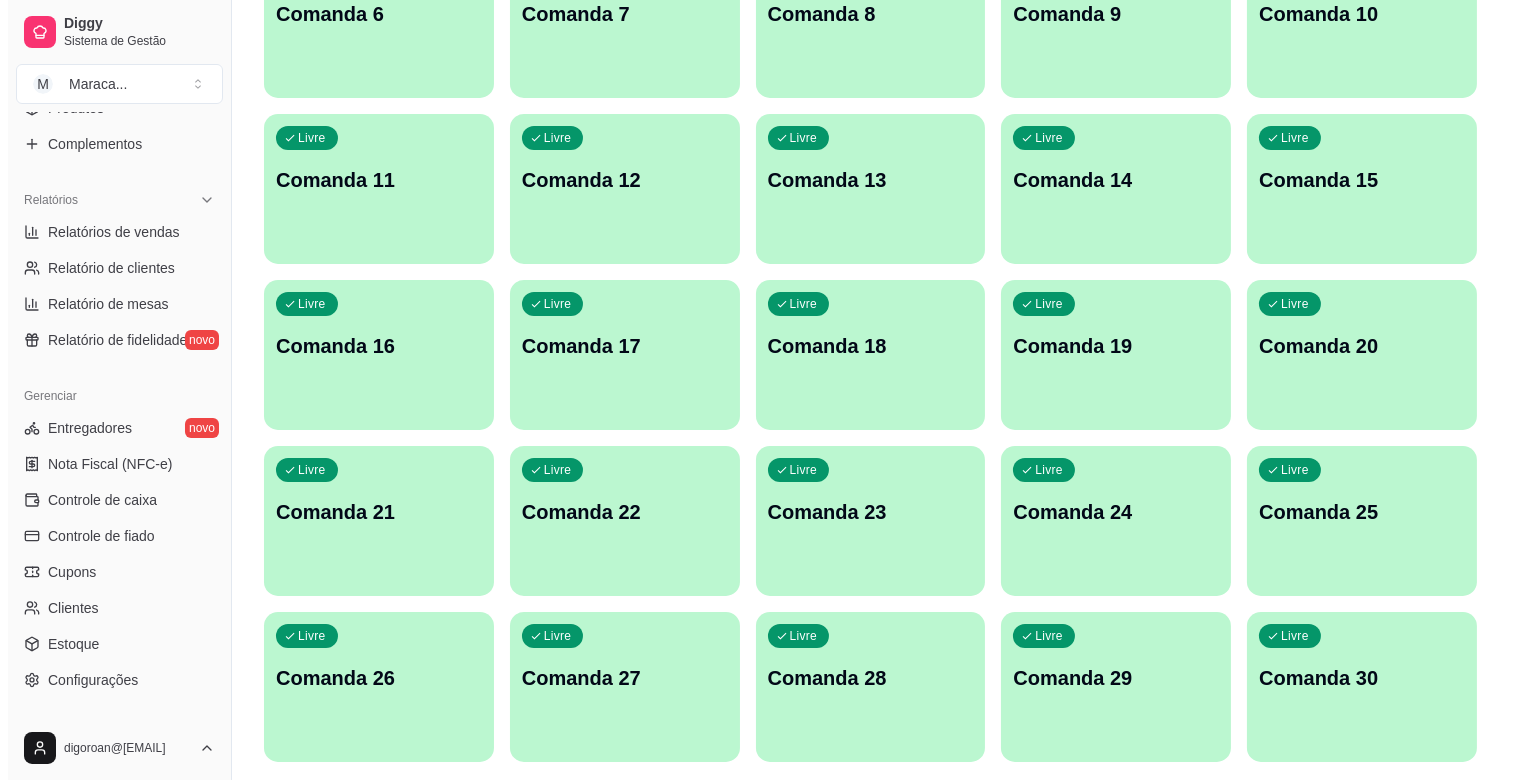 scroll, scrollTop: 496, scrollLeft: 0, axis: vertical 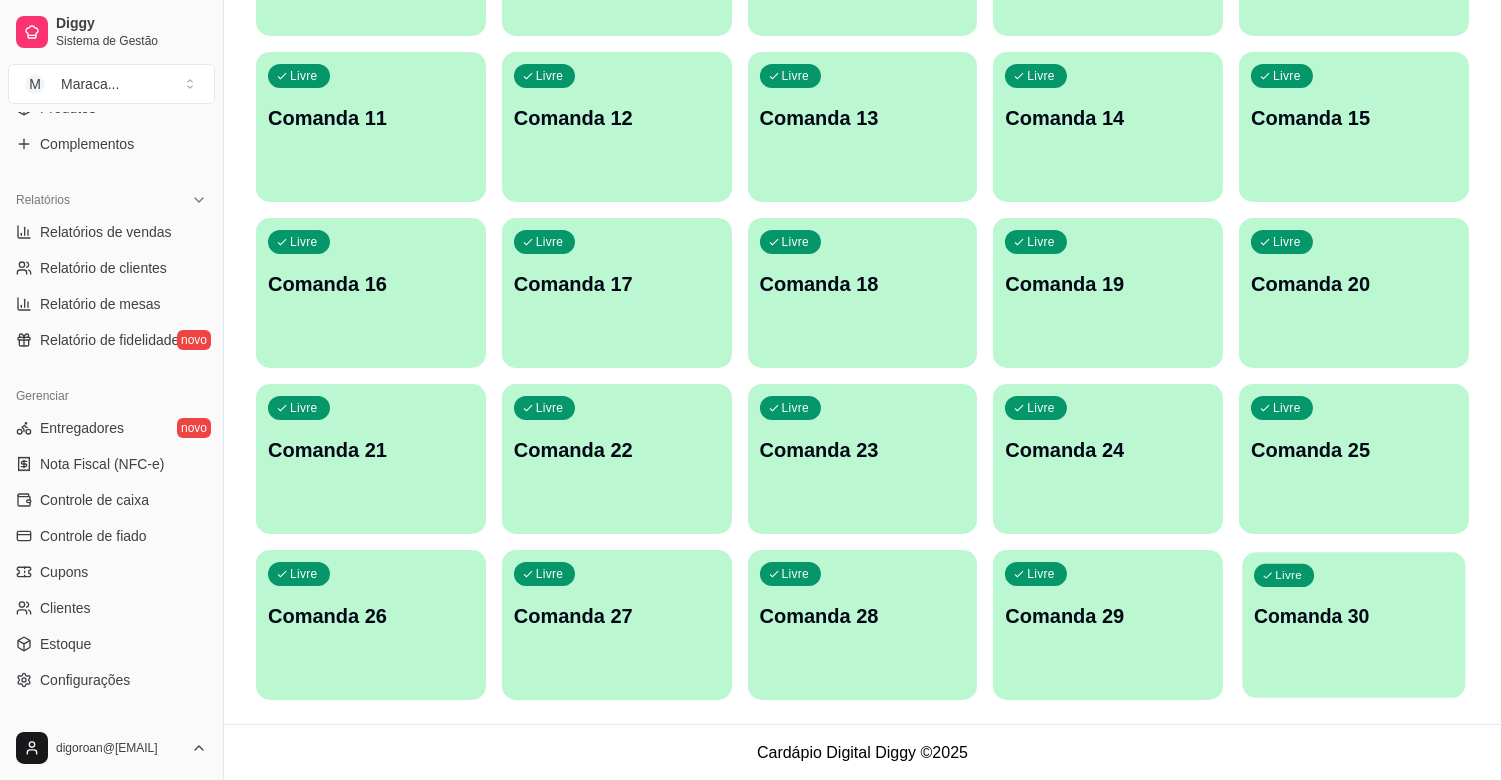 click on "Livre Comanda 30" at bounding box center [1354, 613] 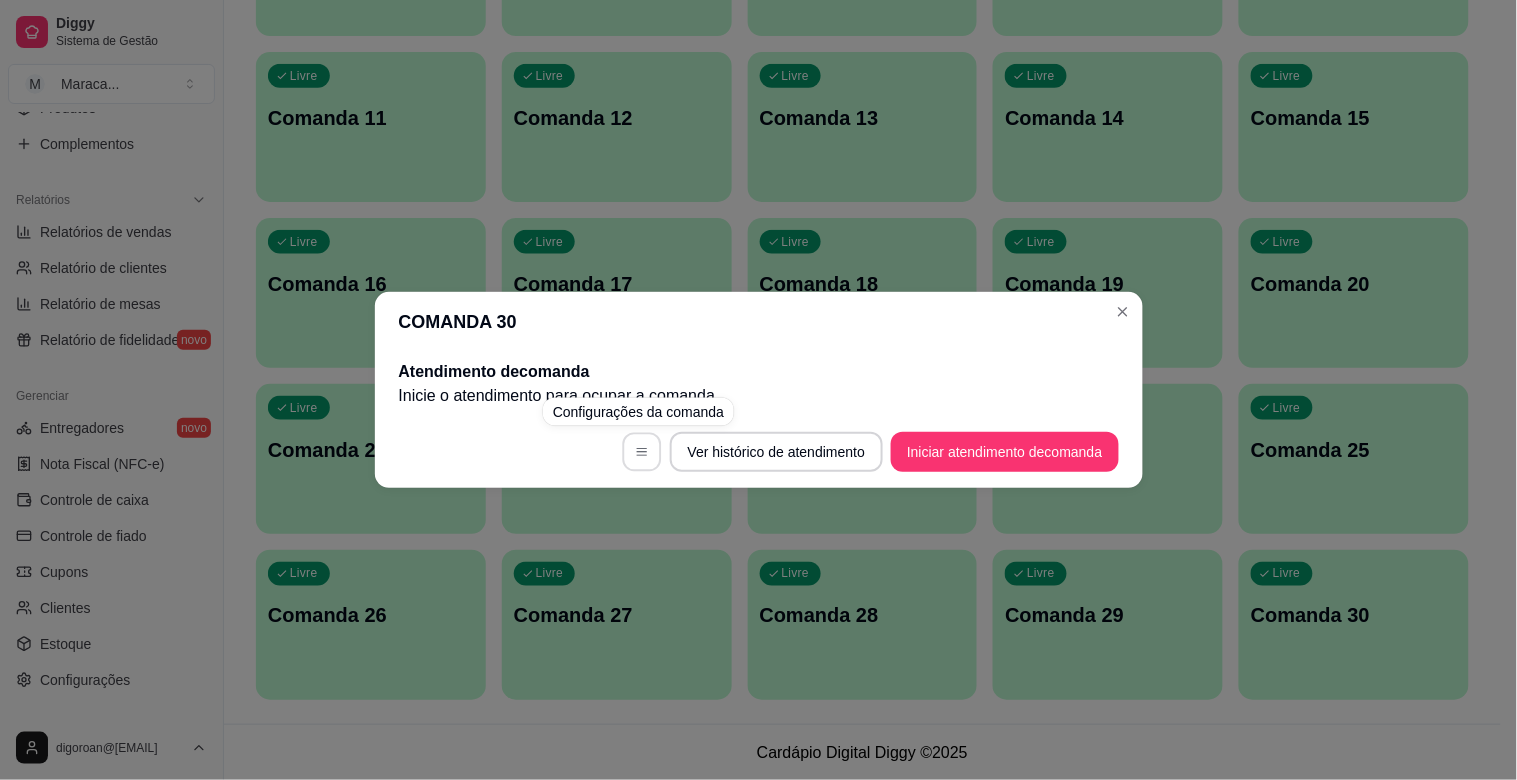 click at bounding box center [641, 452] 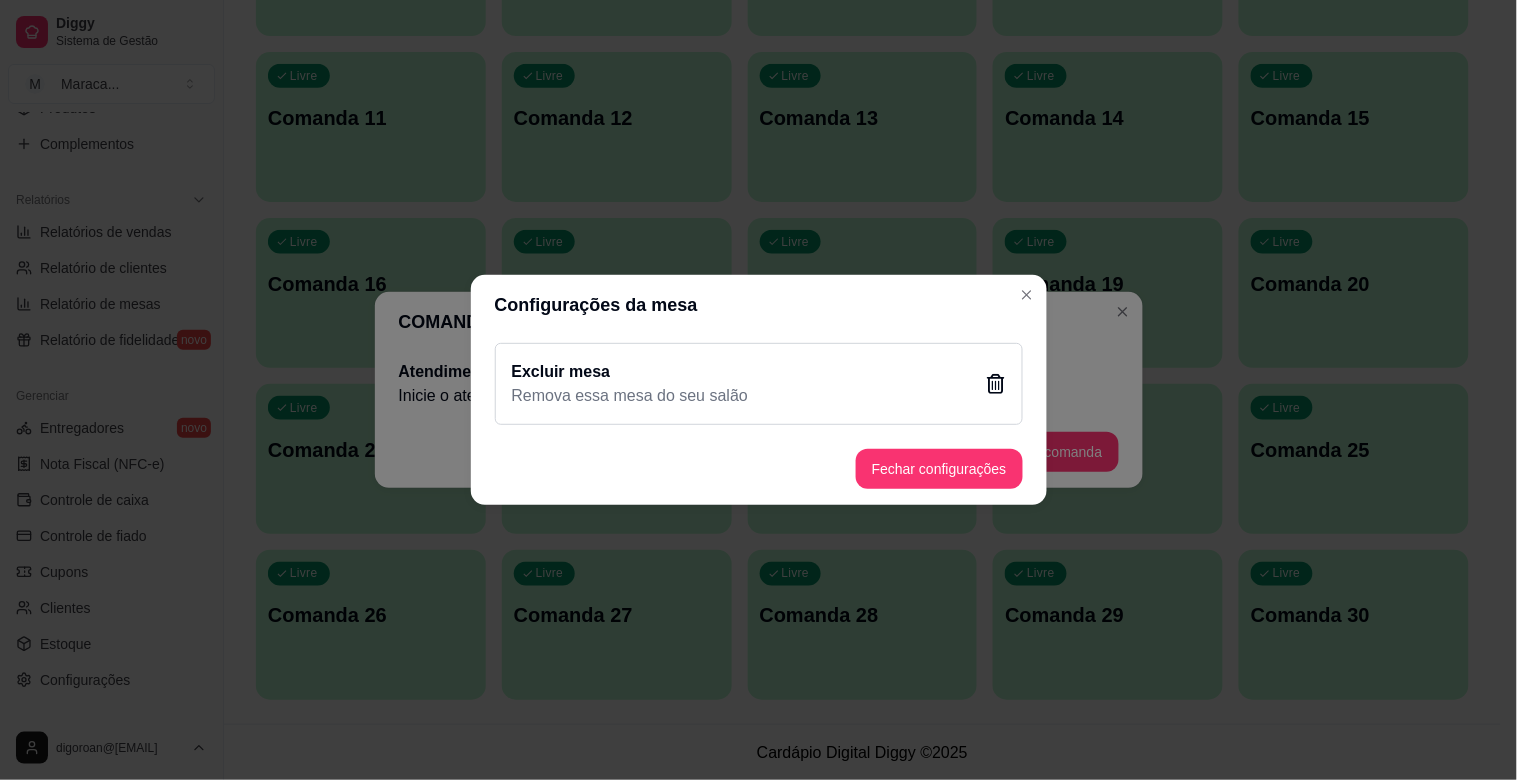 click 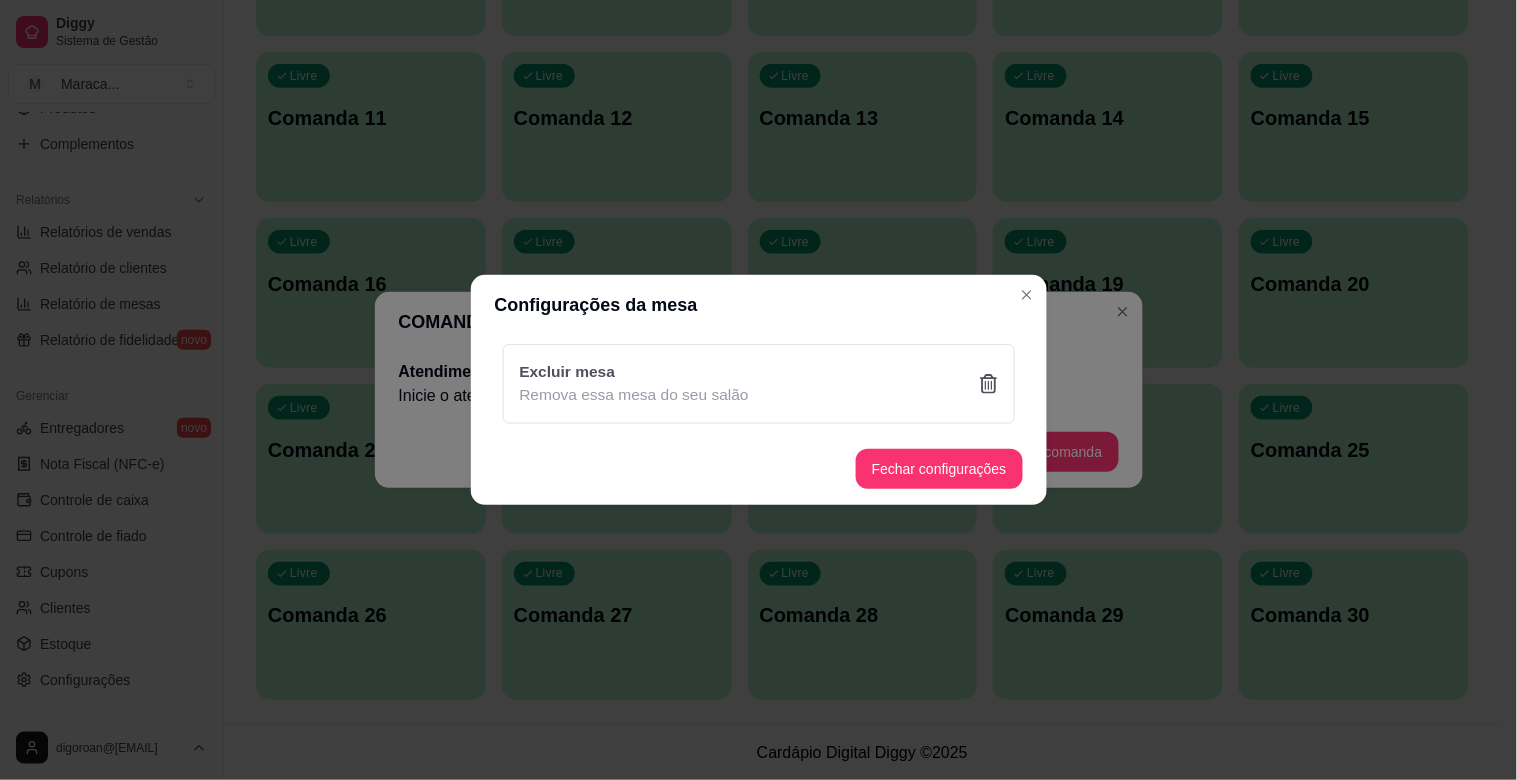 click on "Sim" at bounding box center [862, 496] 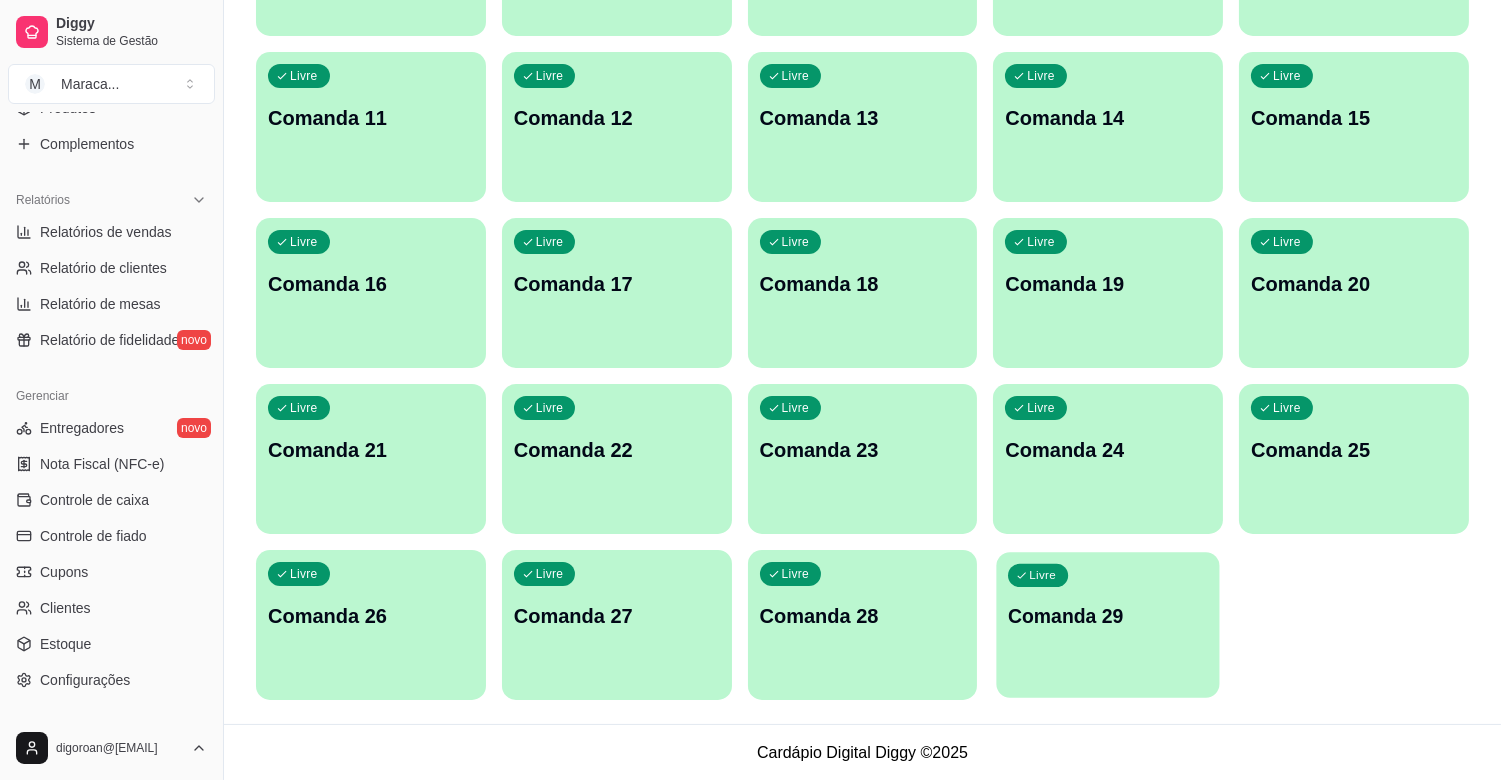 click on "Livre Comanda 29" at bounding box center [1108, 613] 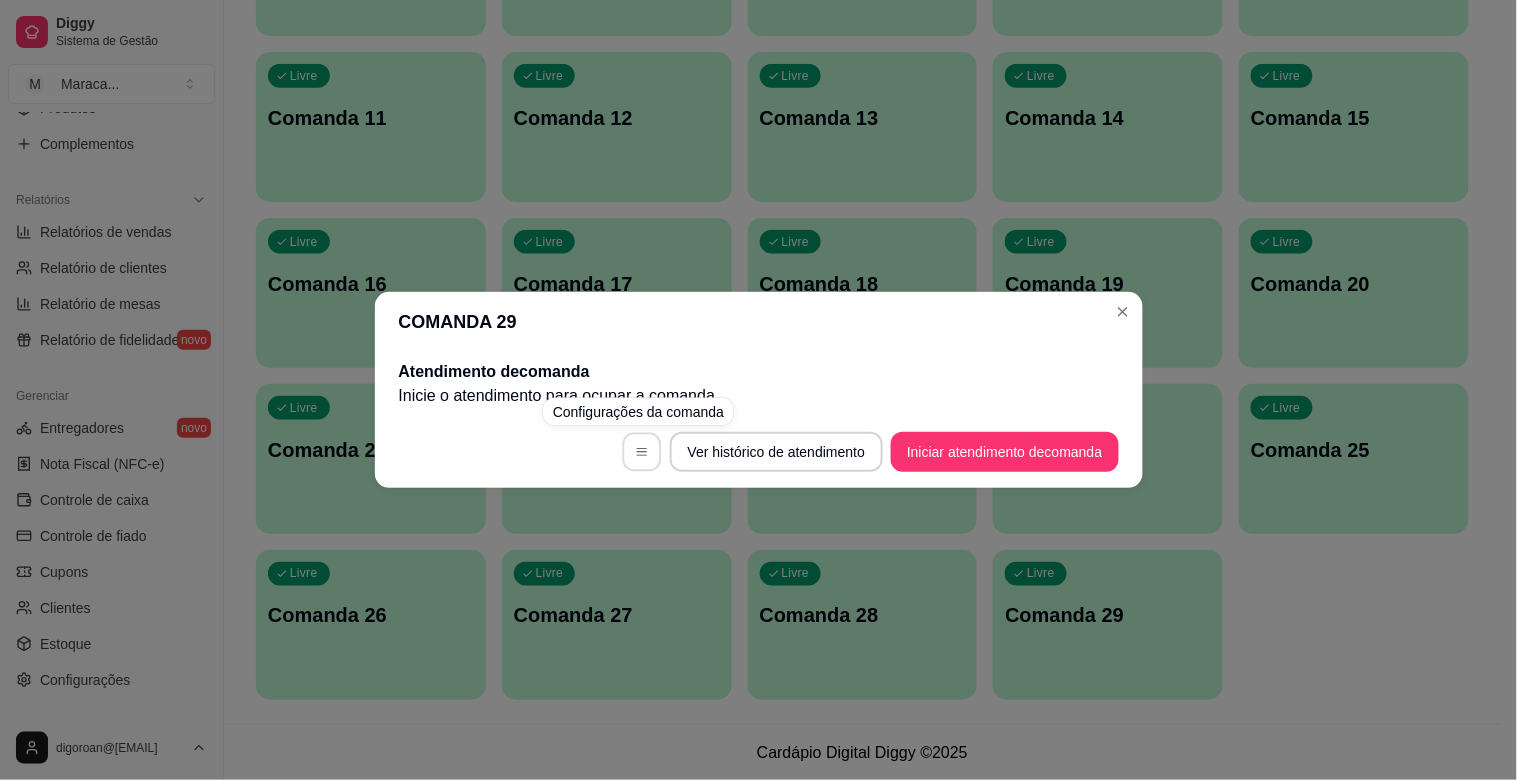 click at bounding box center (641, 452) 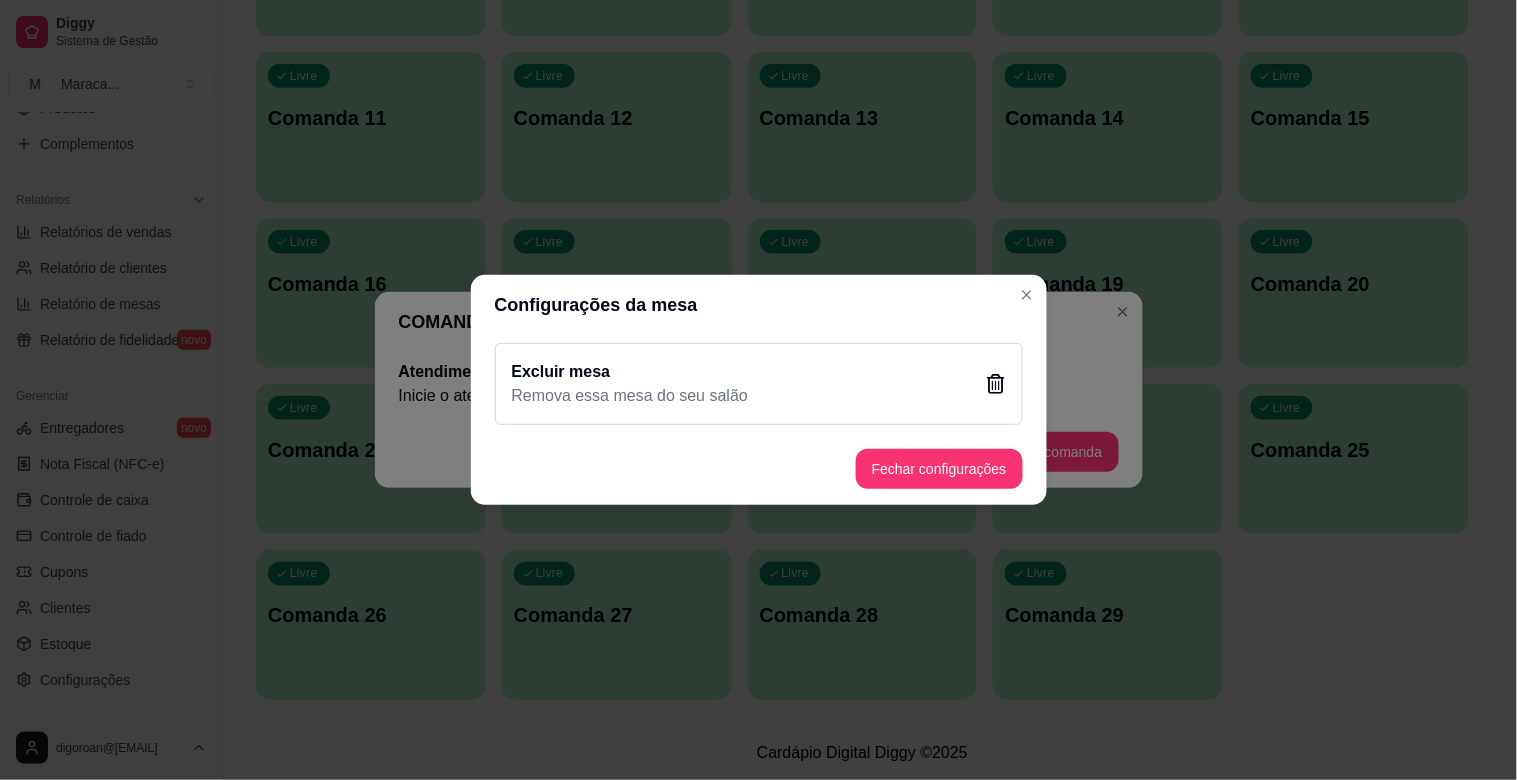 click 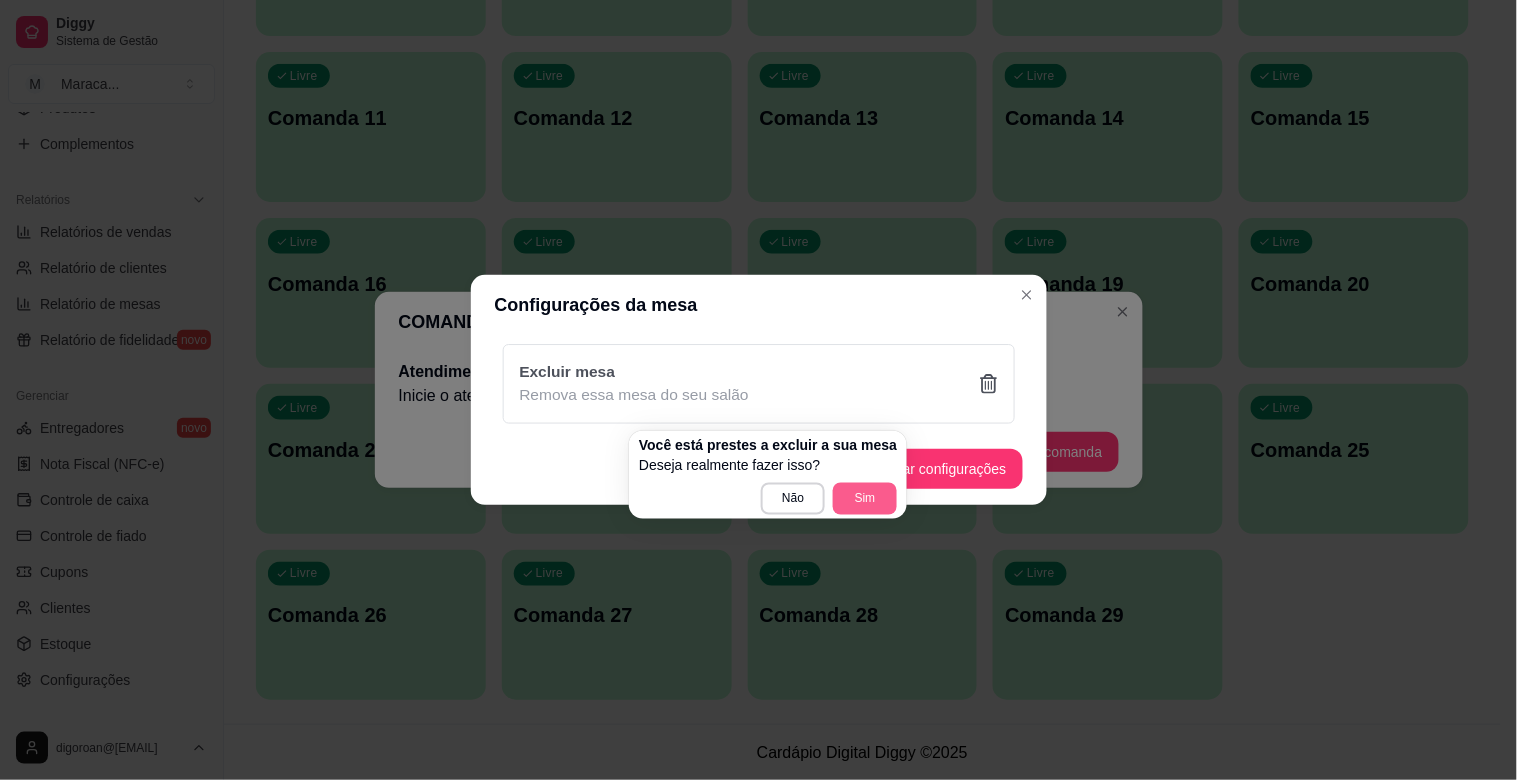 click on "Sim" at bounding box center (865, 499) 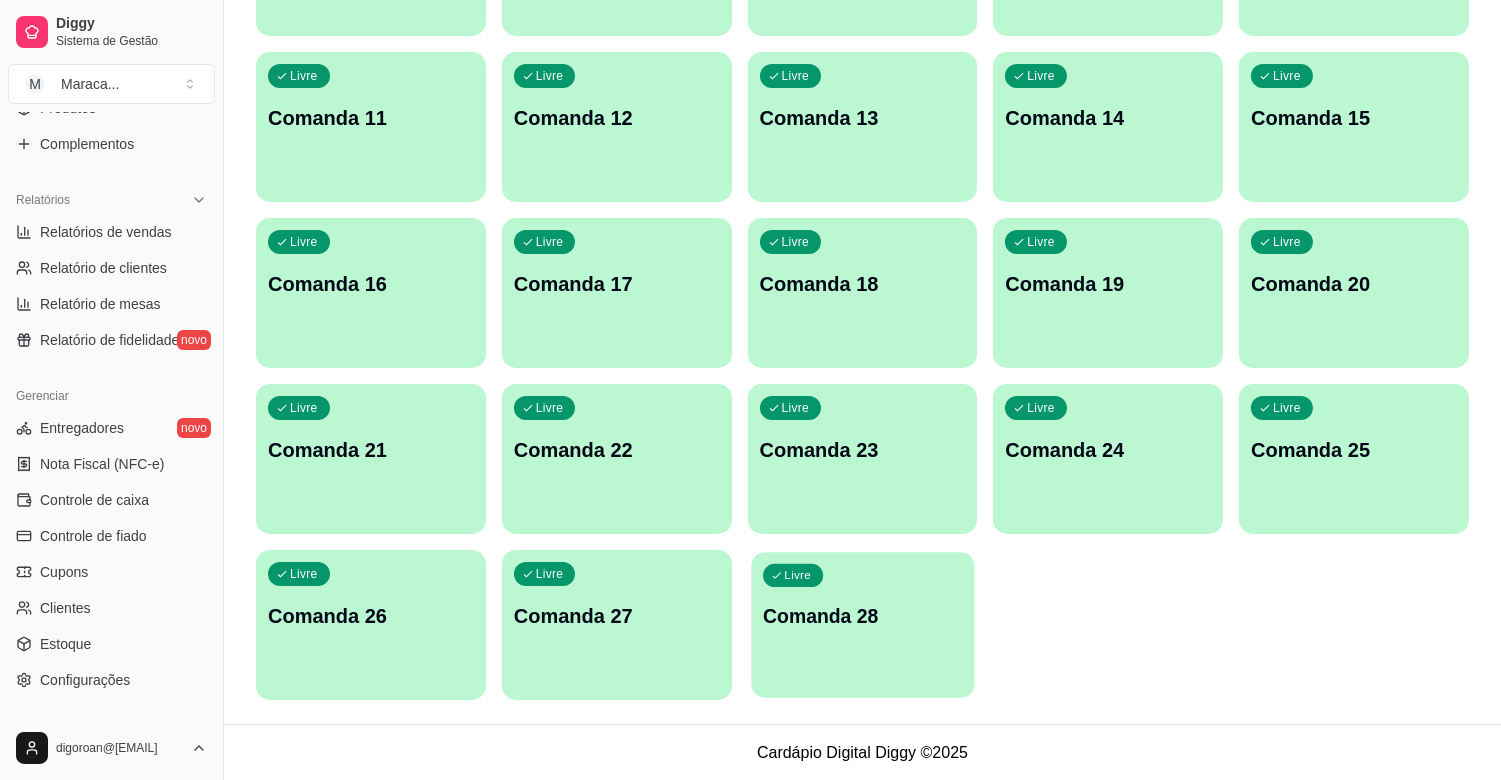 click on "Comanda 28" at bounding box center (863, 616) 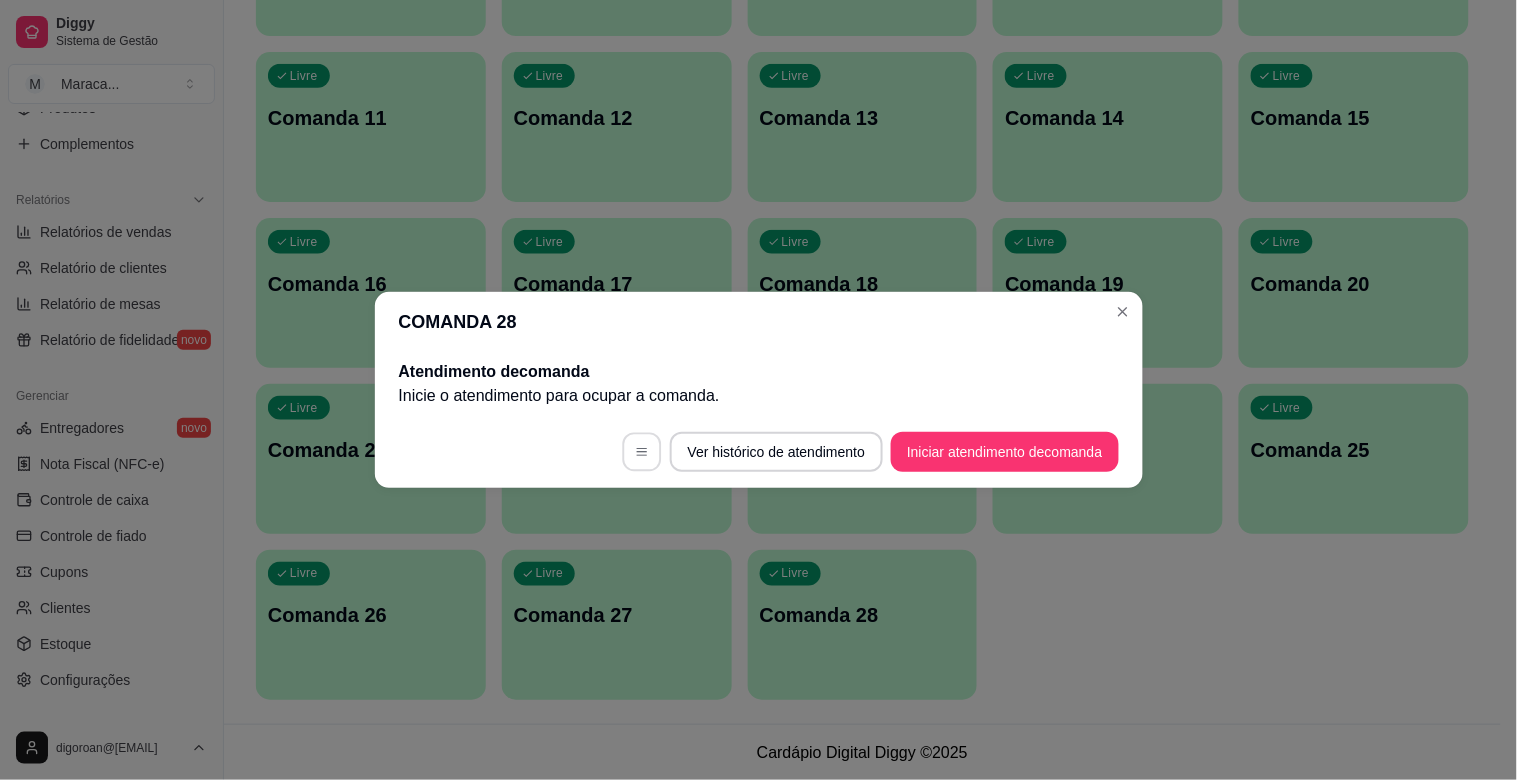 click 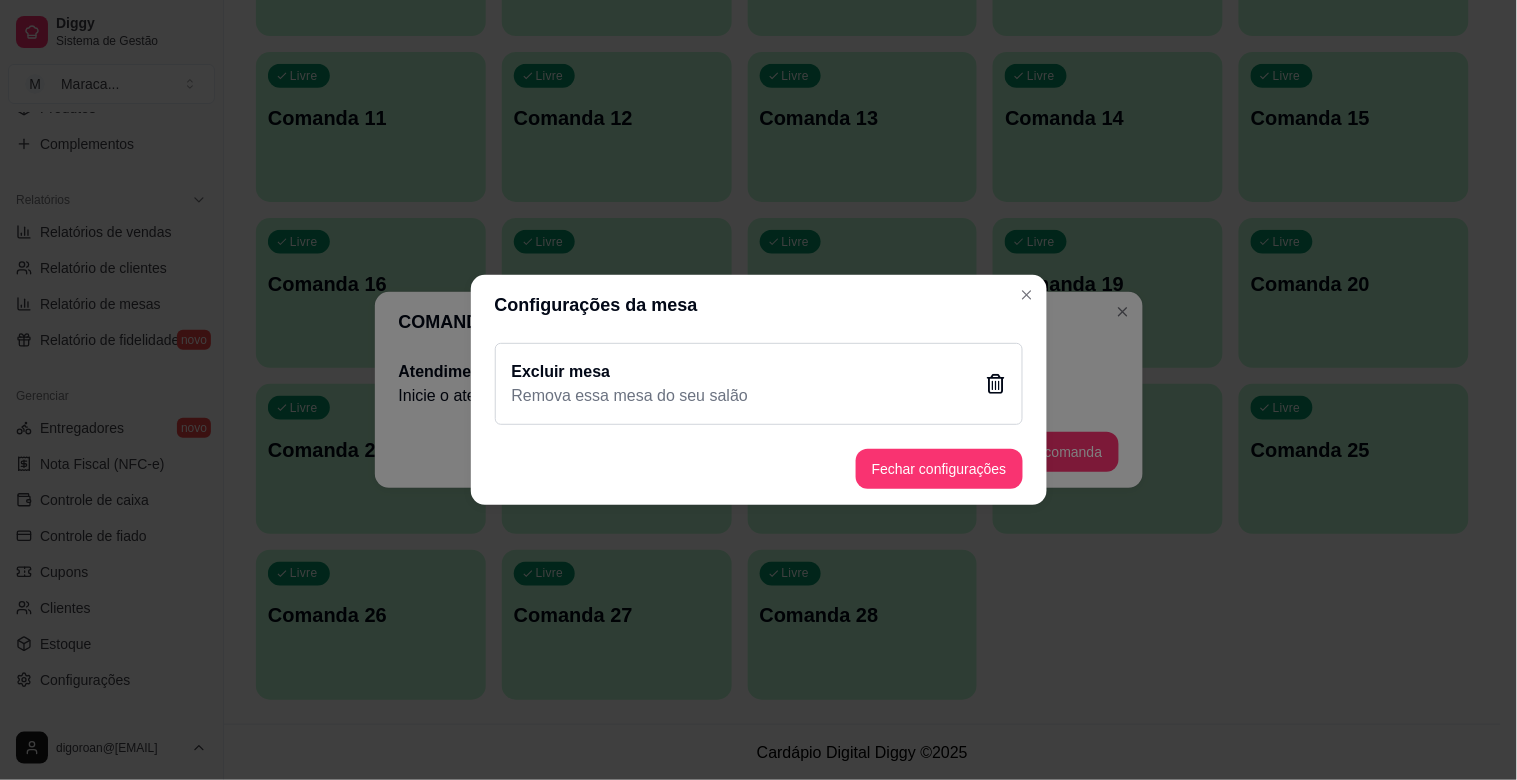 click 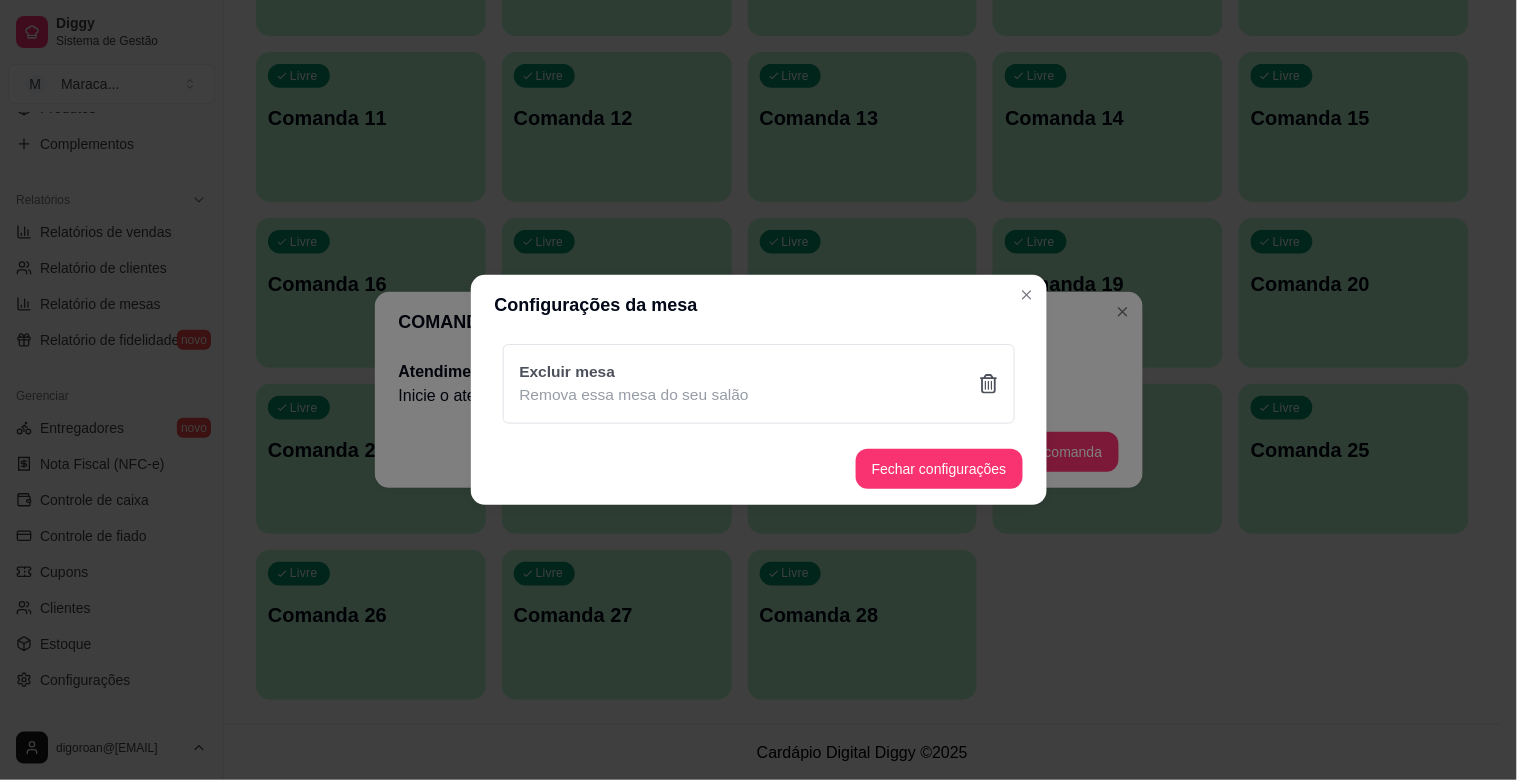 click on "Sim" at bounding box center (862, 496) 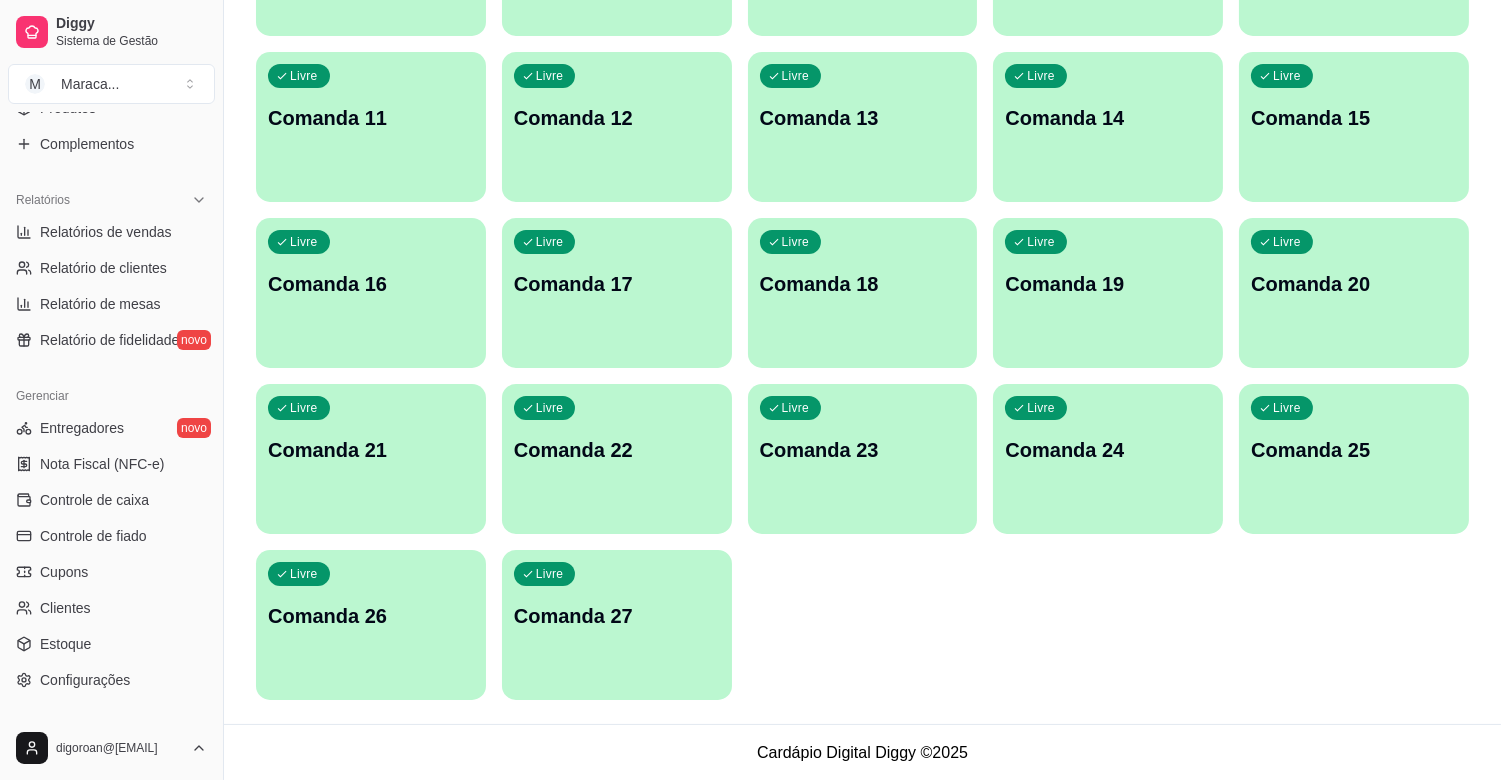 click on "Comanda 27" at bounding box center (617, 616) 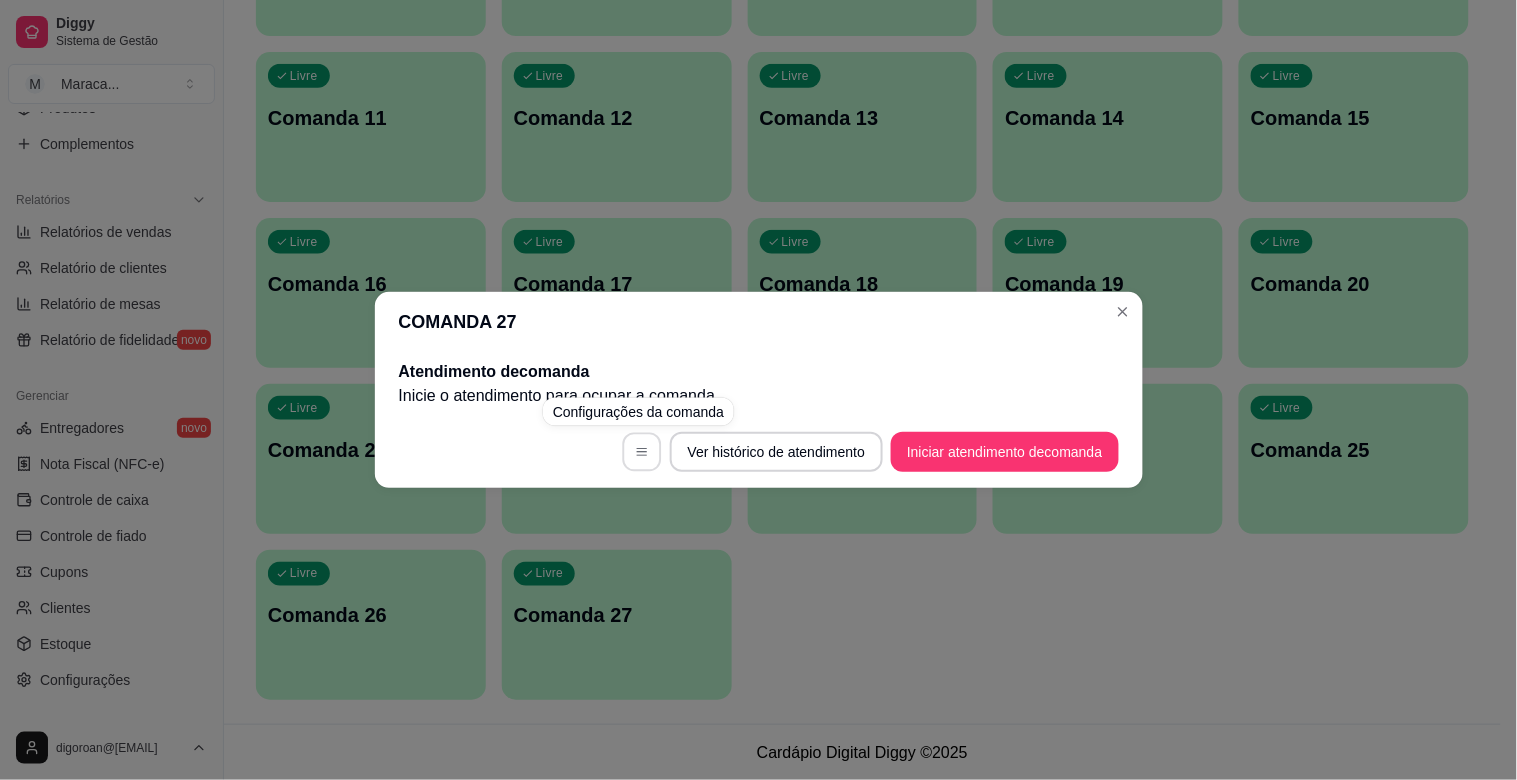 click 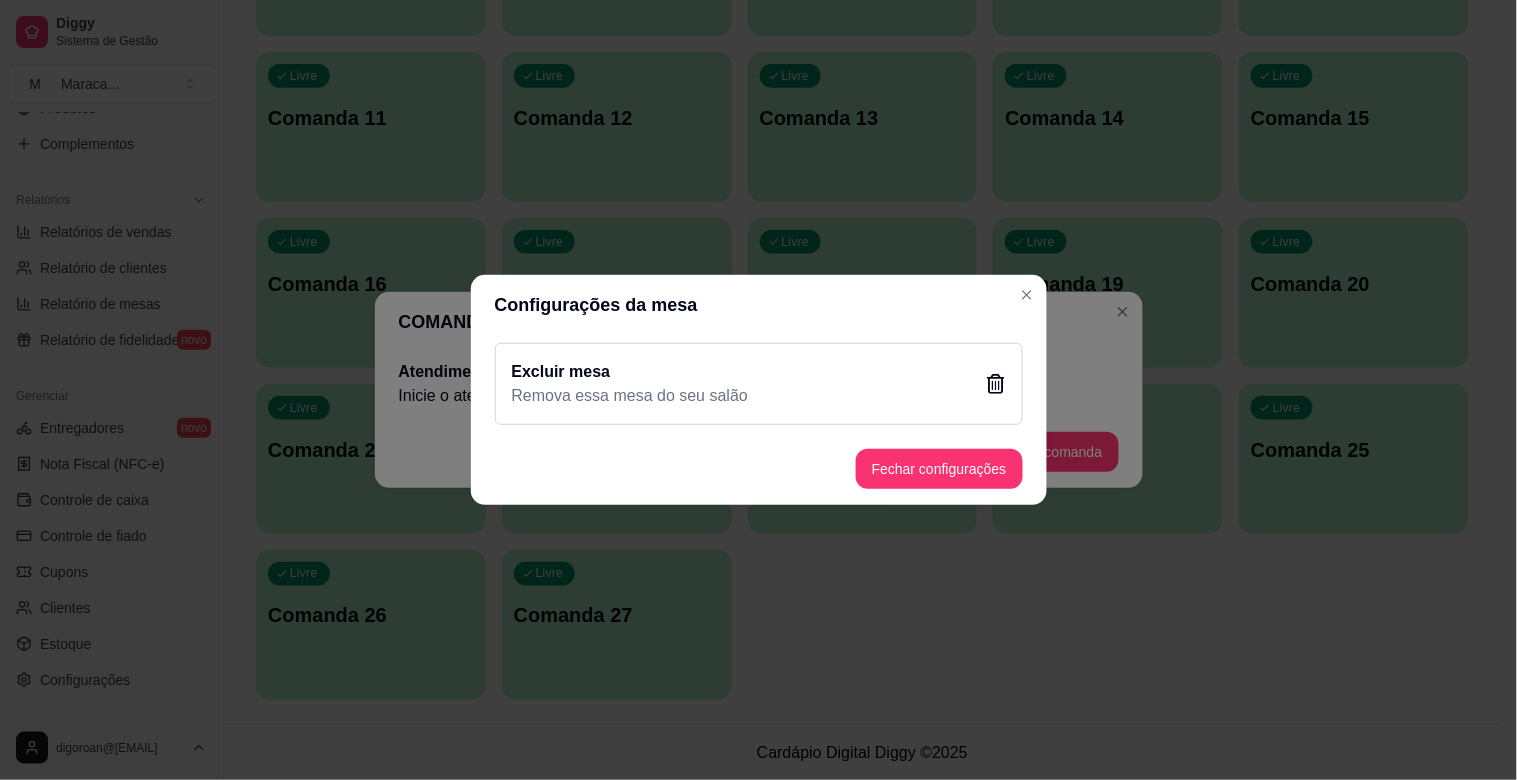 click 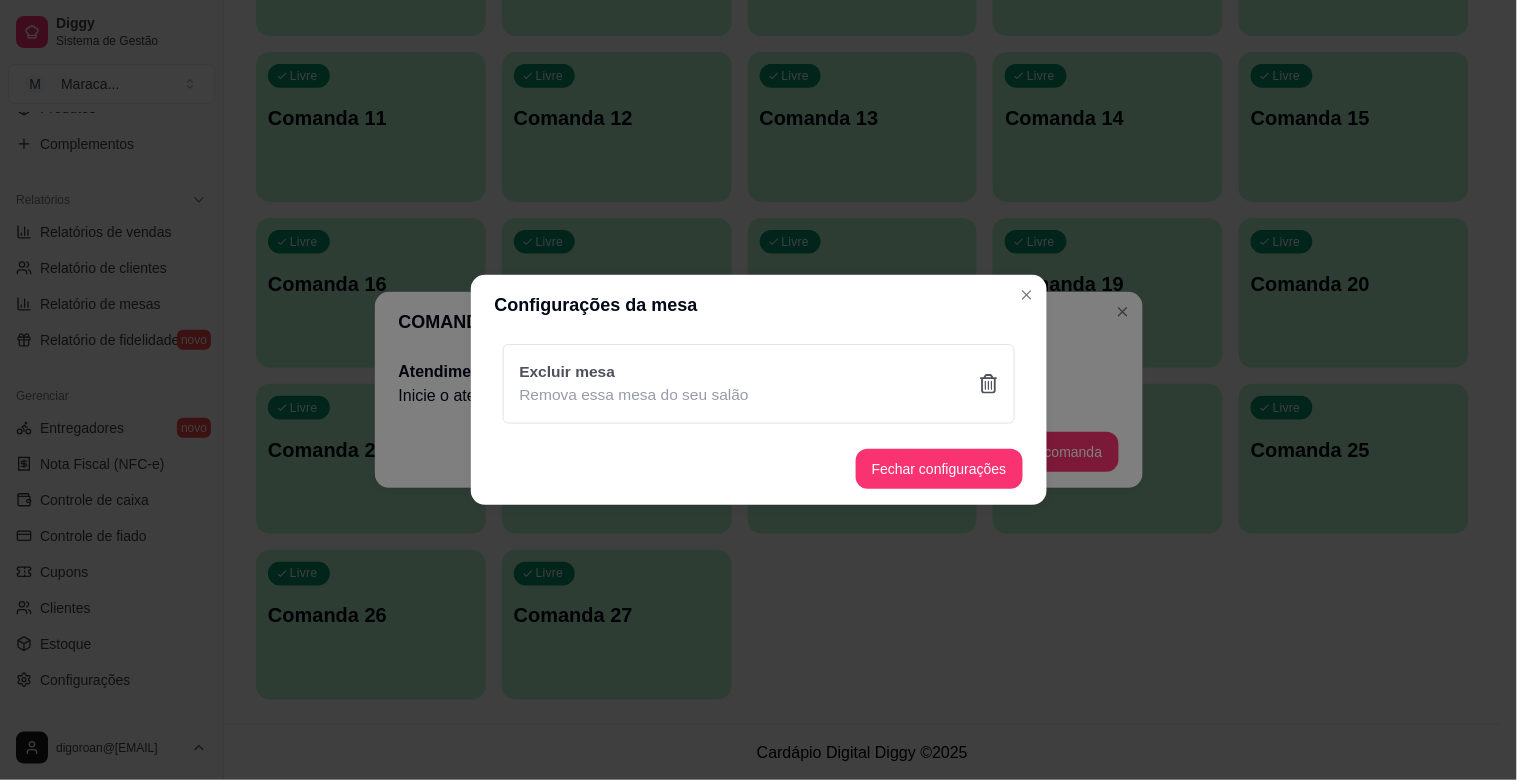 click on "Sim" at bounding box center (862, 496) 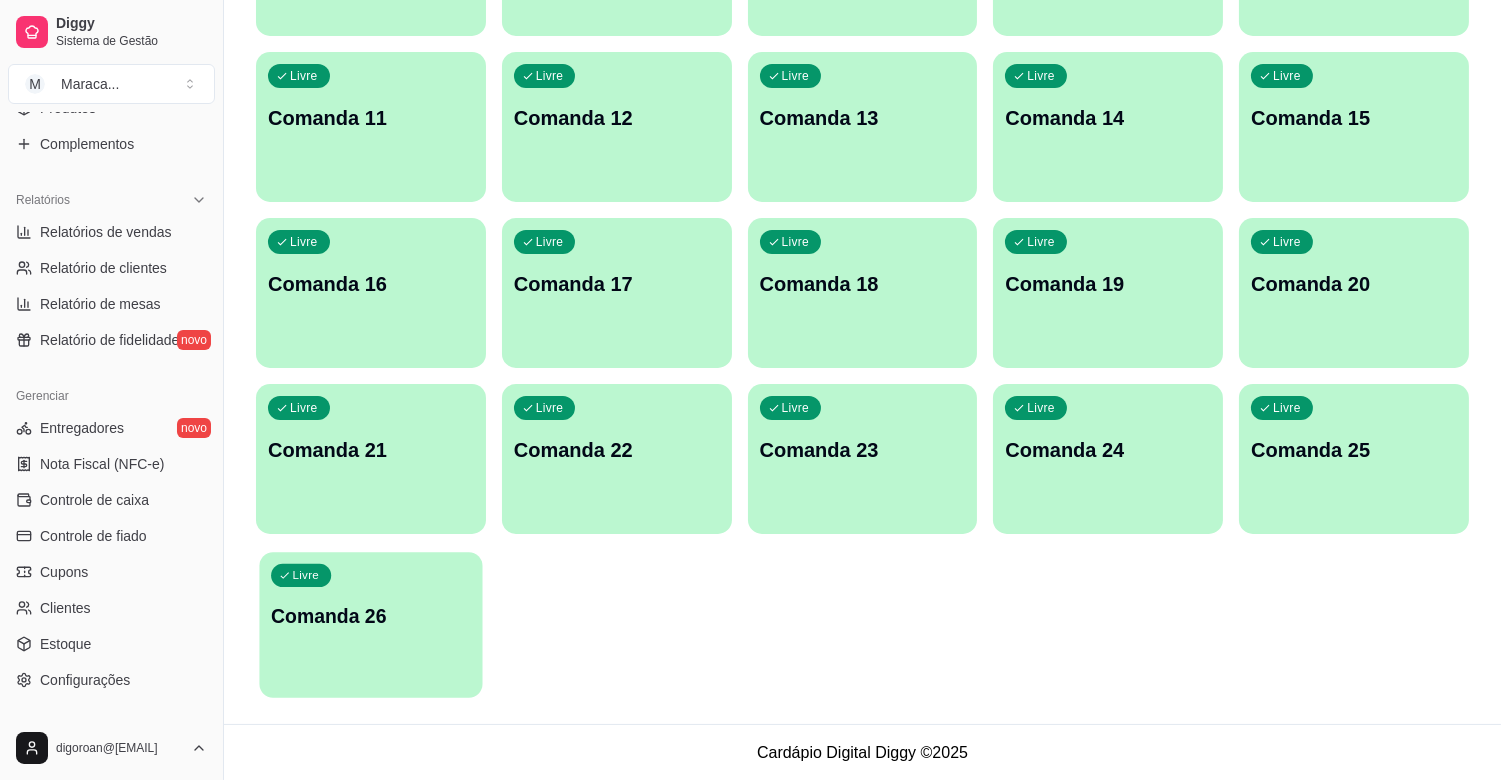 click on "Comanda 26" at bounding box center (371, 616) 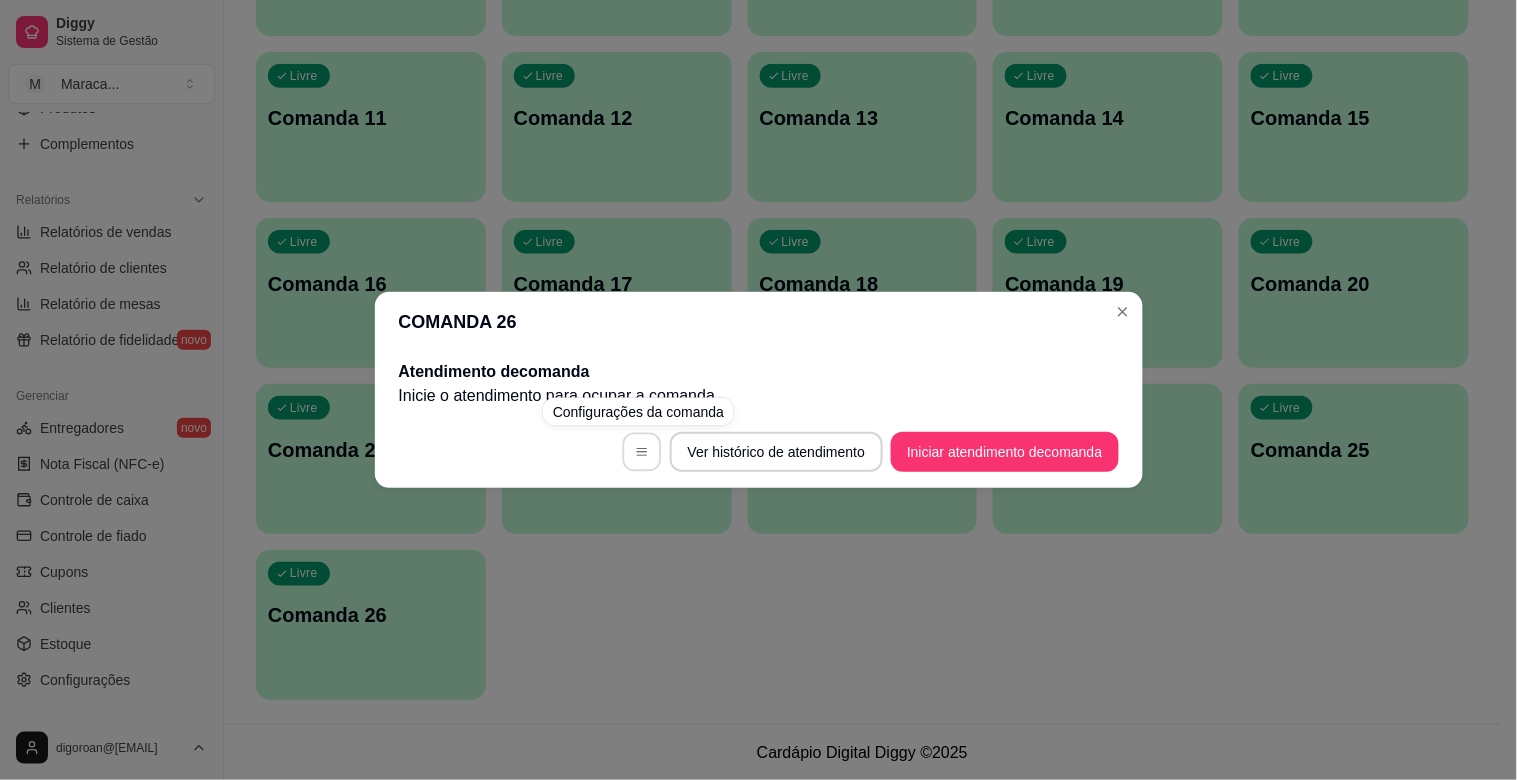 click at bounding box center [641, 452] 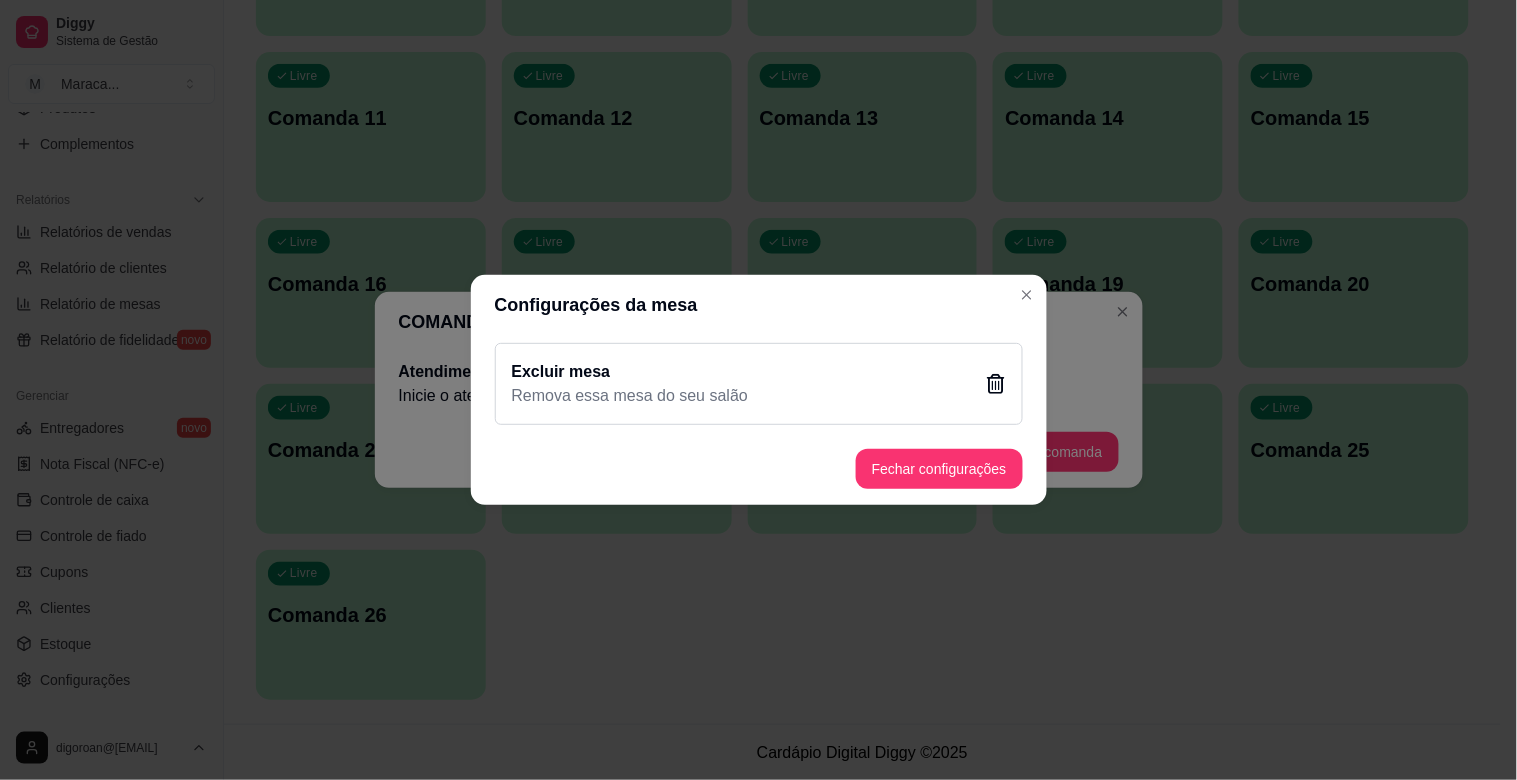 click 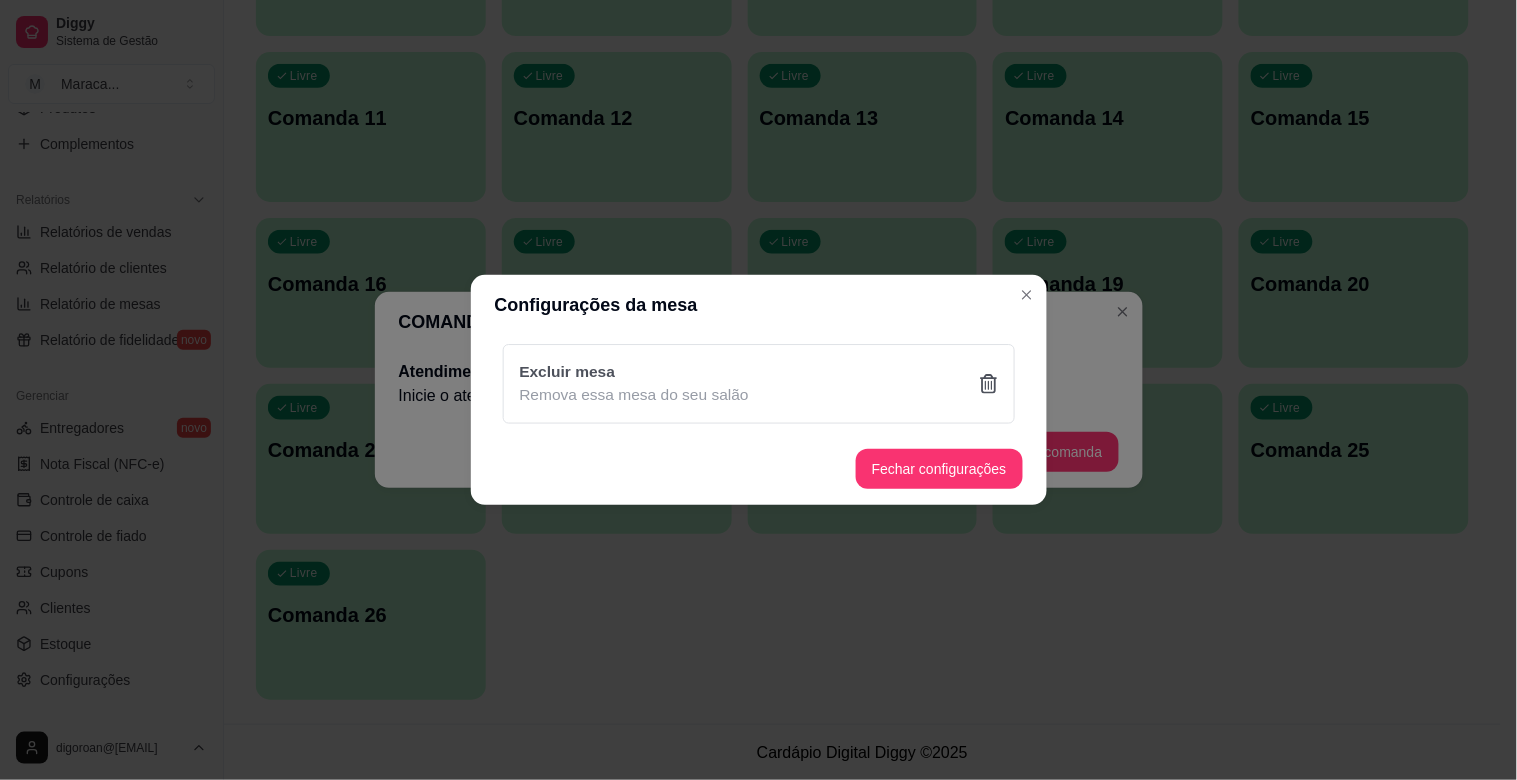 click on "Sim" at bounding box center [862, 496] 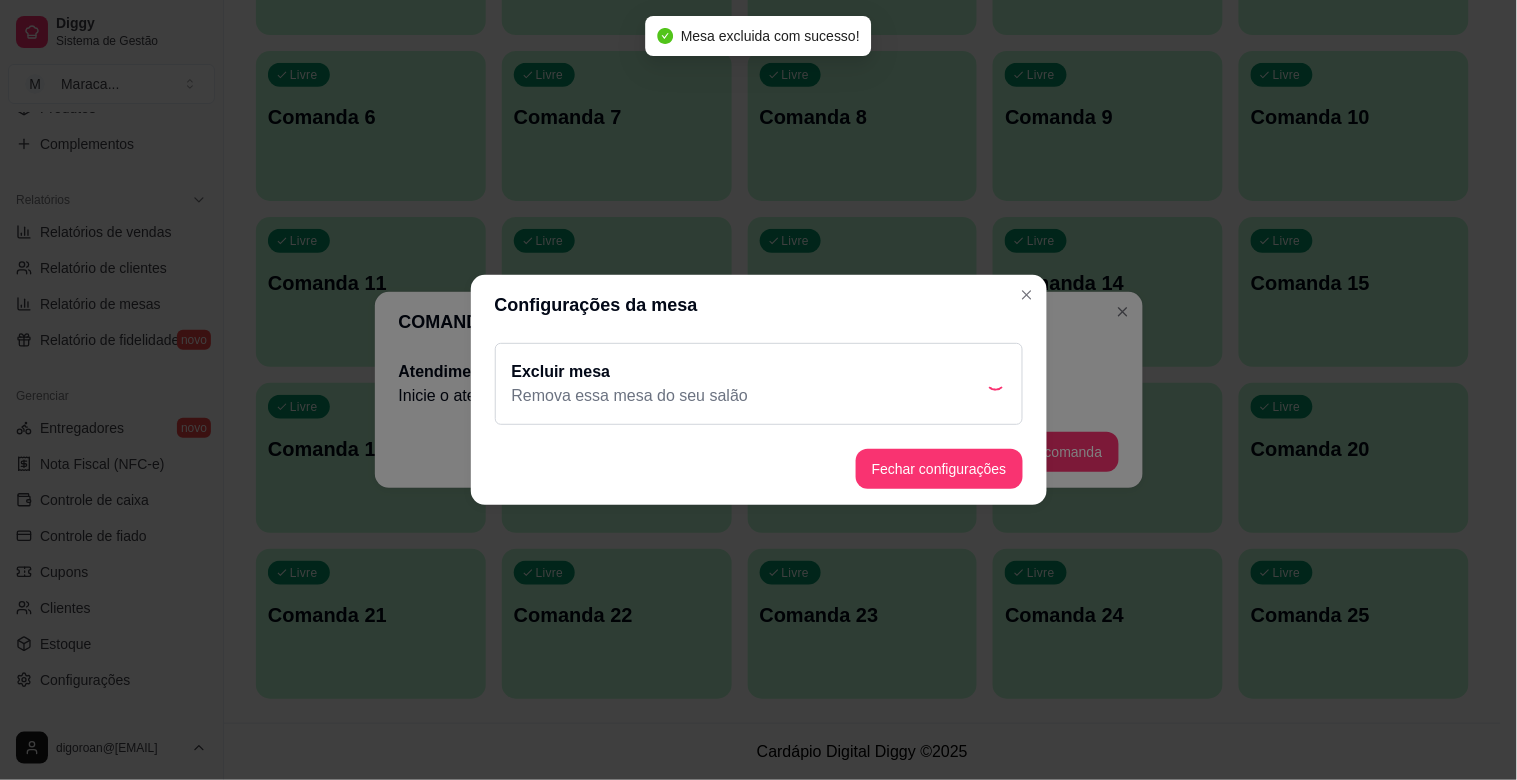 scroll, scrollTop: 331, scrollLeft: 0, axis: vertical 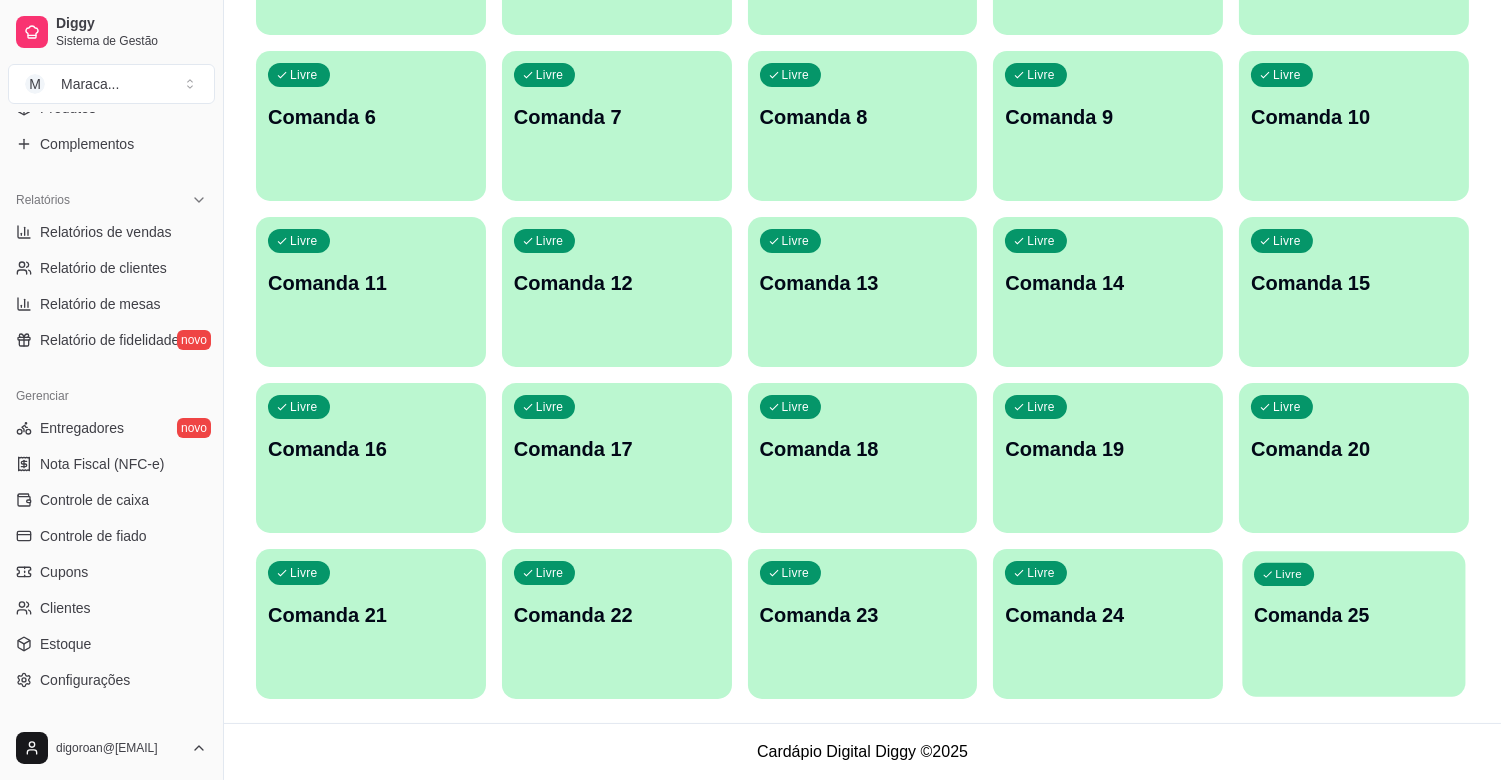 click on "Livre Comanda 25" at bounding box center (1354, 612) 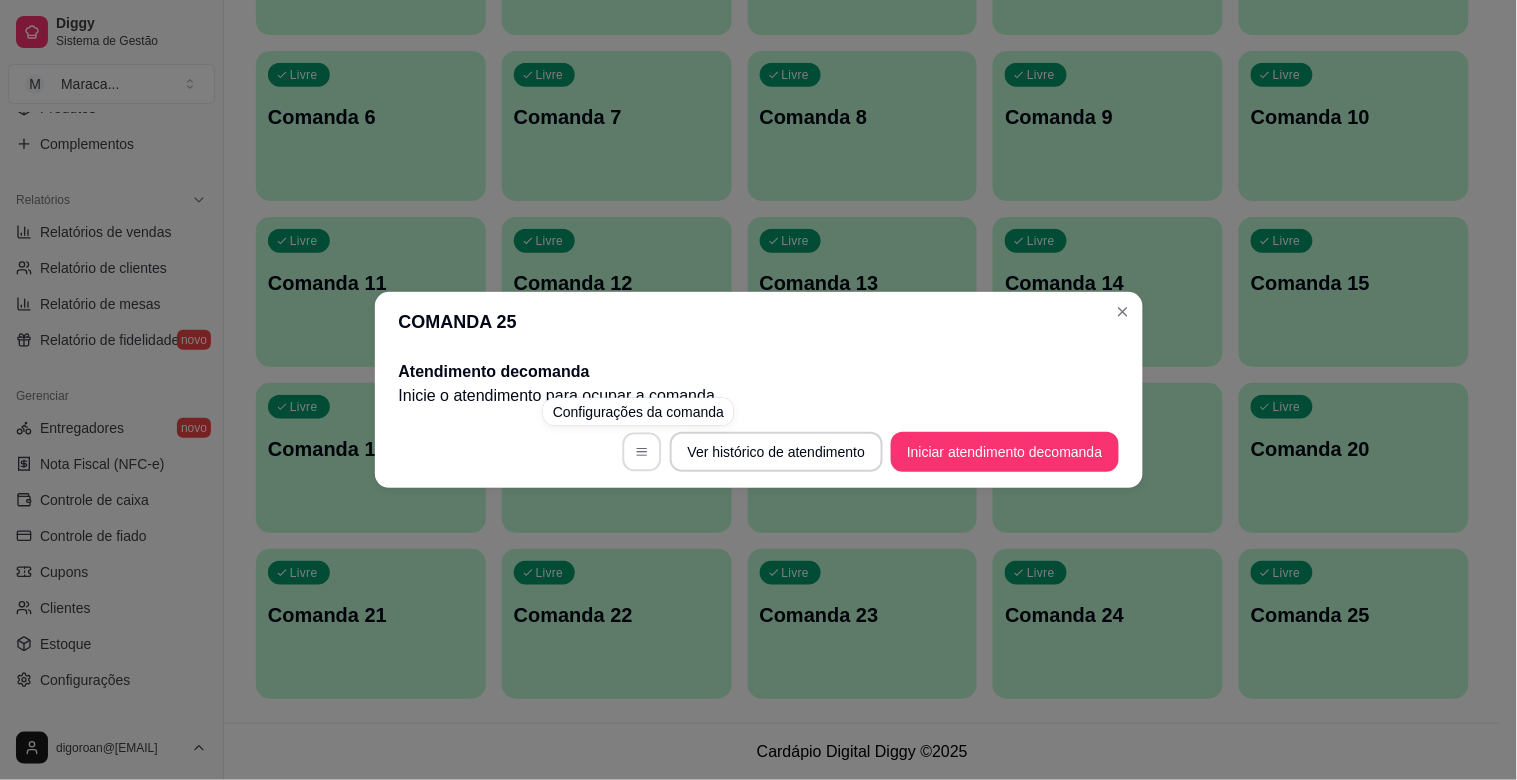 click 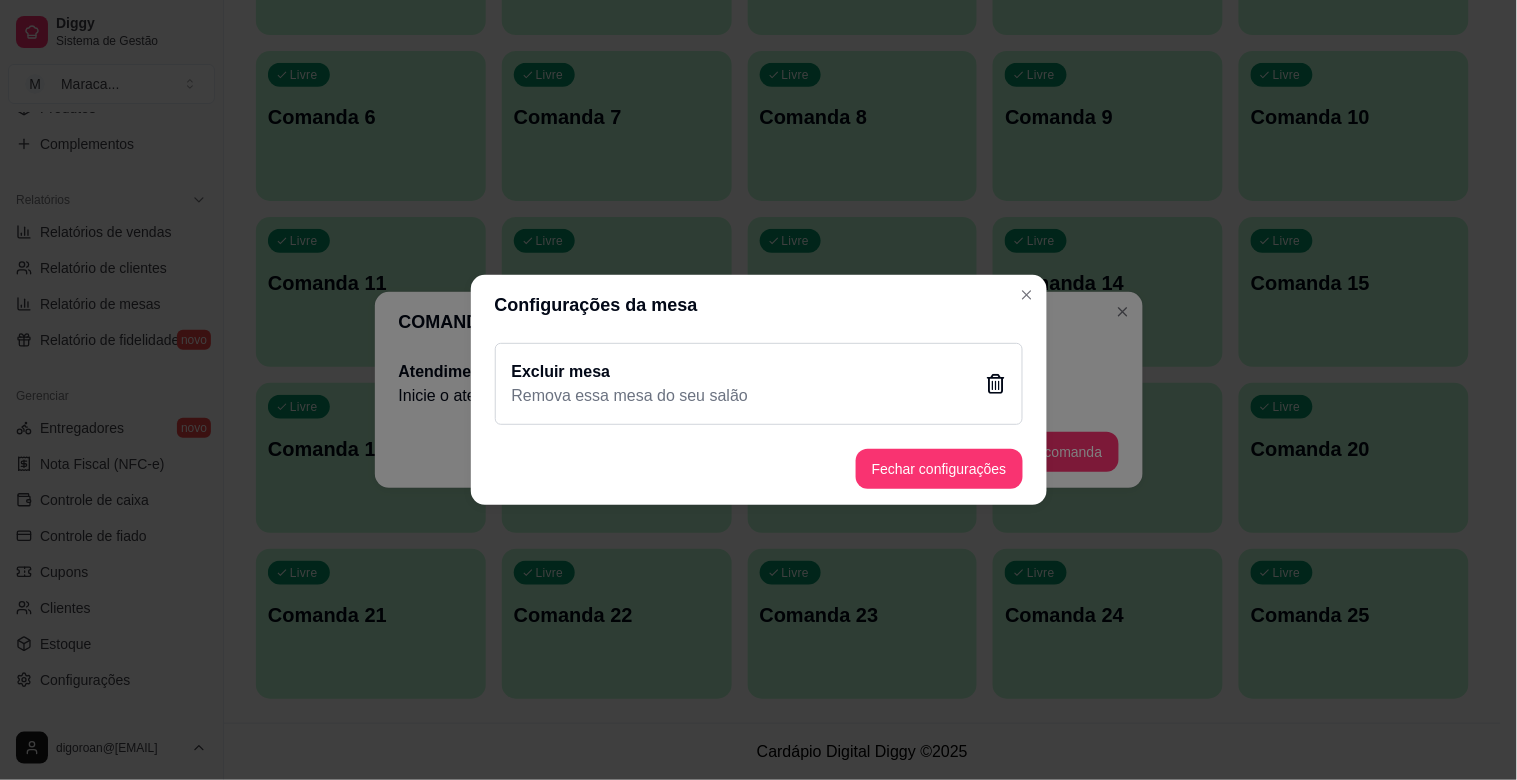 click 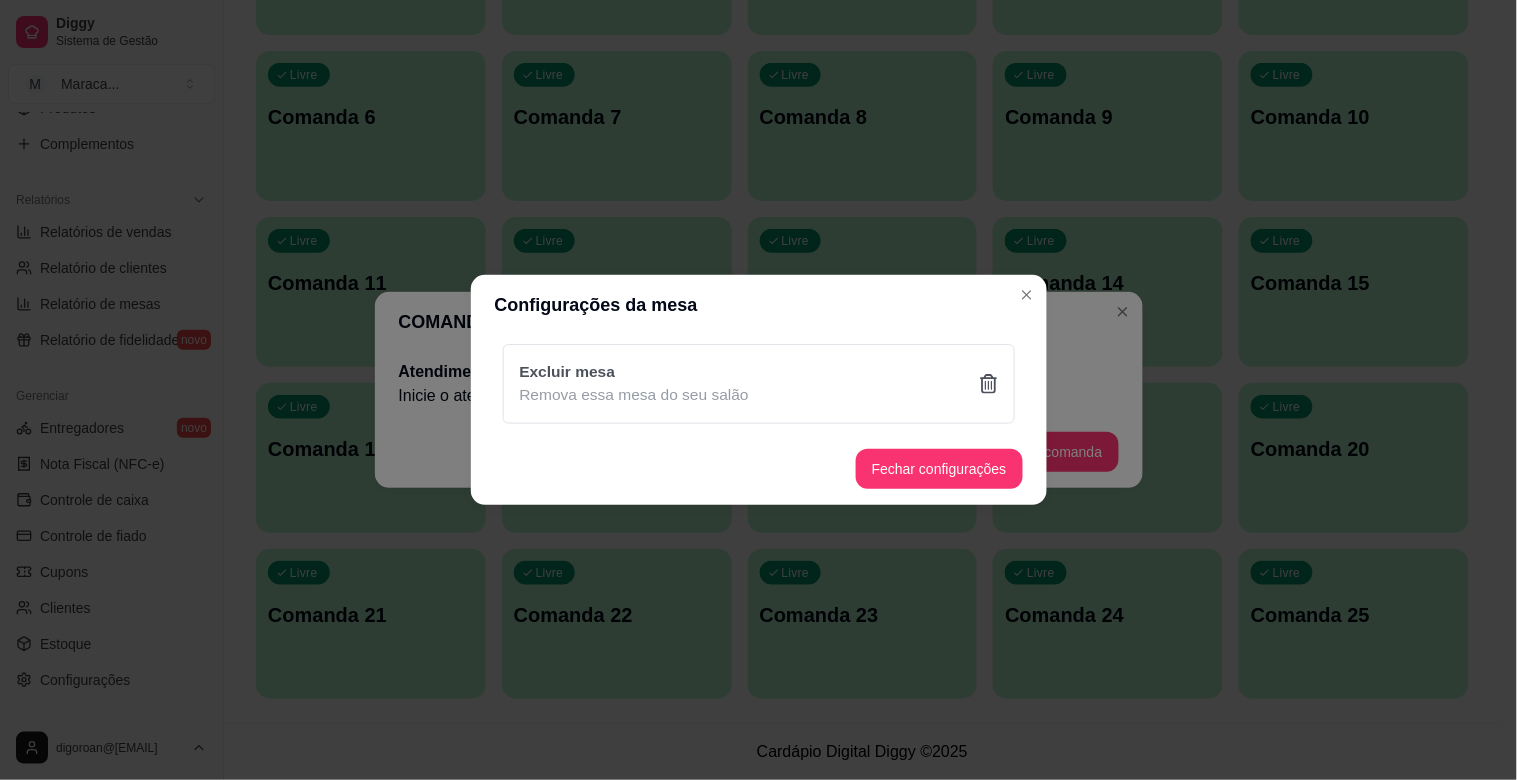 click on "Sim" at bounding box center (865, 497) 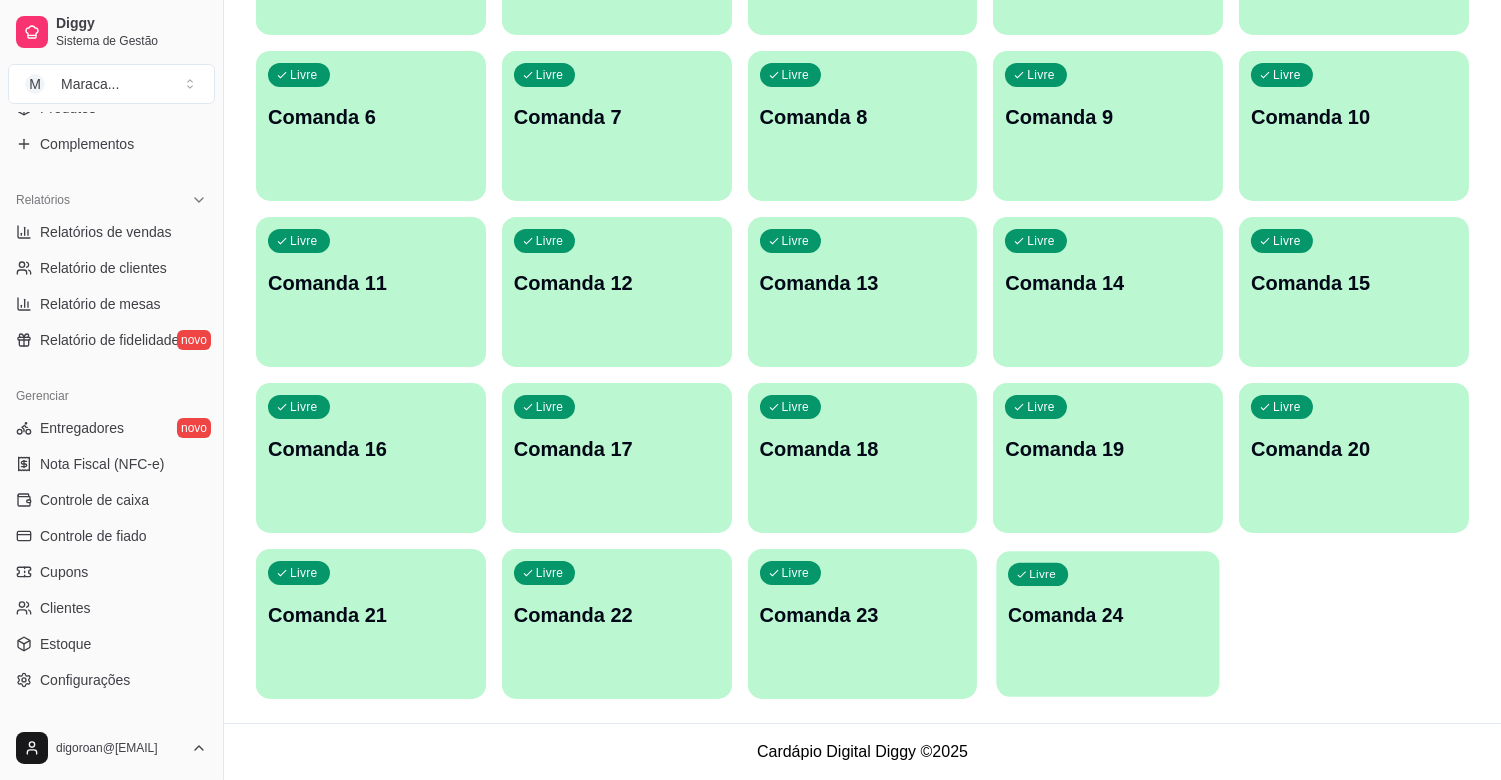 click on "Comanda 24" at bounding box center [1108, 615] 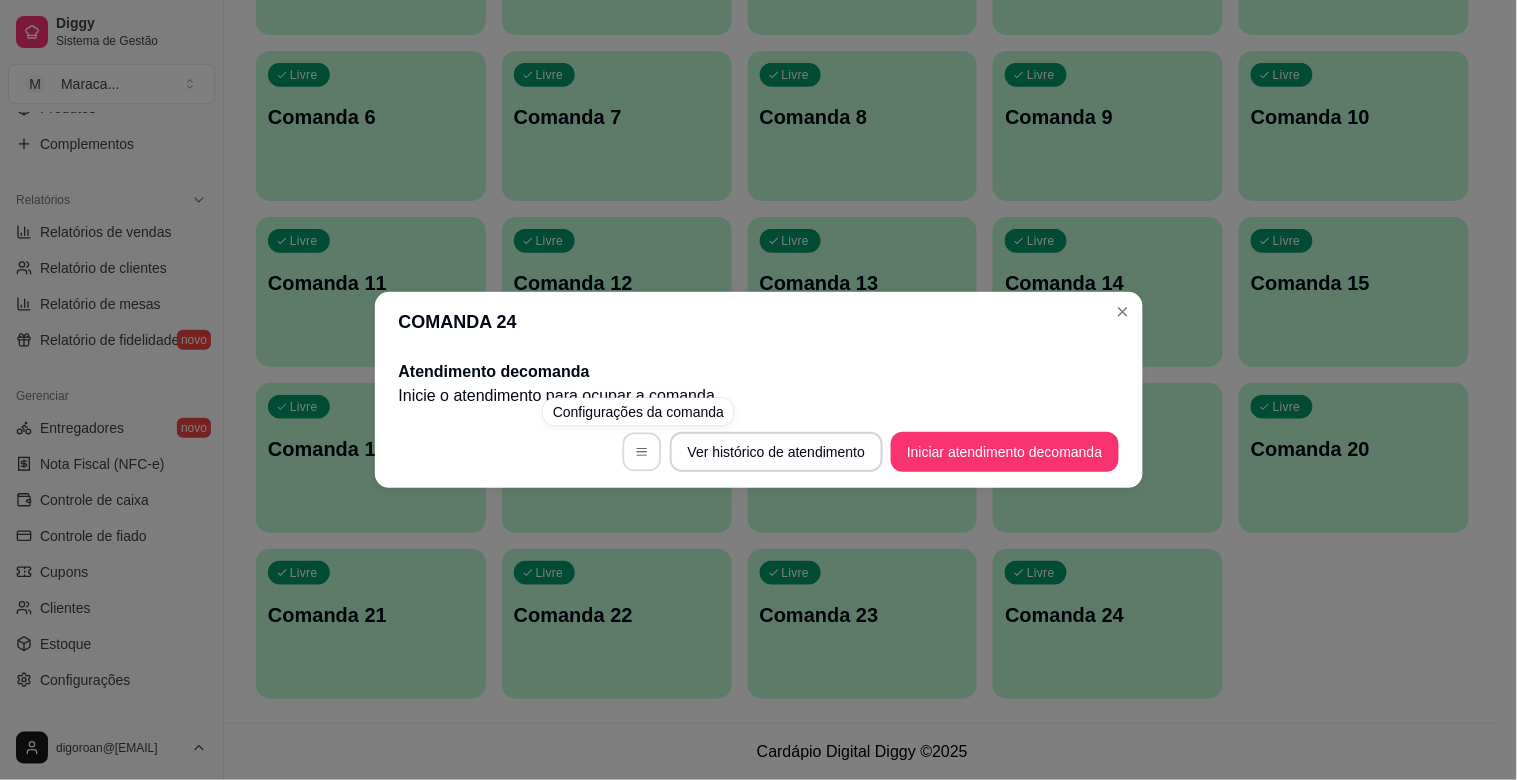 click at bounding box center [641, 452] 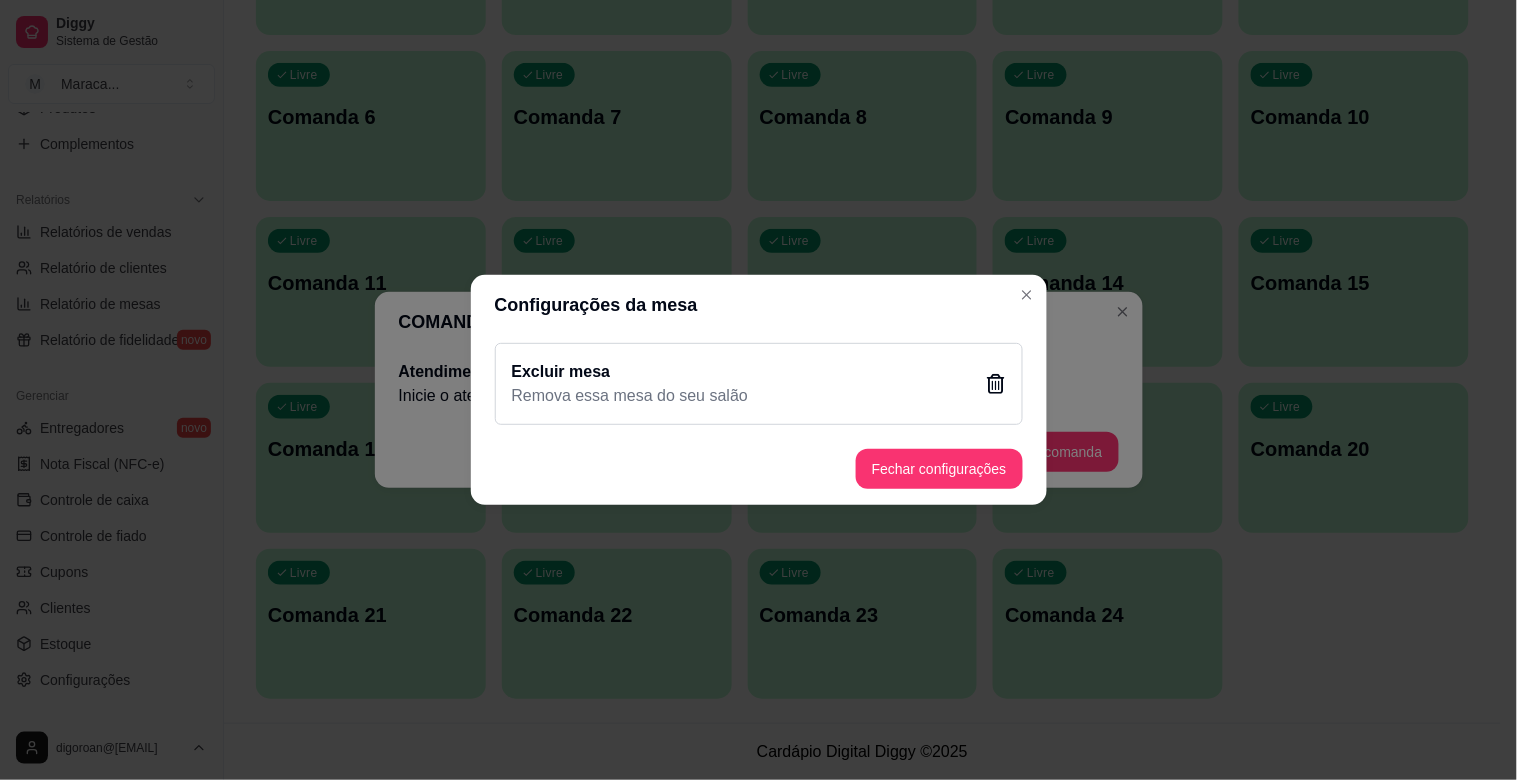 click 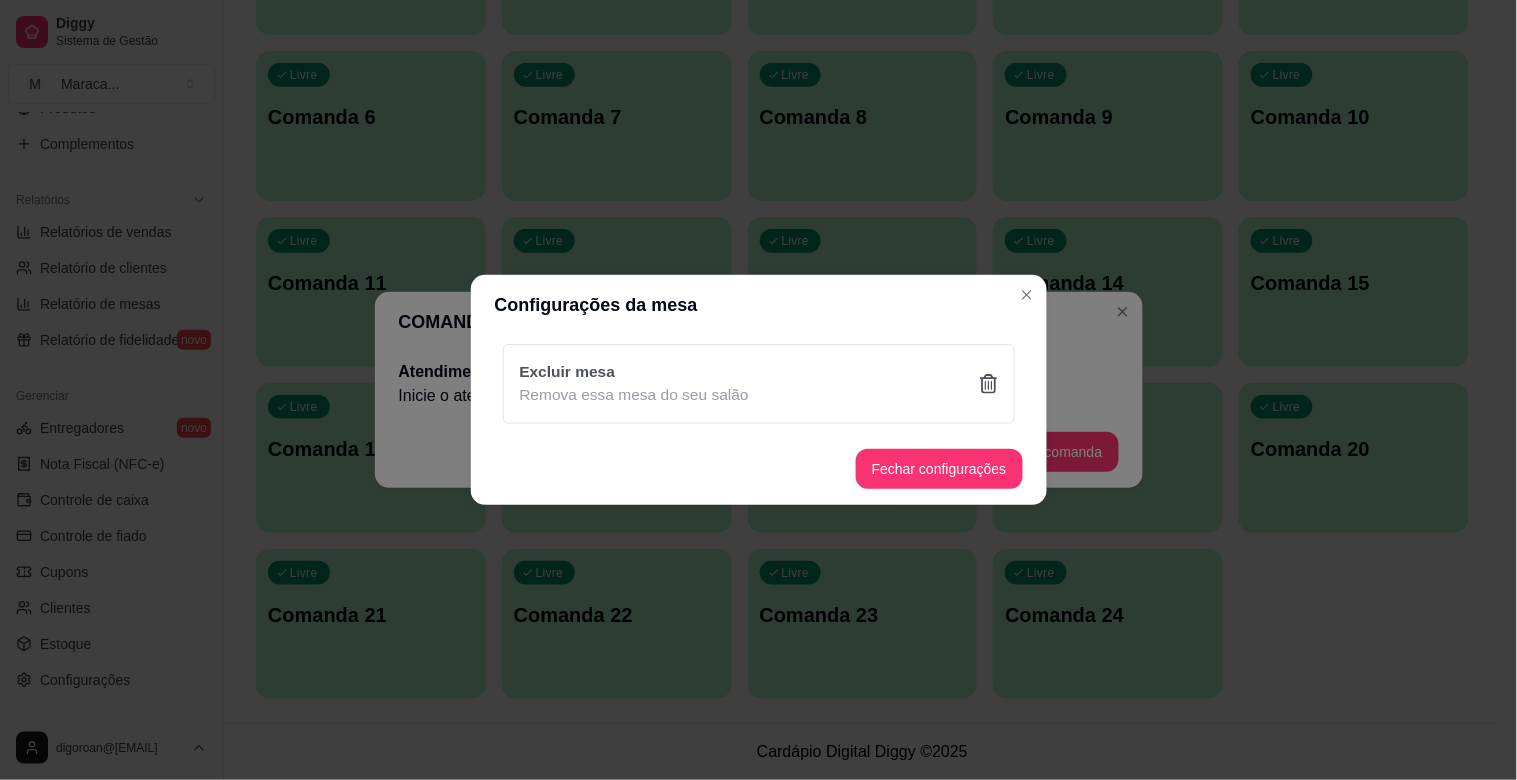 click on "Sim" at bounding box center [865, 497] 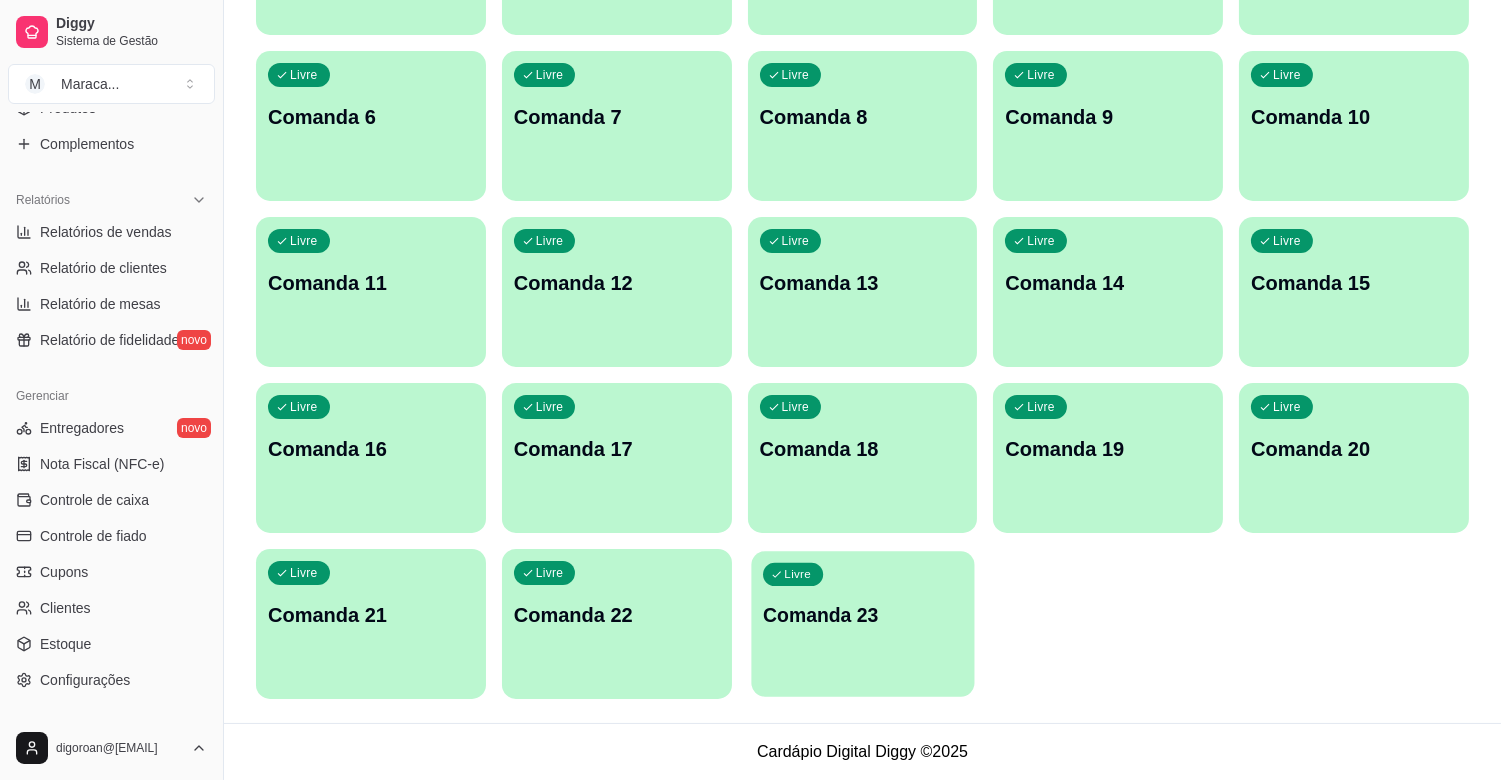 click on "Livre Comanda 23" at bounding box center (862, 612) 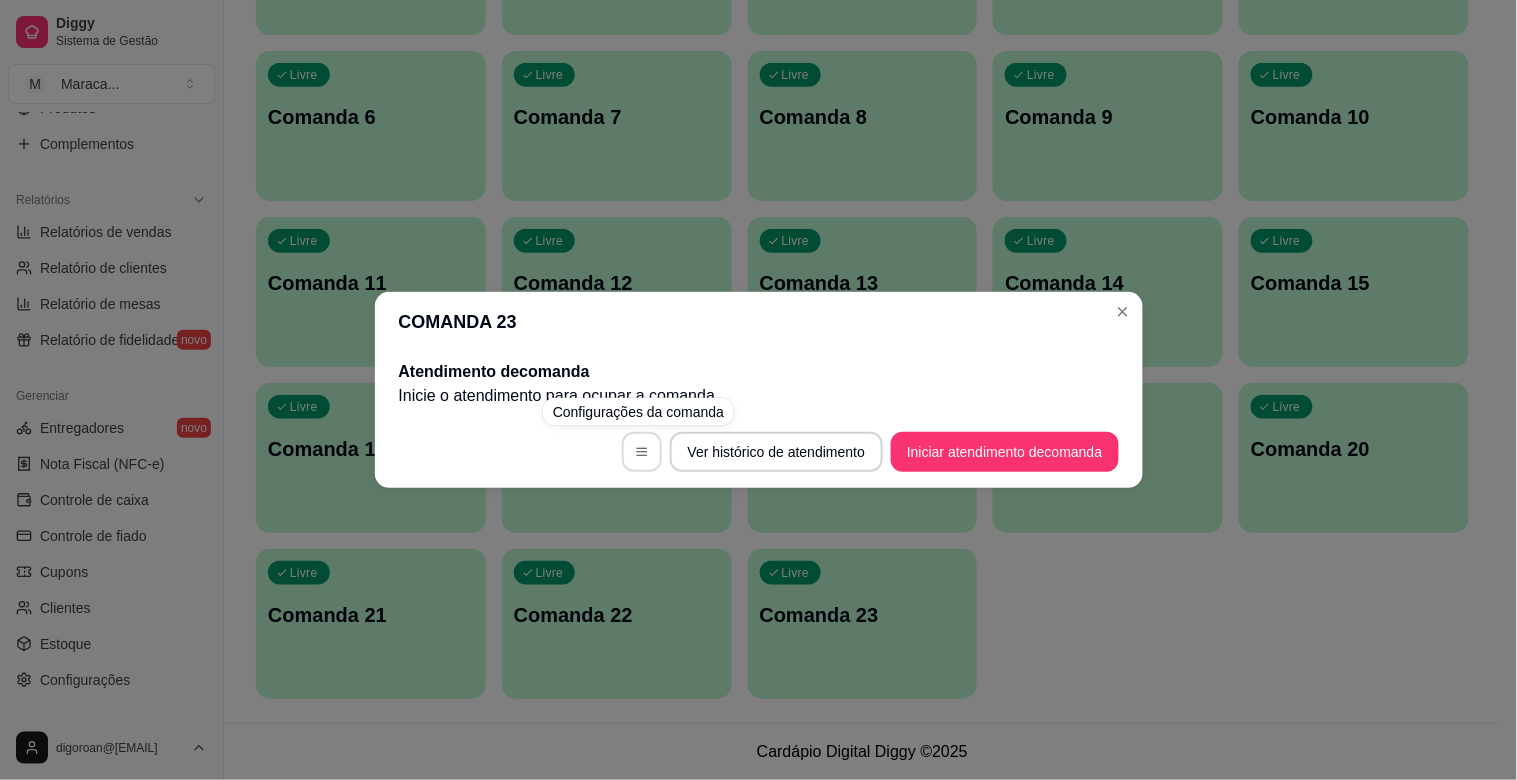 click at bounding box center [642, 452] 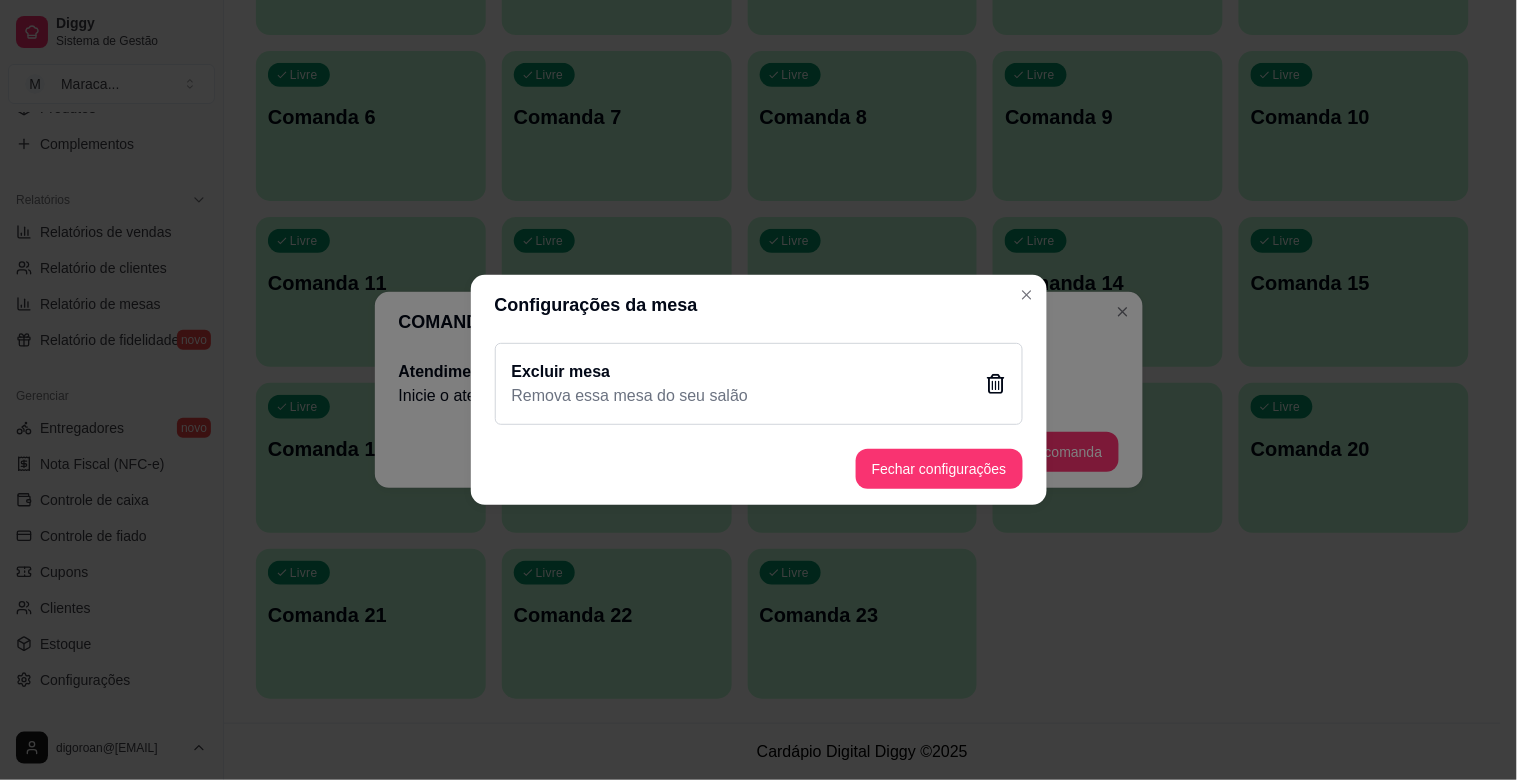 click 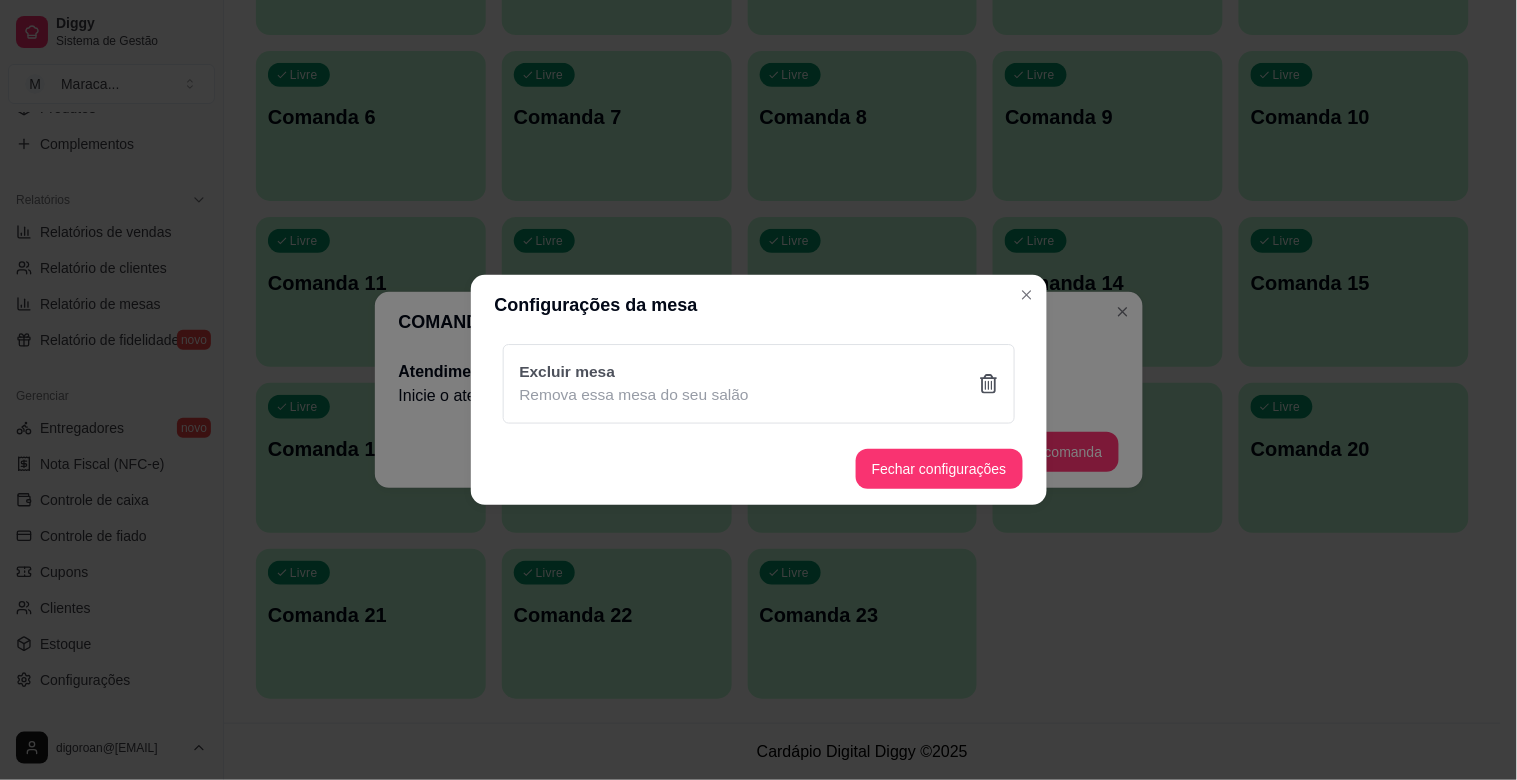 click on "Sim" at bounding box center [861, 495] 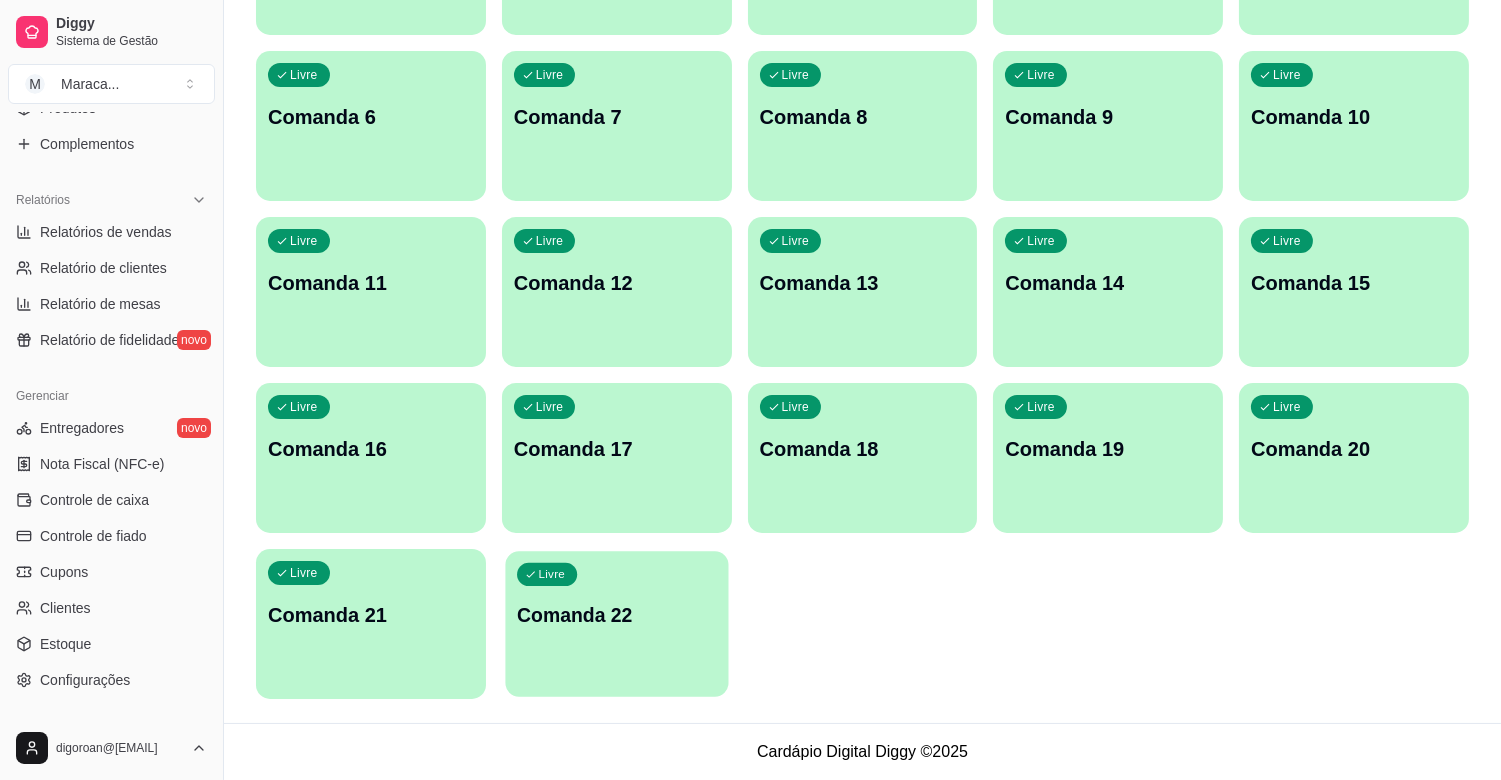 click on "Livre Comanda 22" at bounding box center (616, 612) 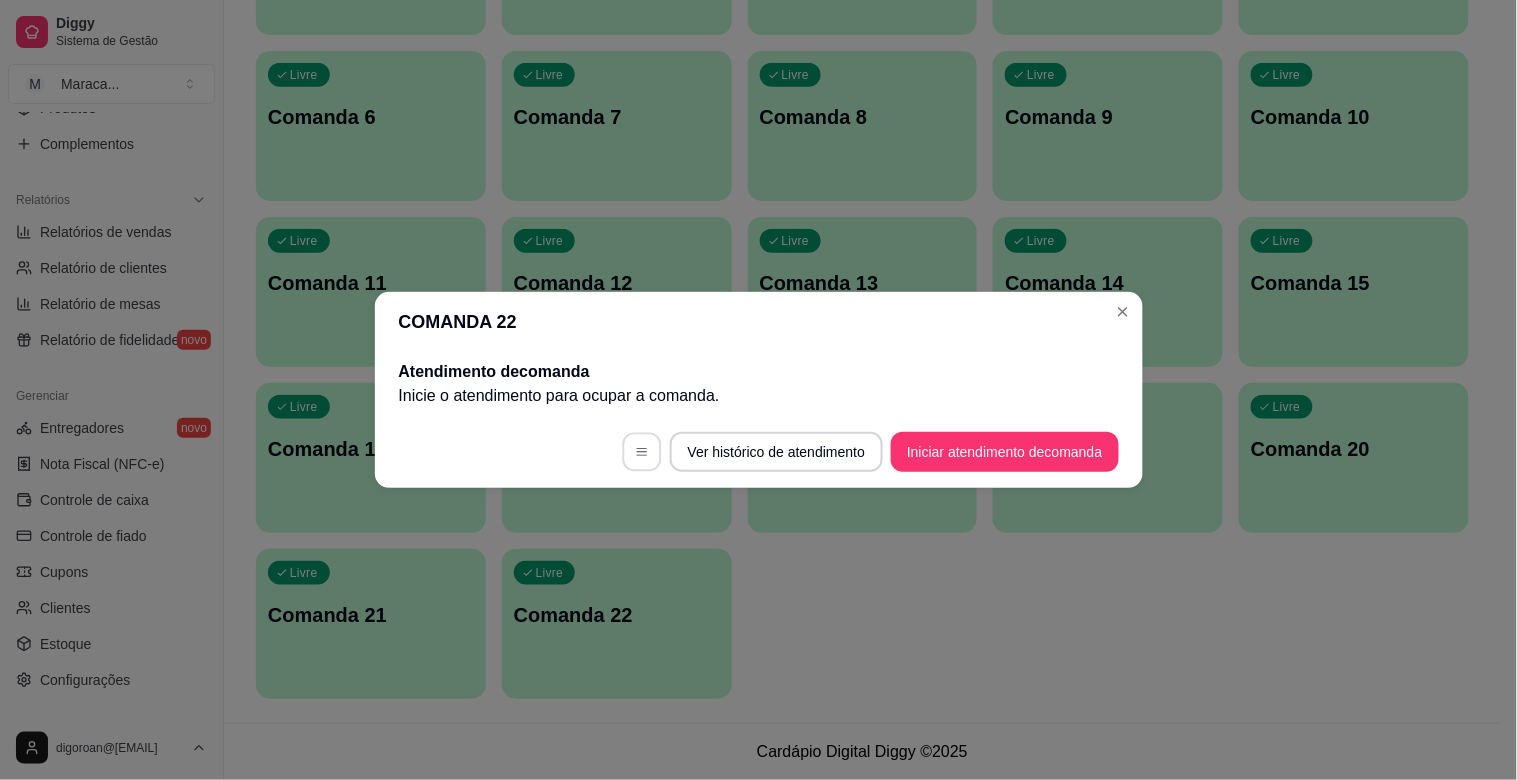 click at bounding box center [641, 452] 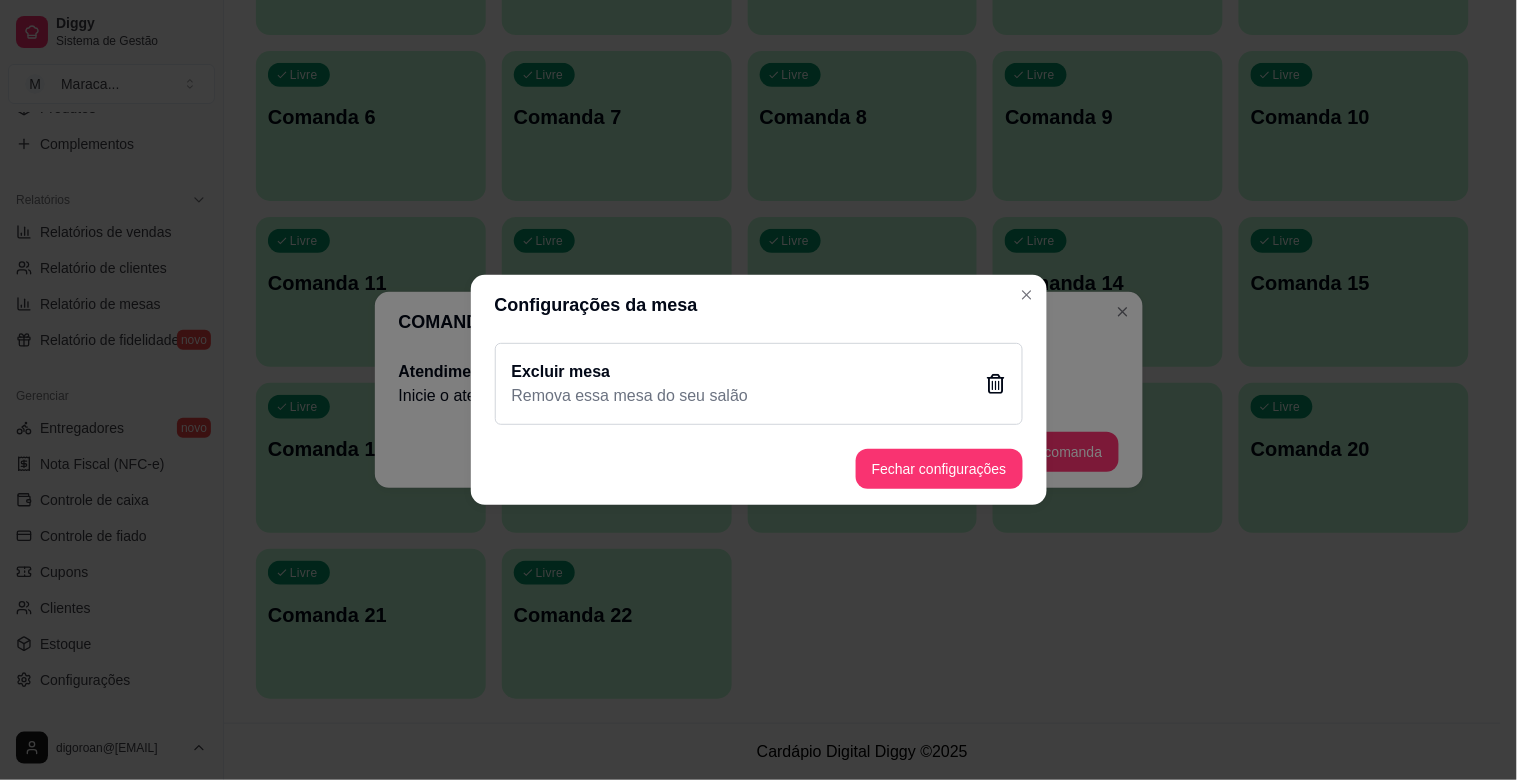 click 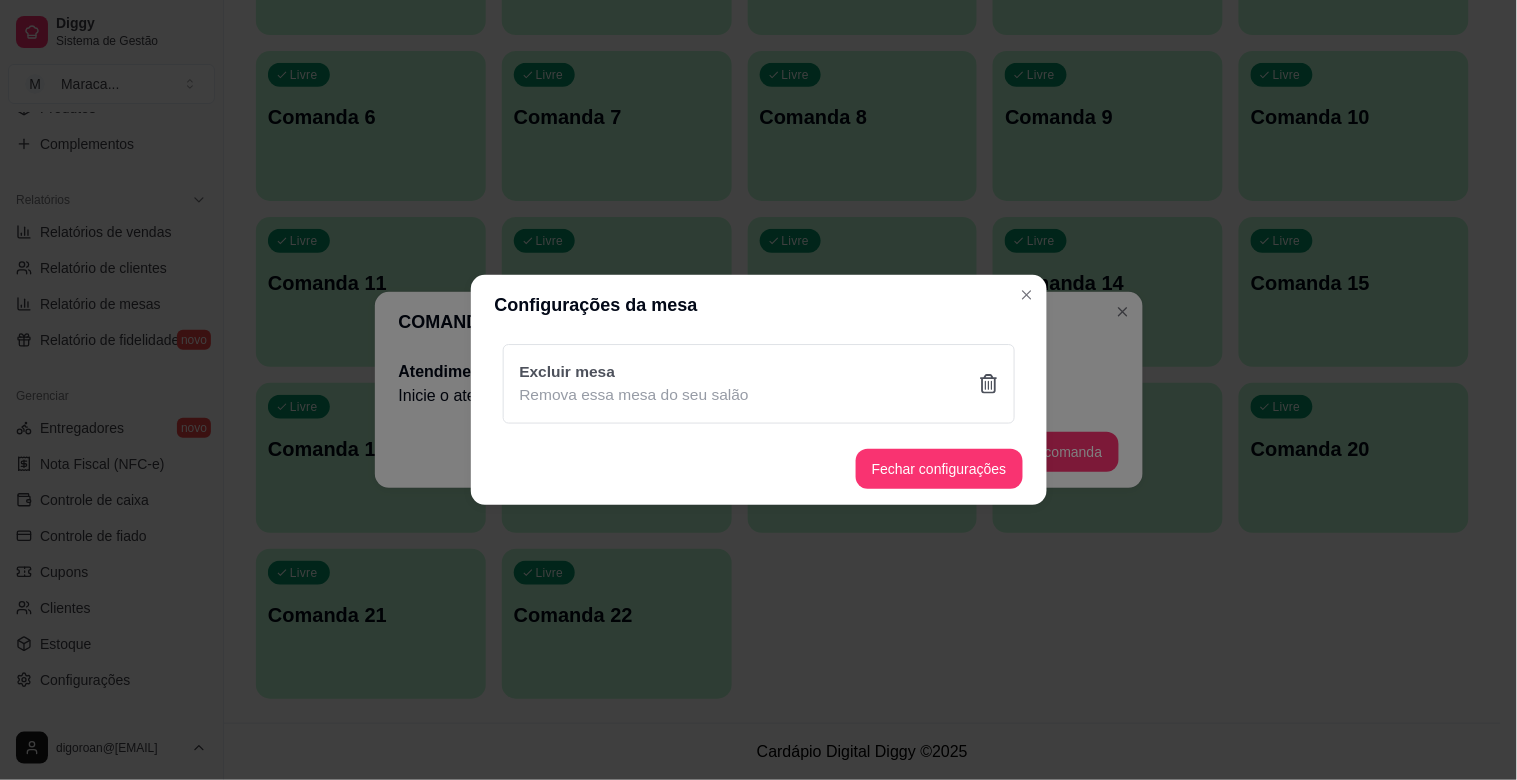click on "Sim" at bounding box center [861, 495] 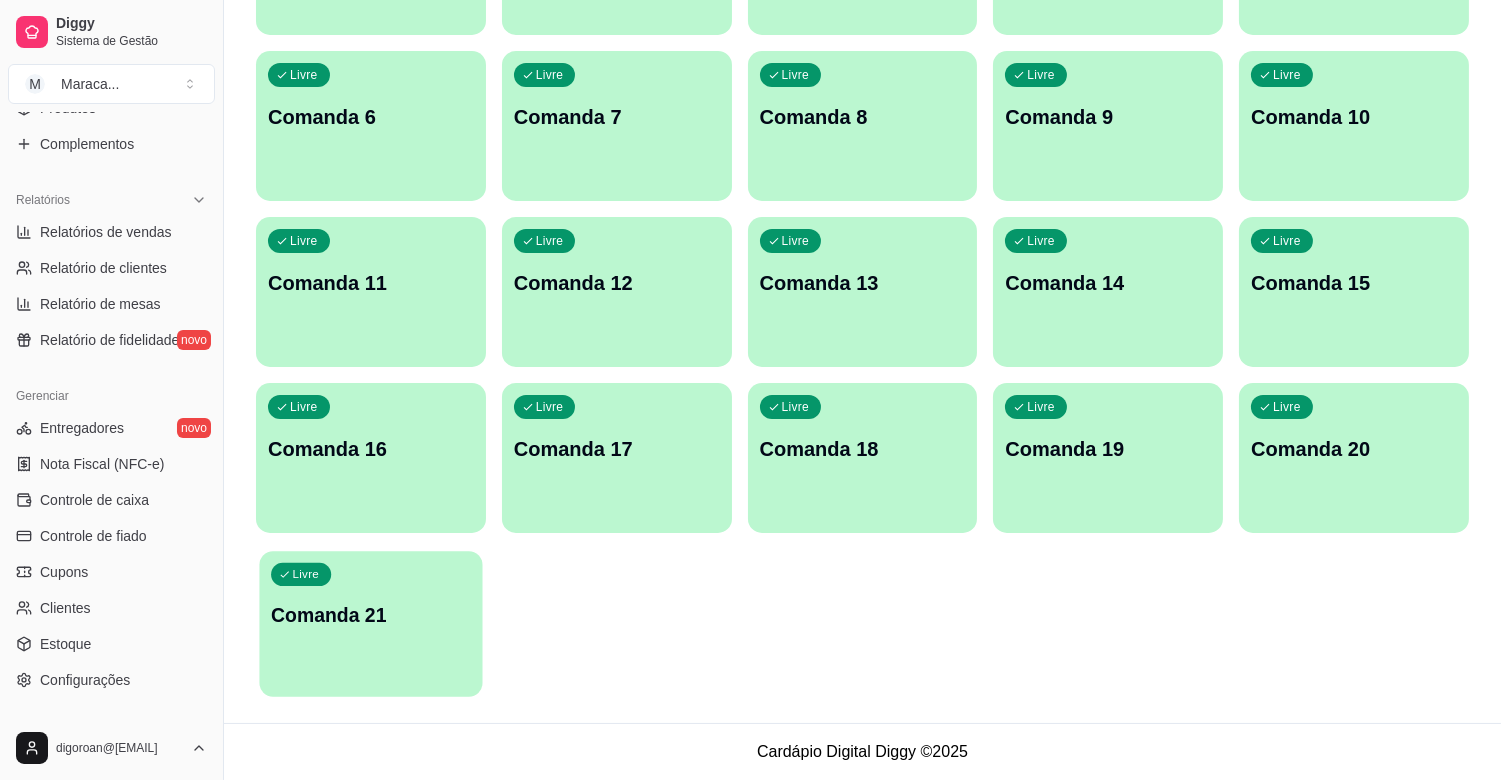 click on "Livre Comanda 21" at bounding box center [370, 612] 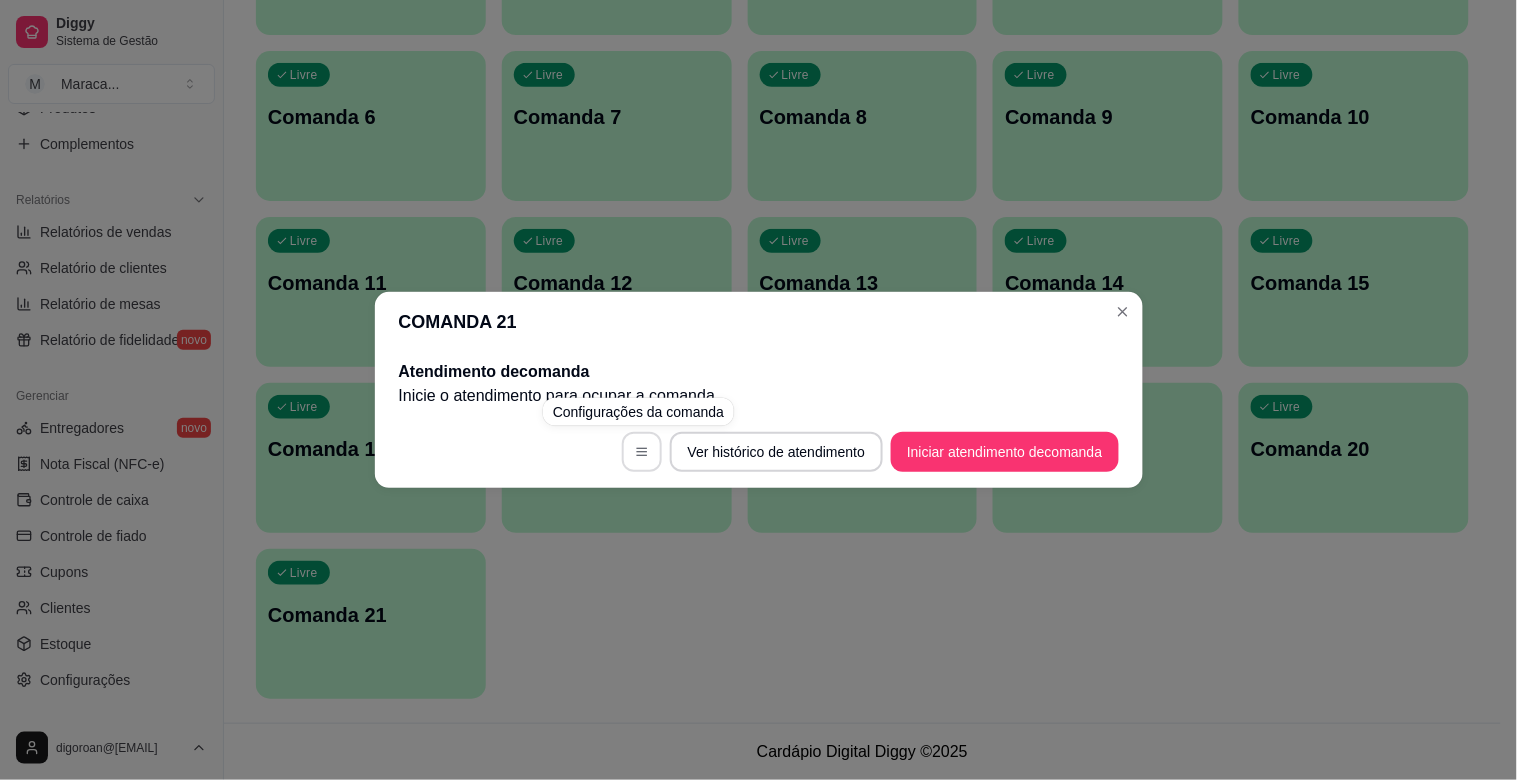 click at bounding box center [642, 452] 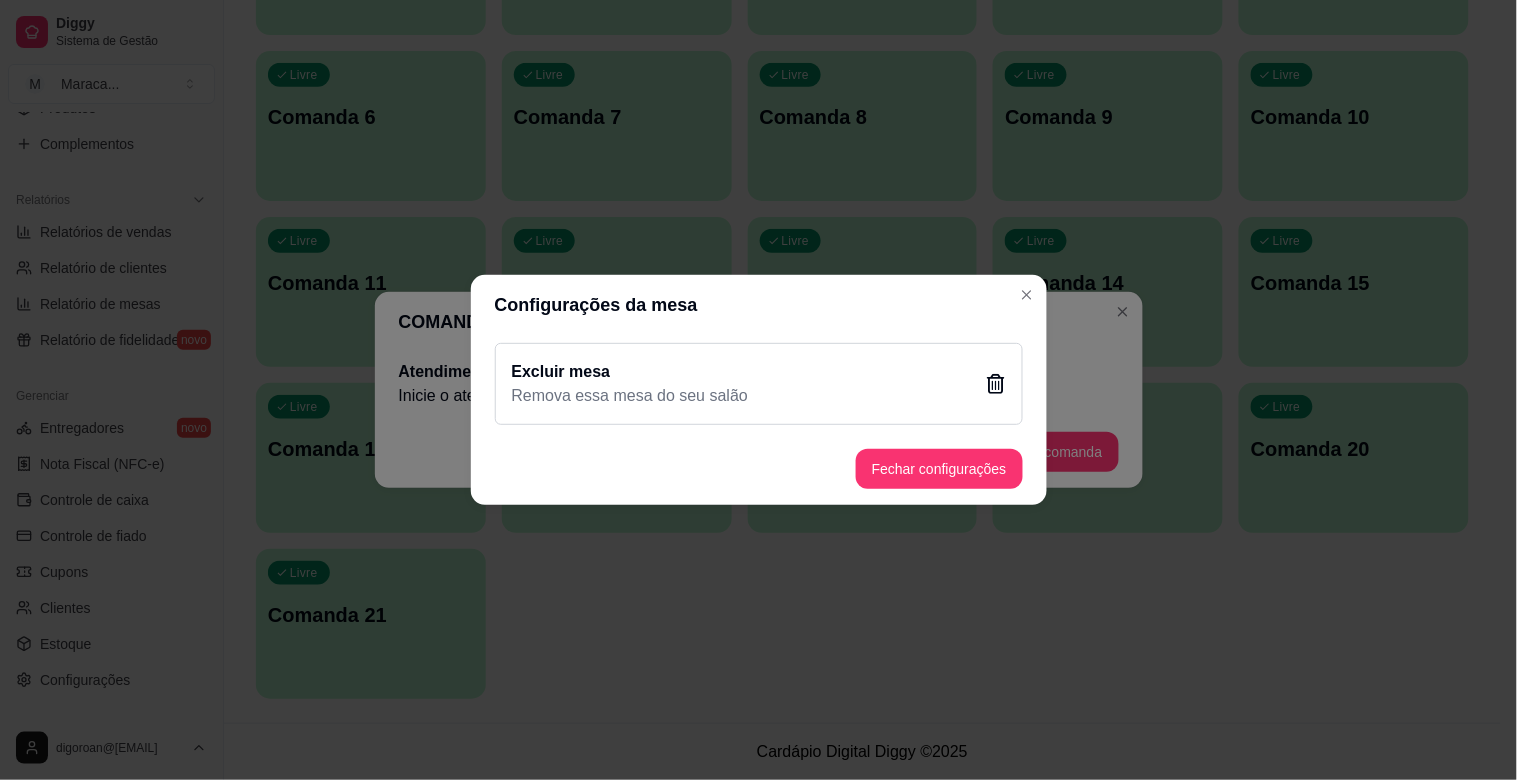 click 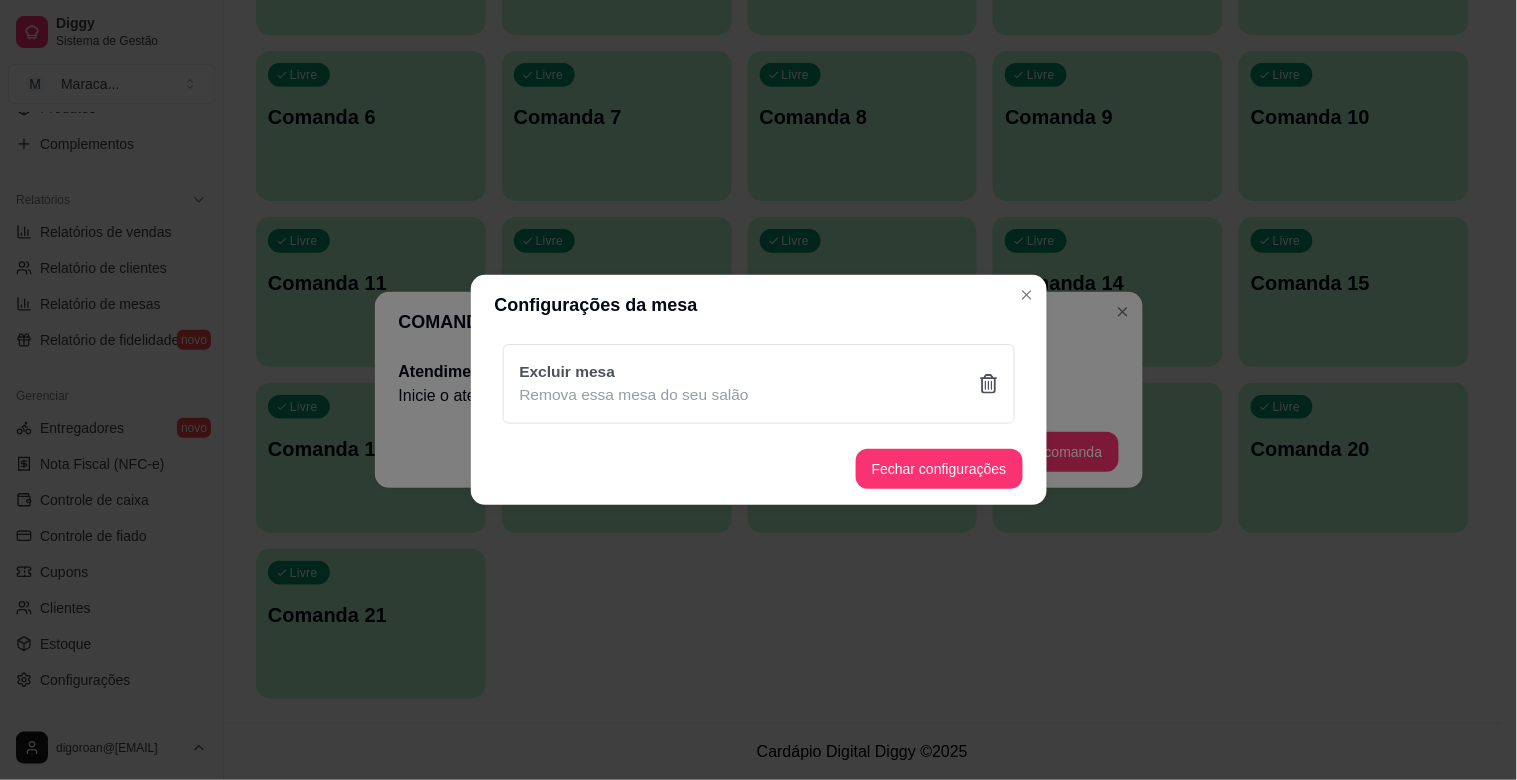click on "Sim" at bounding box center (865, 497) 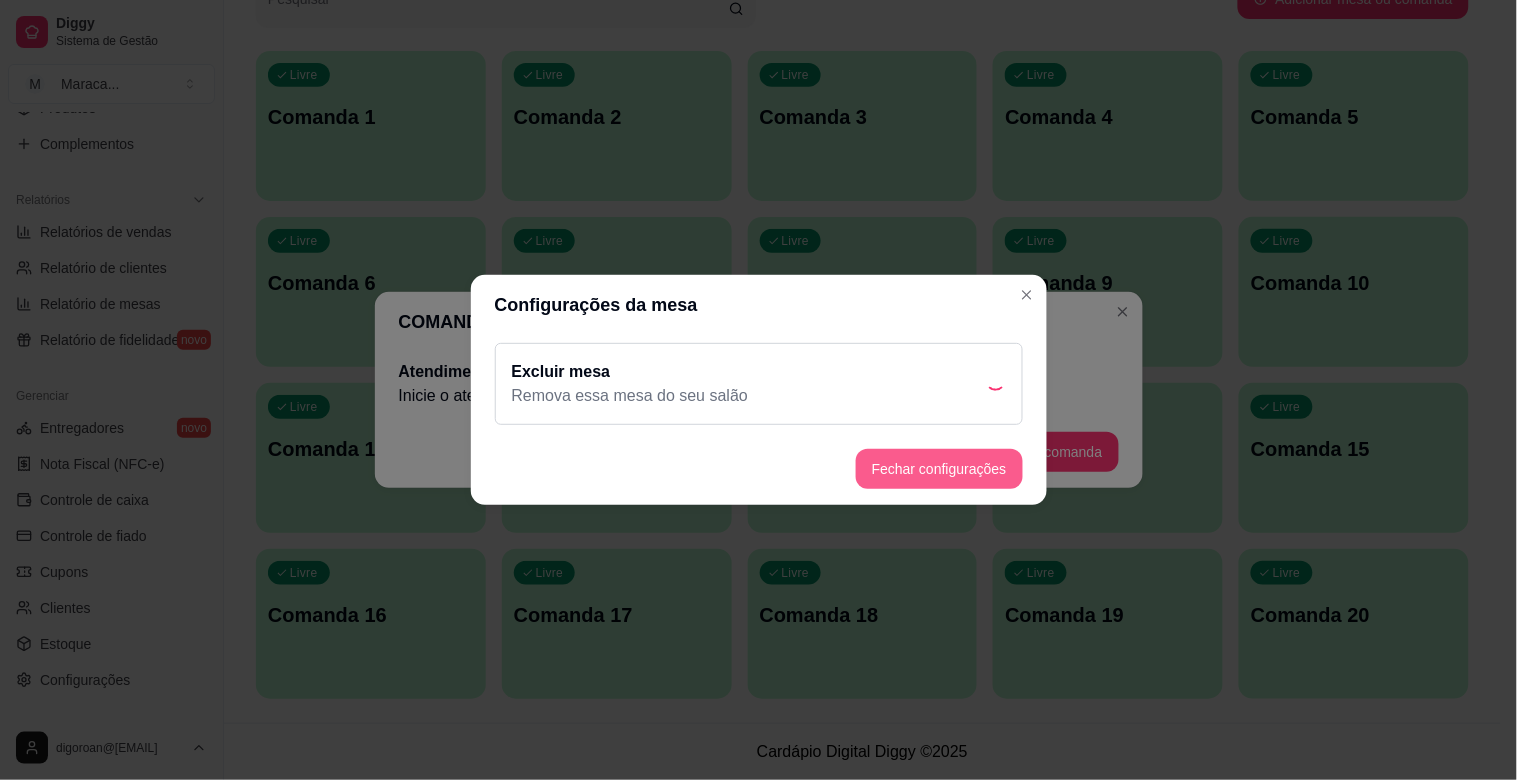 scroll, scrollTop: 165, scrollLeft: 0, axis: vertical 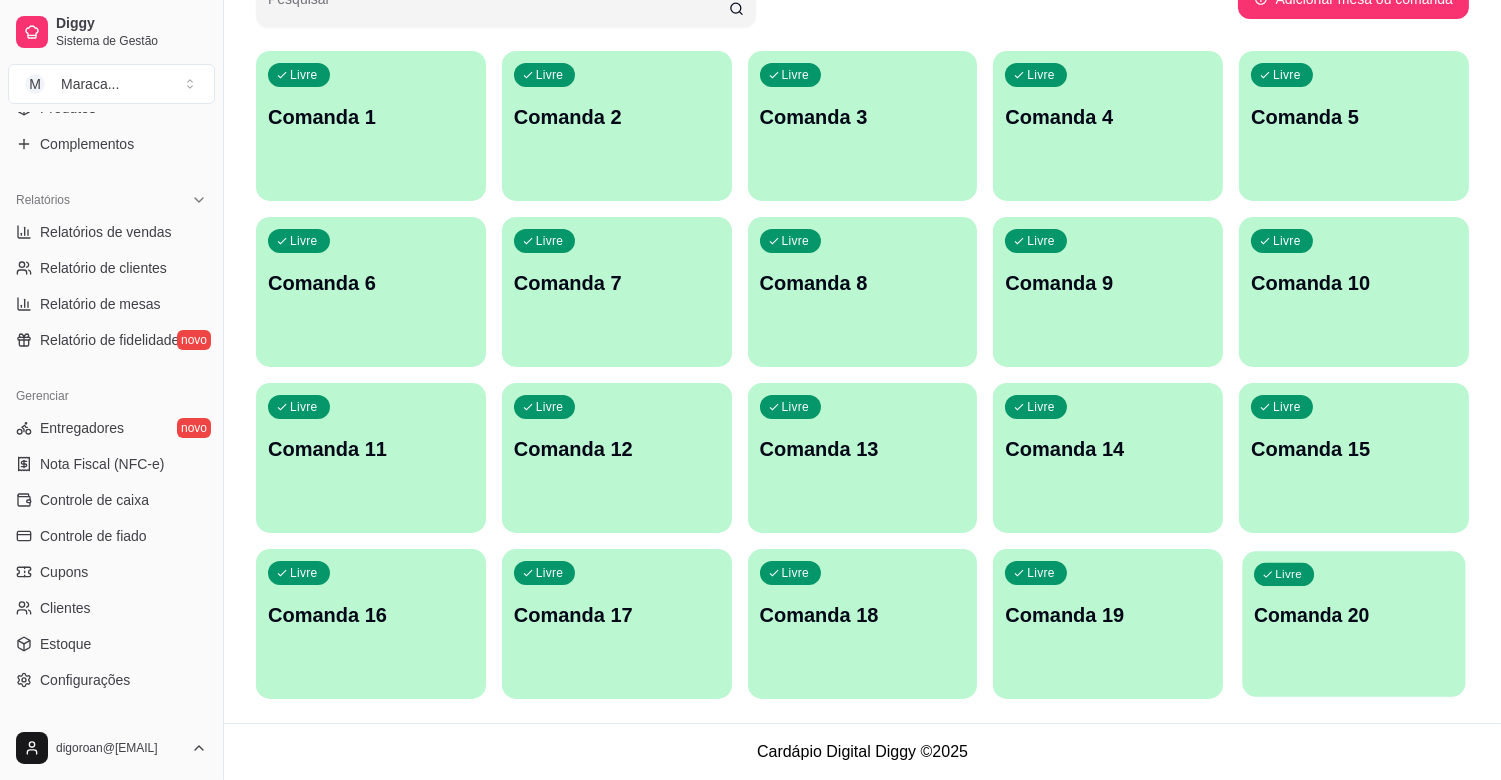 click on "Comanda 20" at bounding box center (1354, 615) 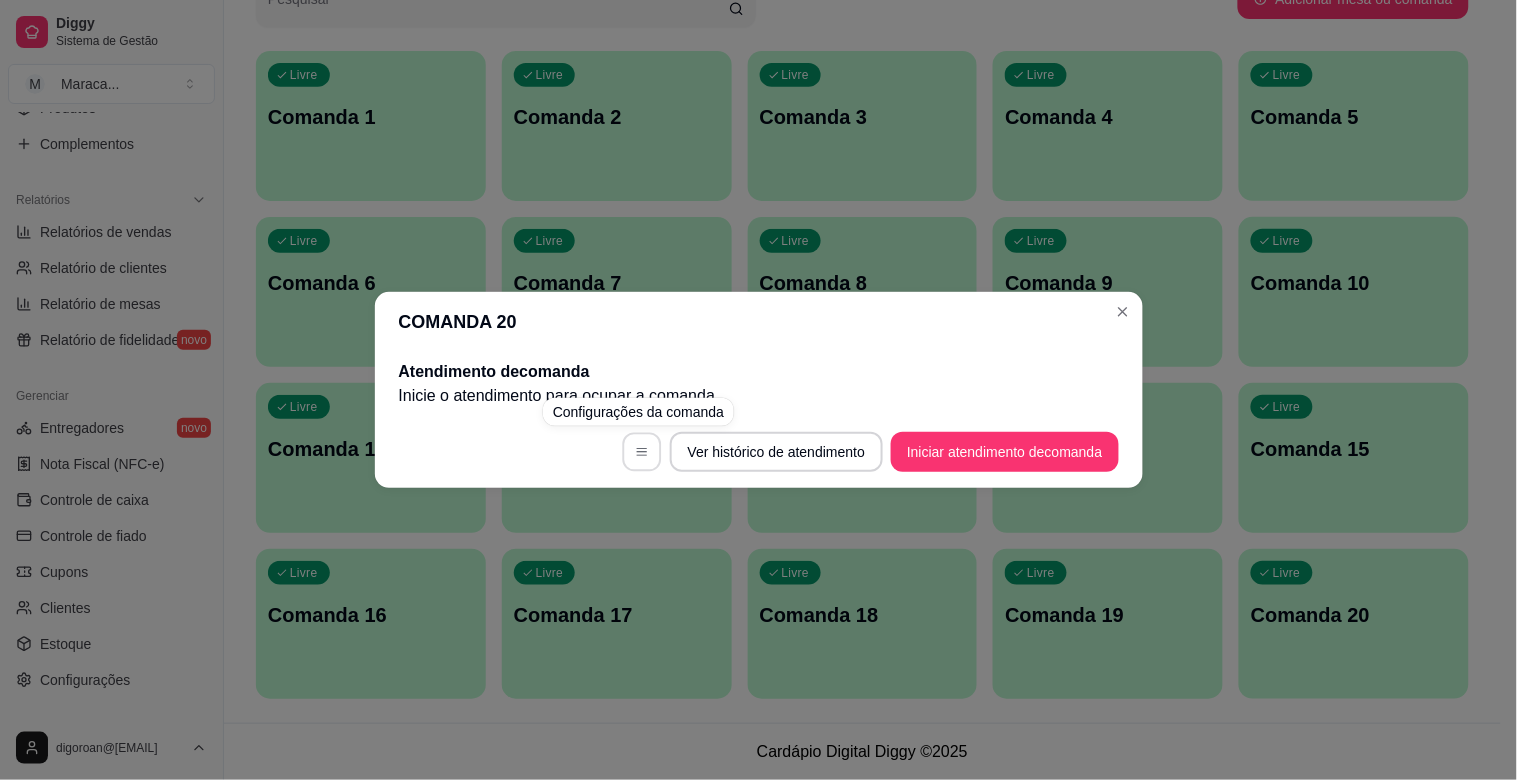 click 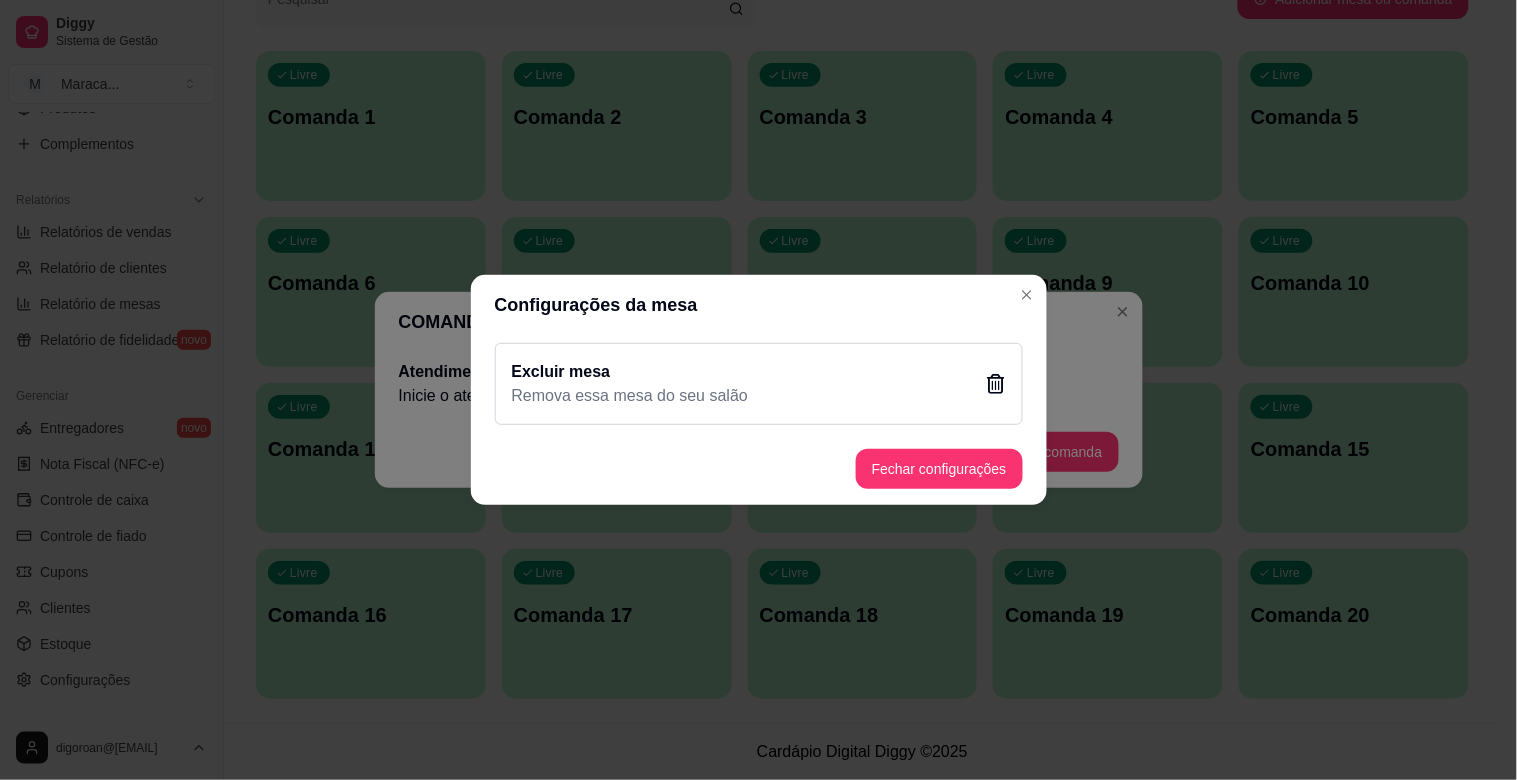 click 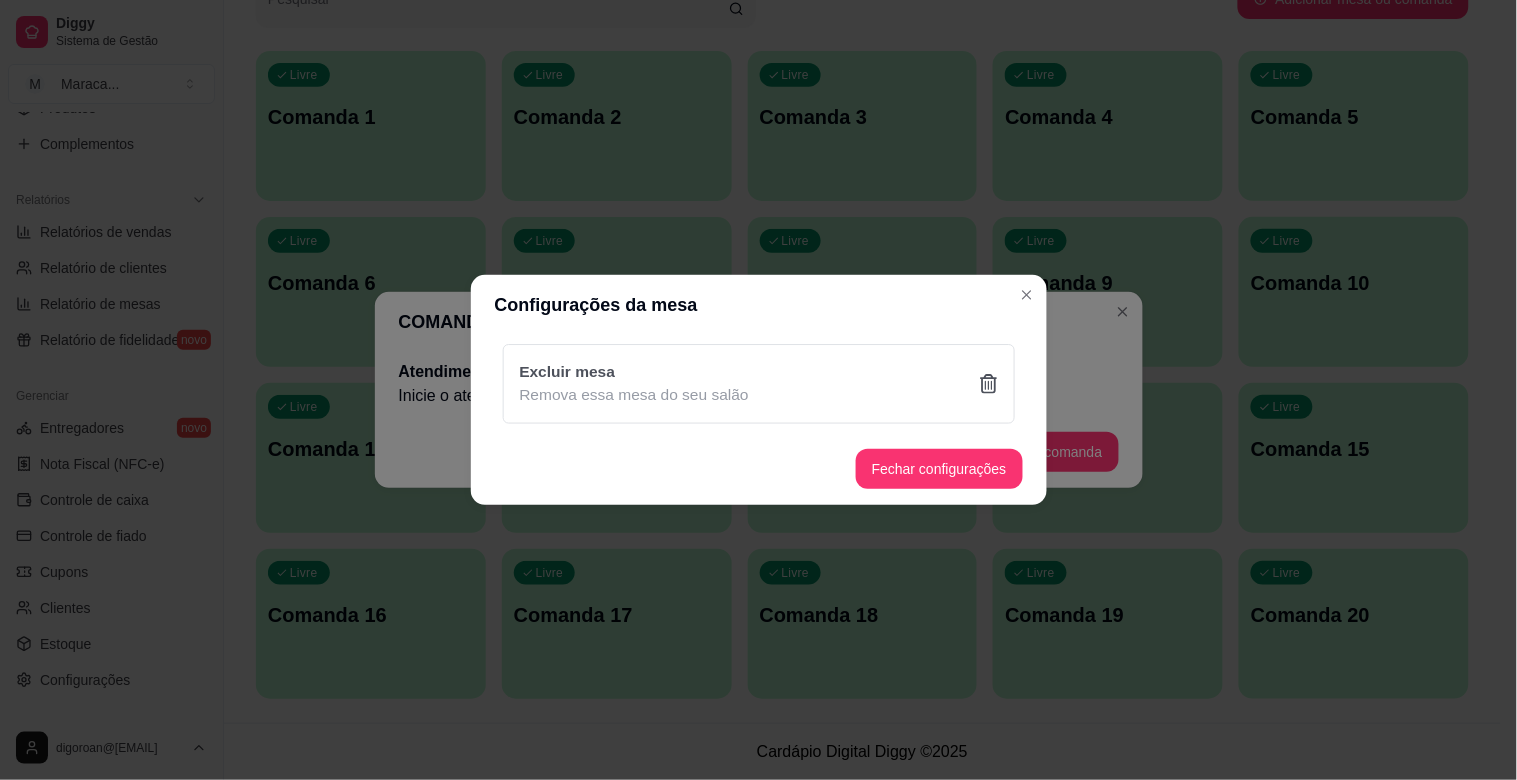 click on "Sim" at bounding box center [862, 496] 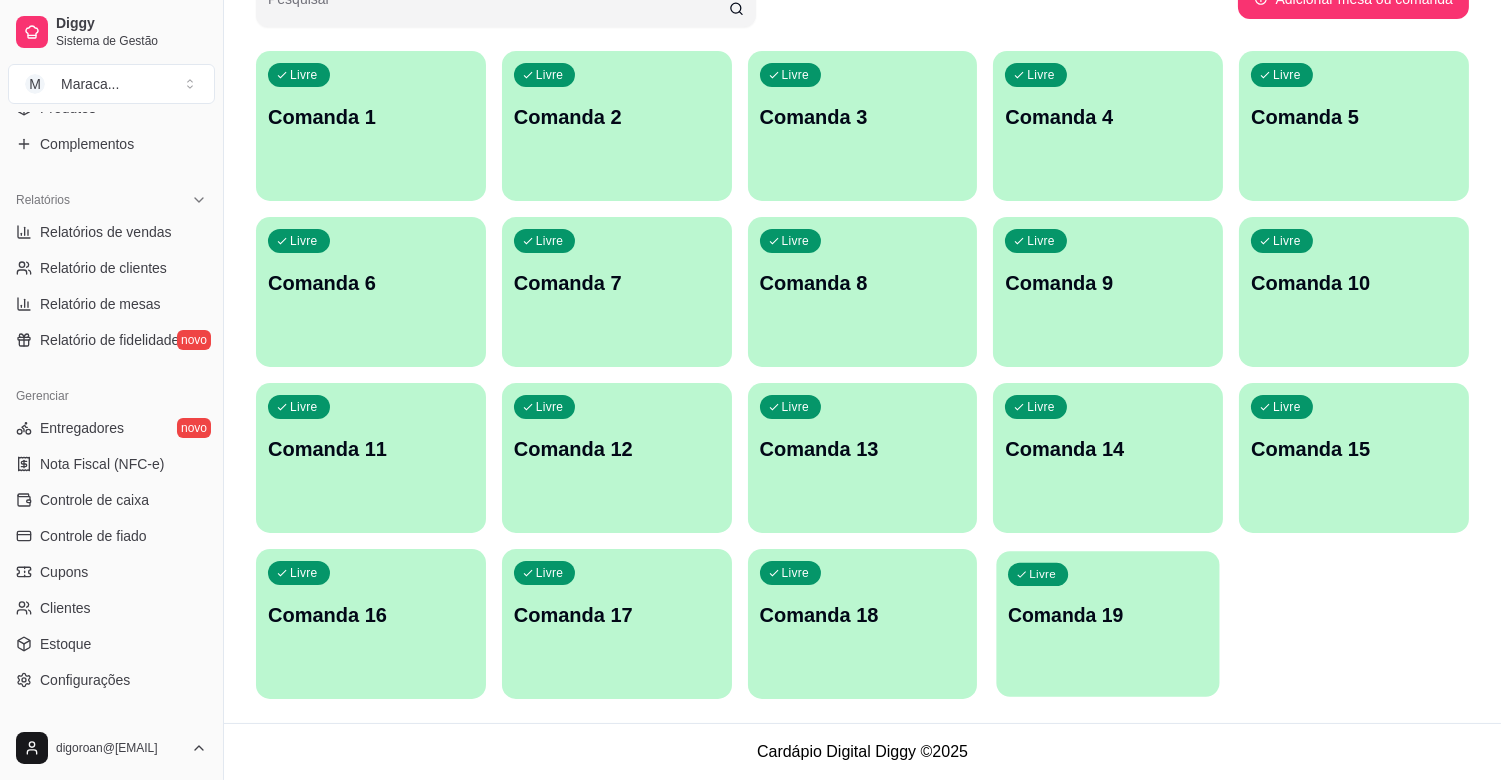 click on "Livre Comanda 19" at bounding box center [1108, 612] 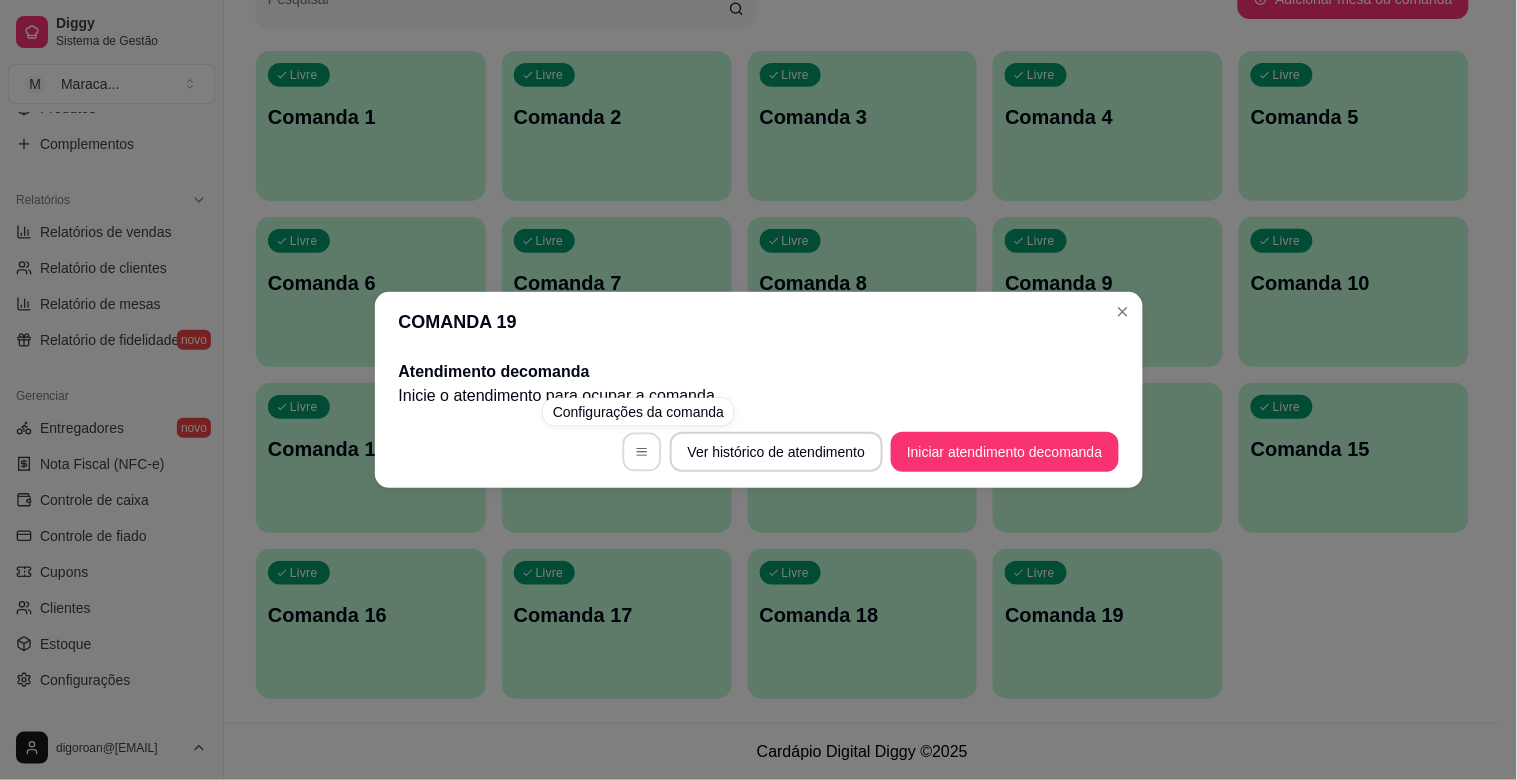 click at bounding box center [641, 452] 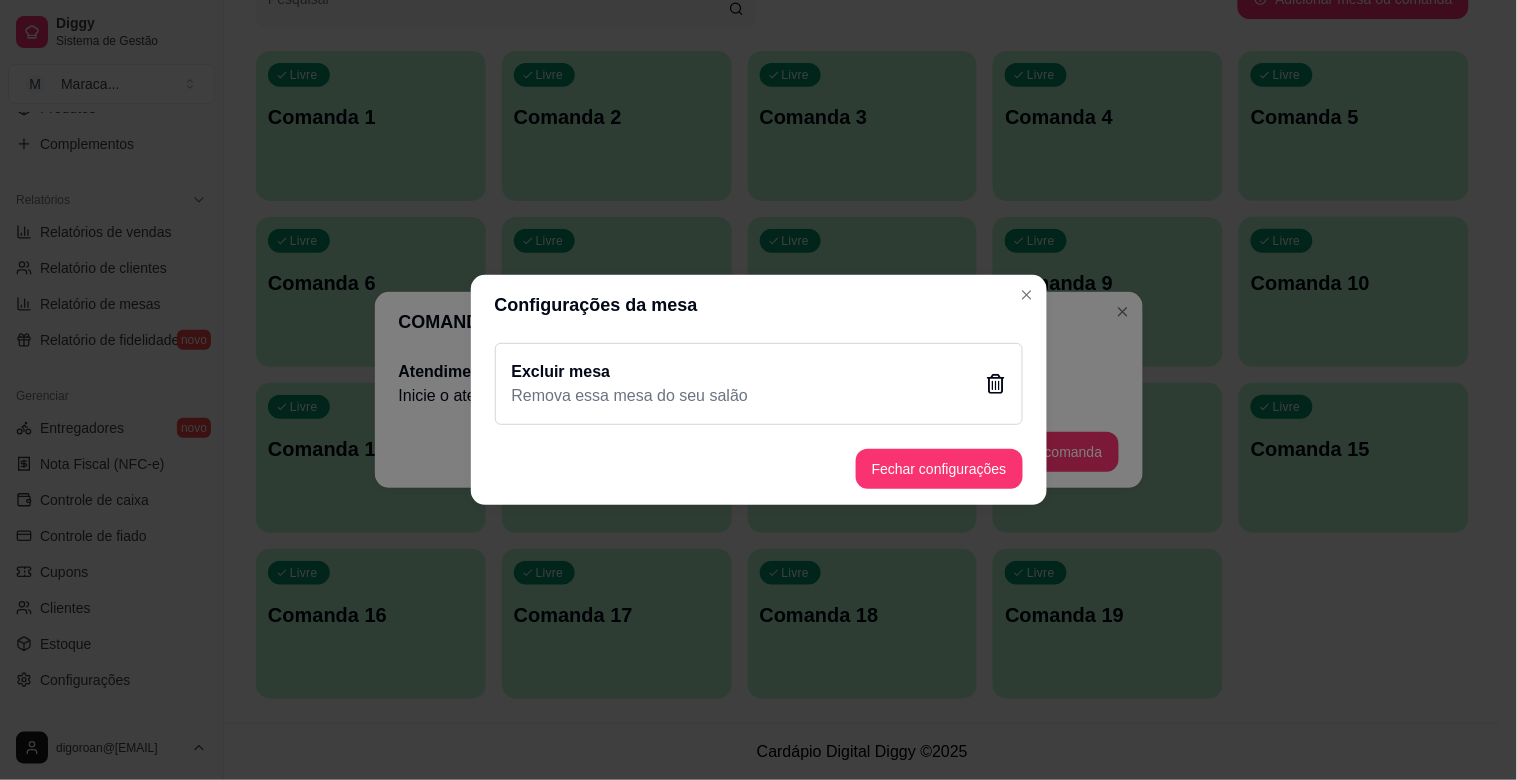 click 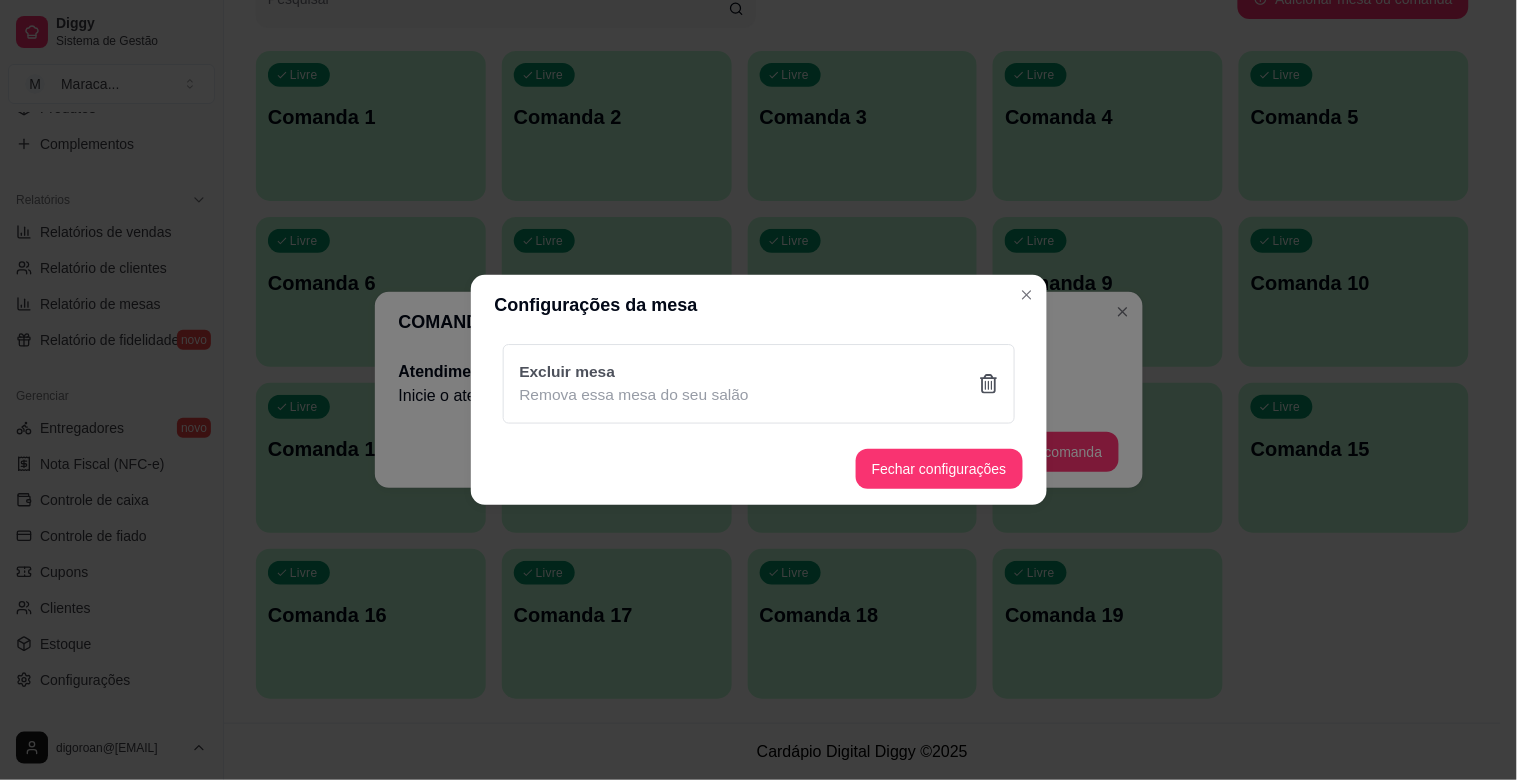 click on "Sim" at bounding box center (862, 496) 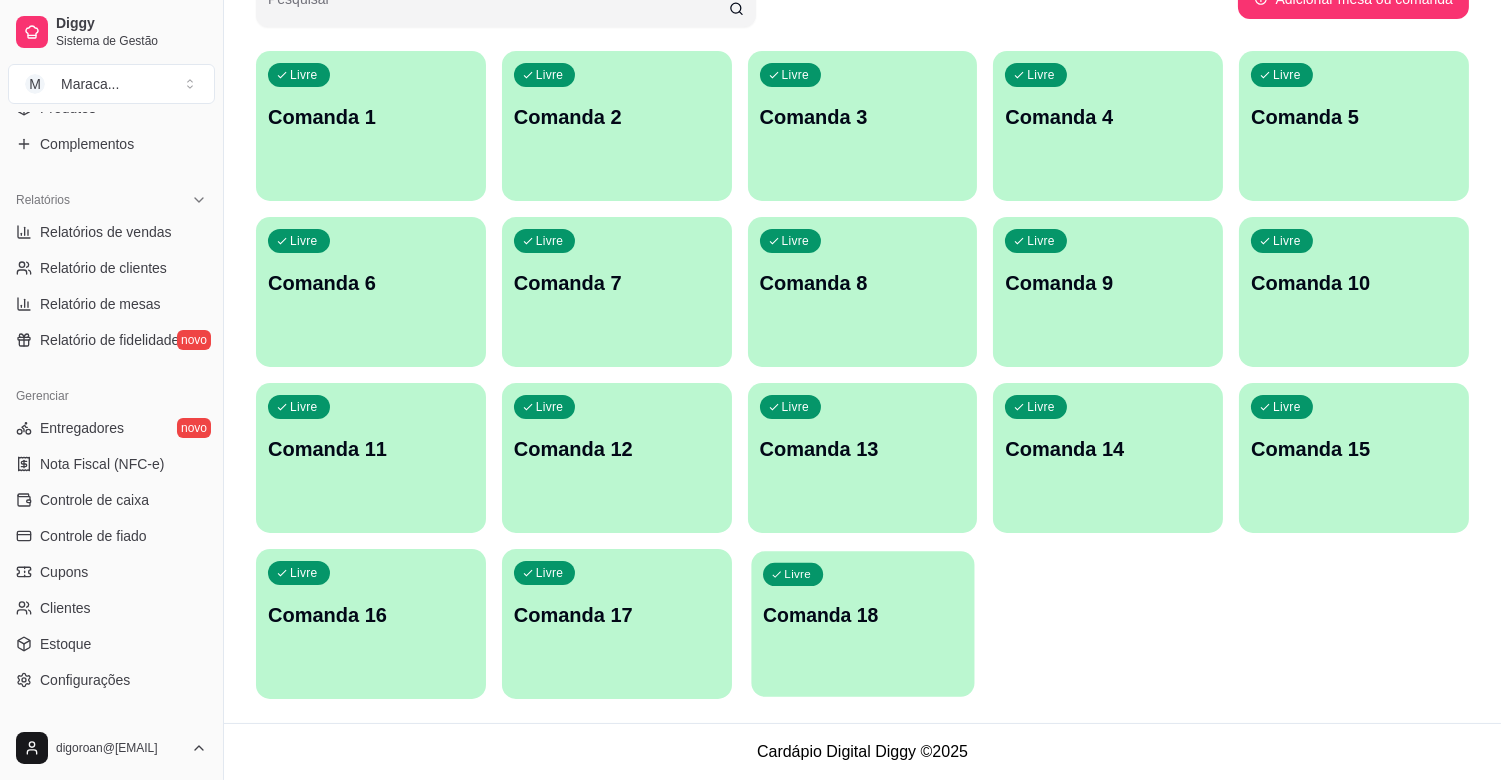 click on "Livre Comanda 18" at bounding box center [862, 612] 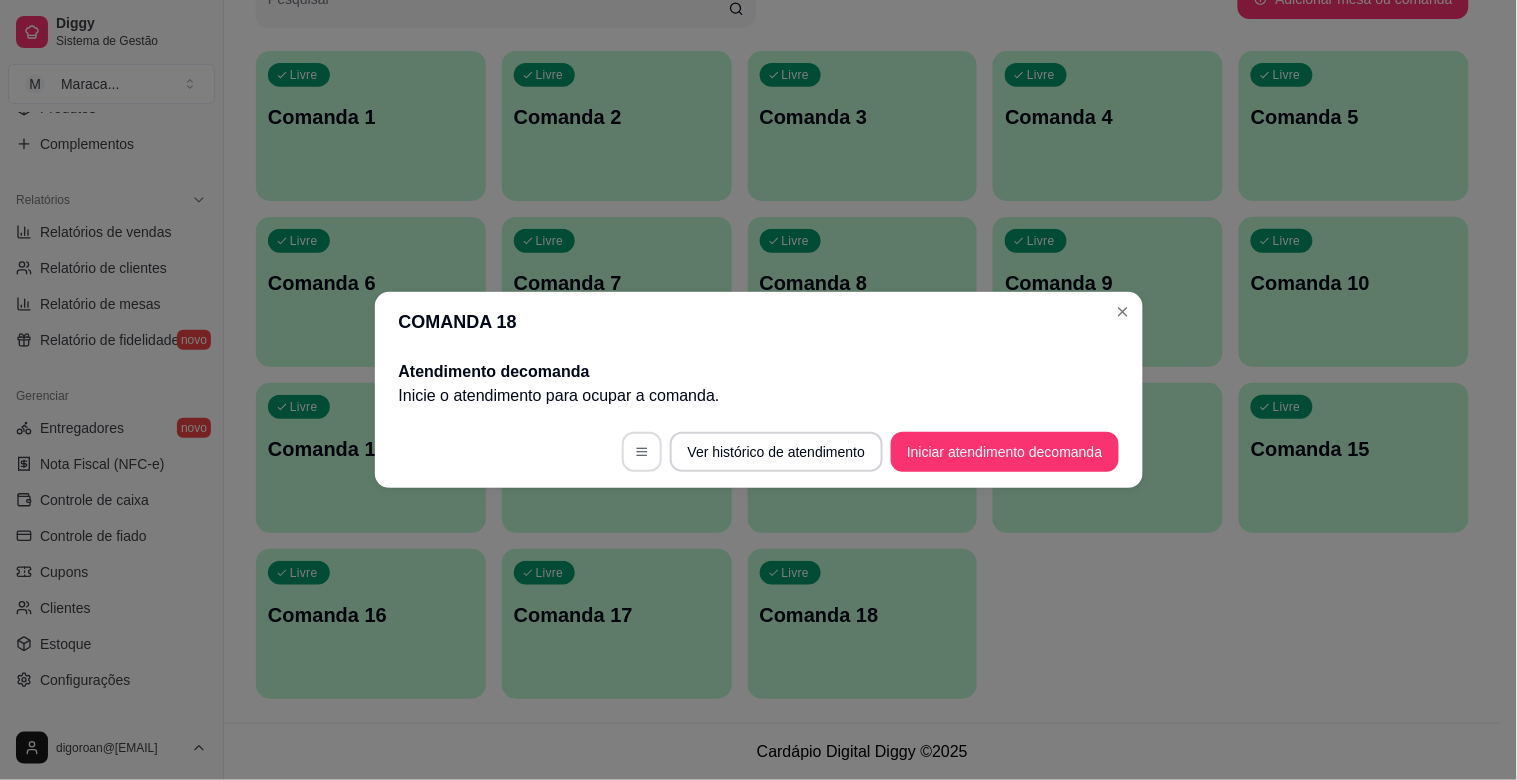 click at bounding box center [642, 452] 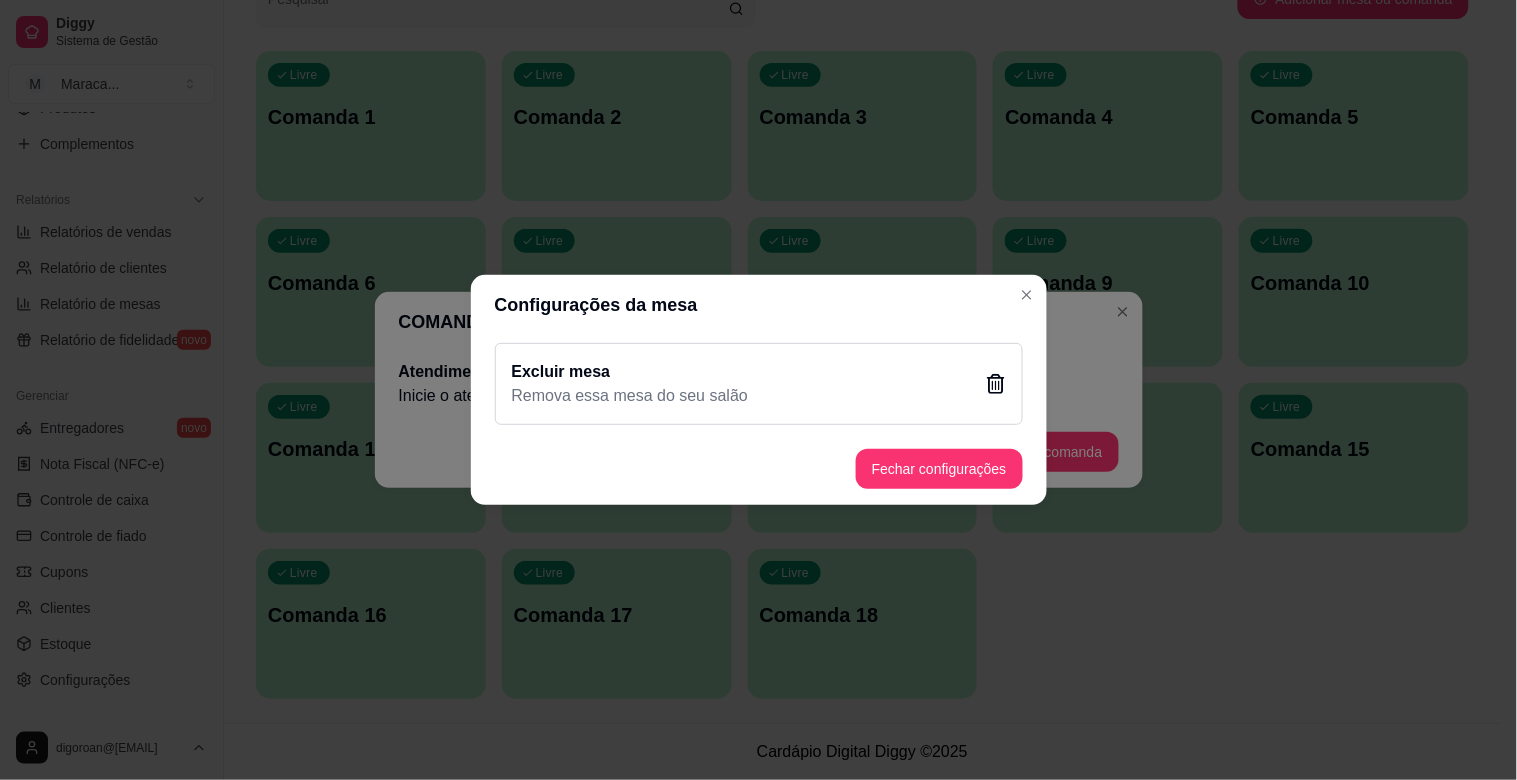 click 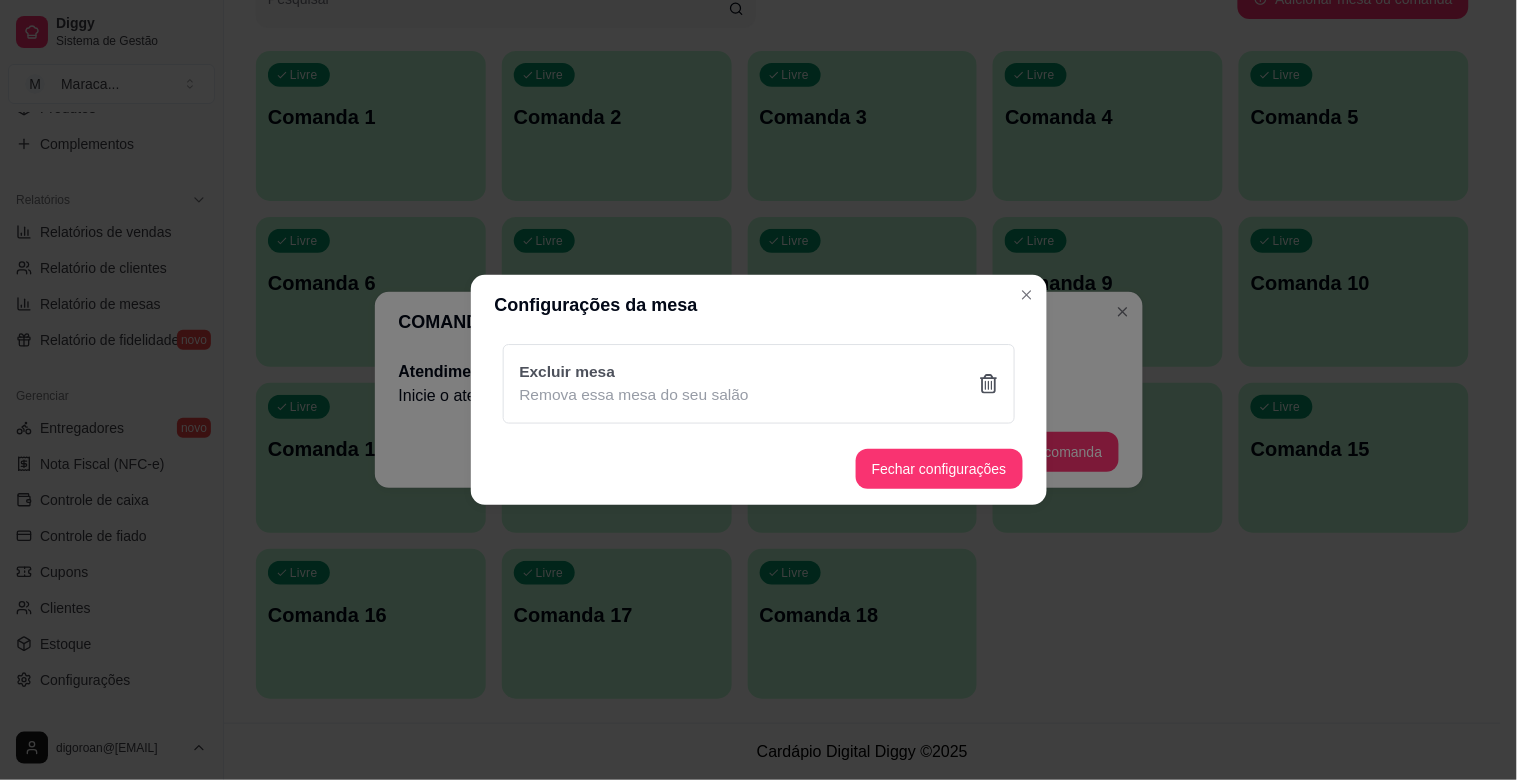 click on "Sim" at bounding box center (861, 496) 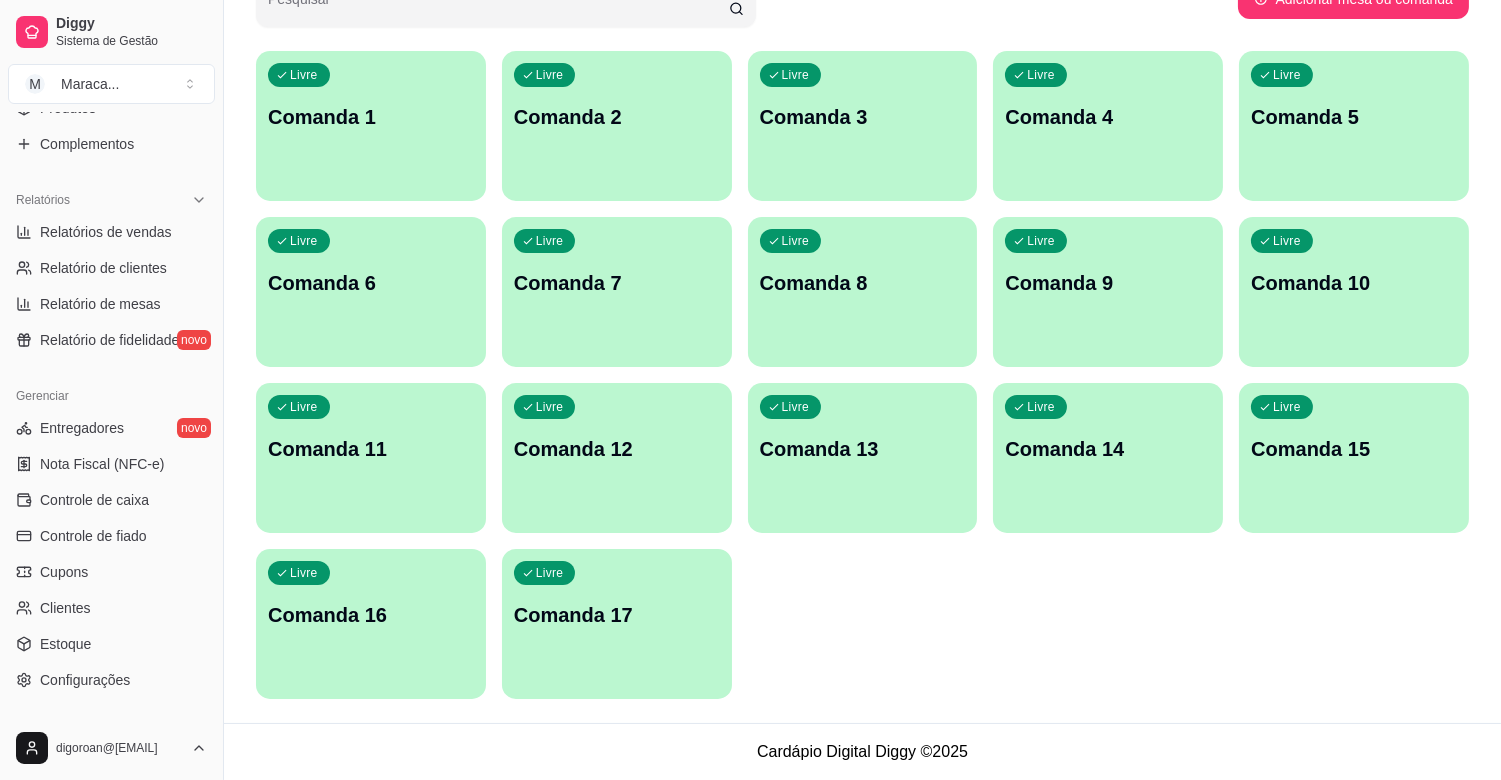 click on "Livre Comanda 17" at bounding box center (617, 612) 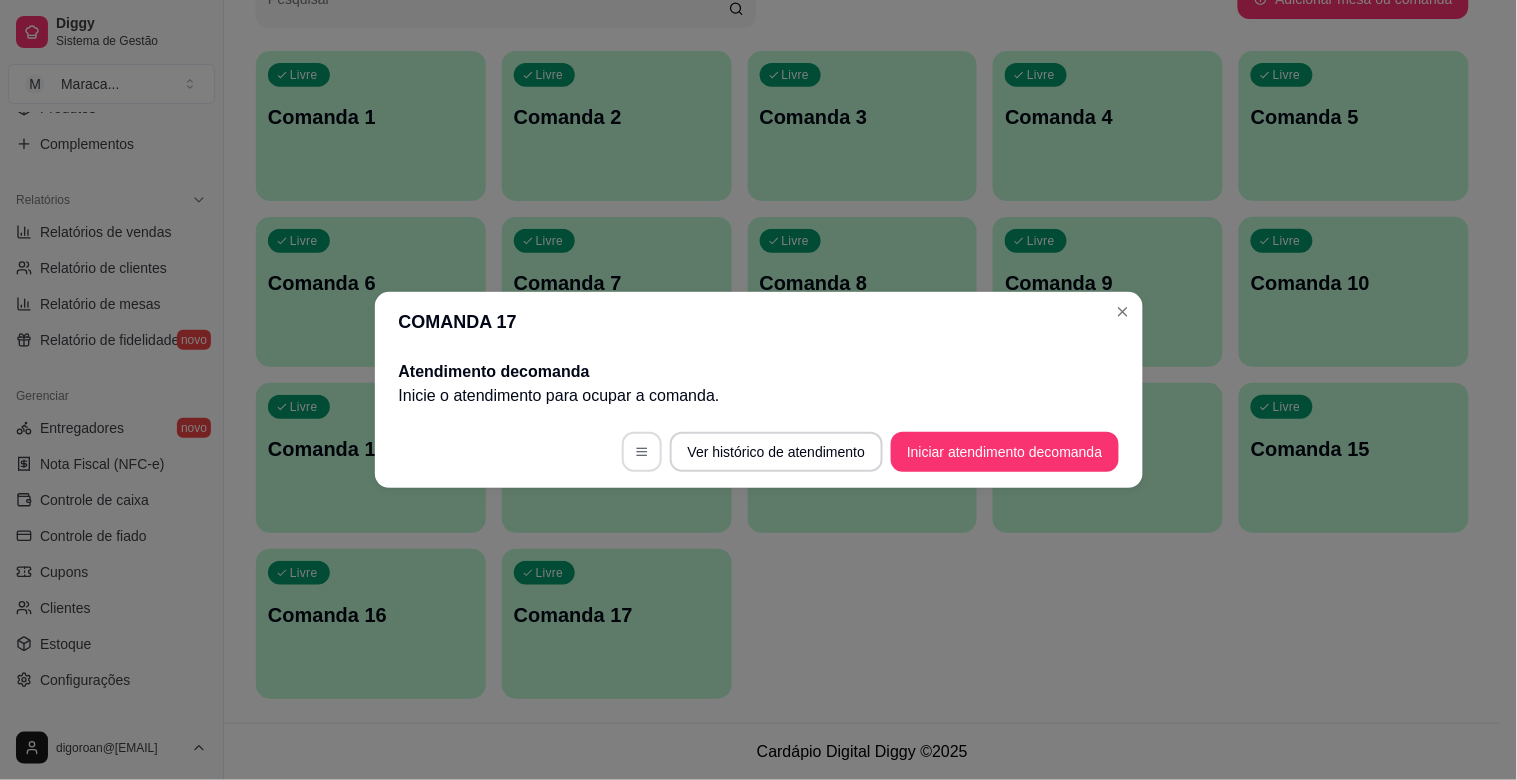click 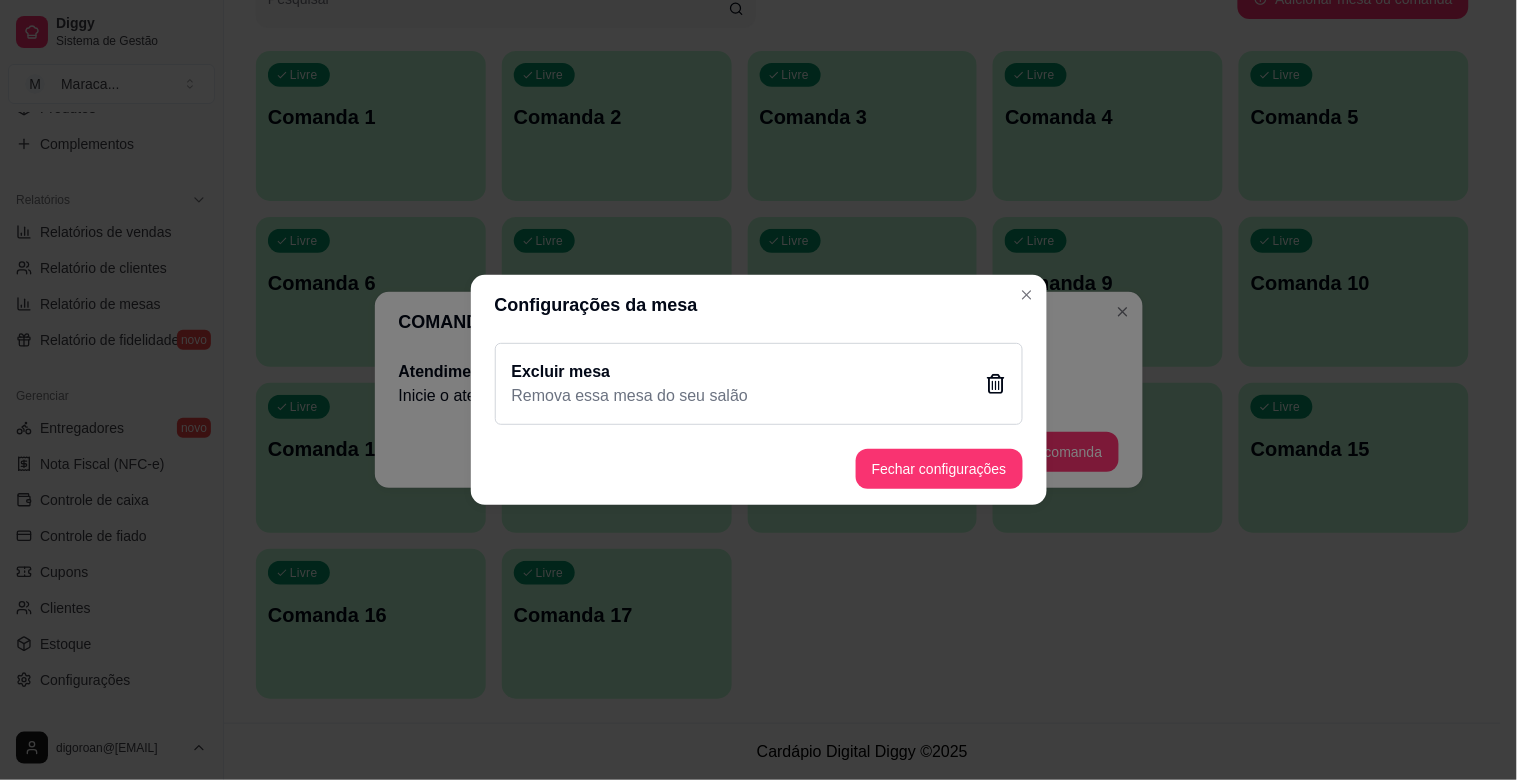 click 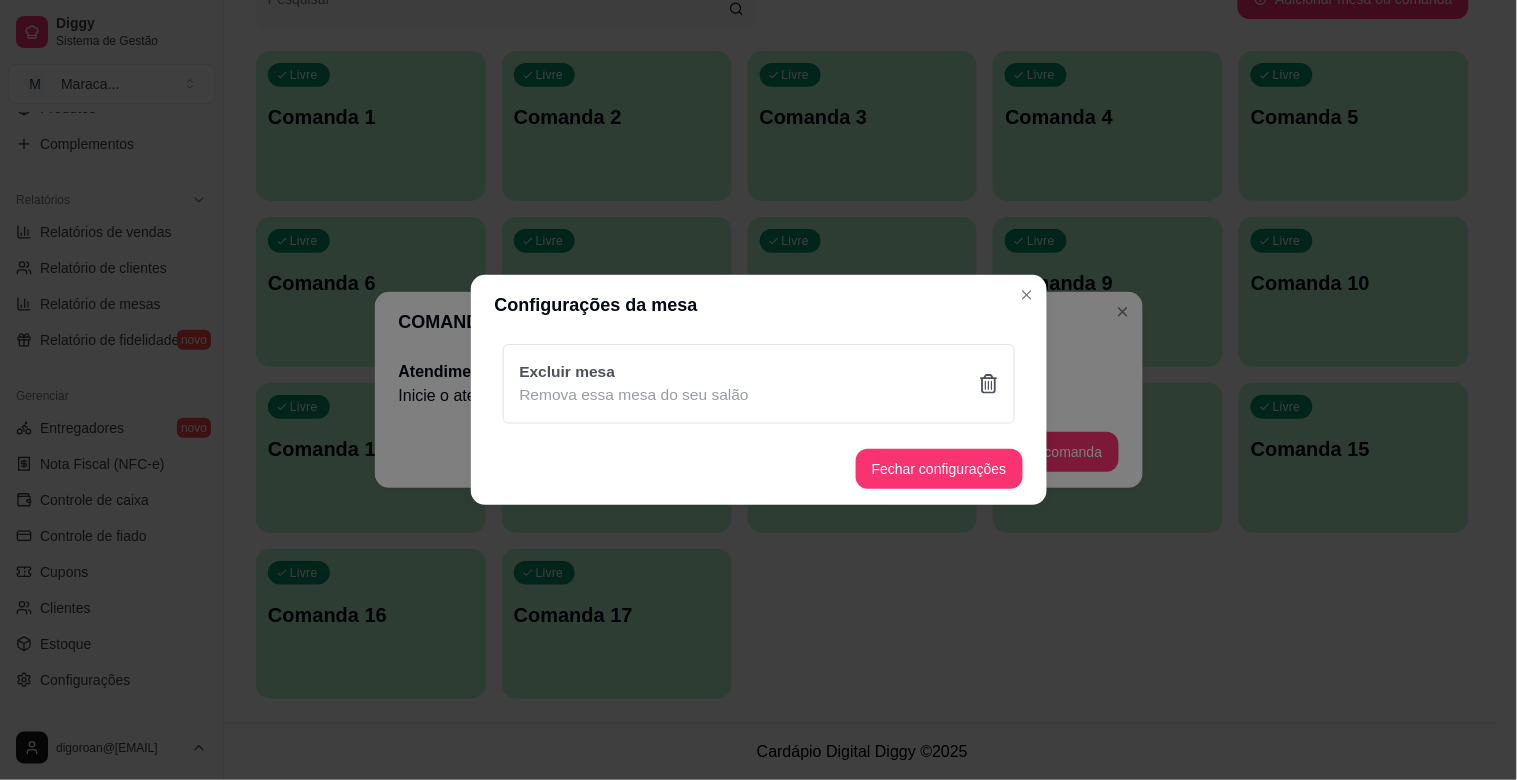 click on "Sim" at bounding box center (861, 496) 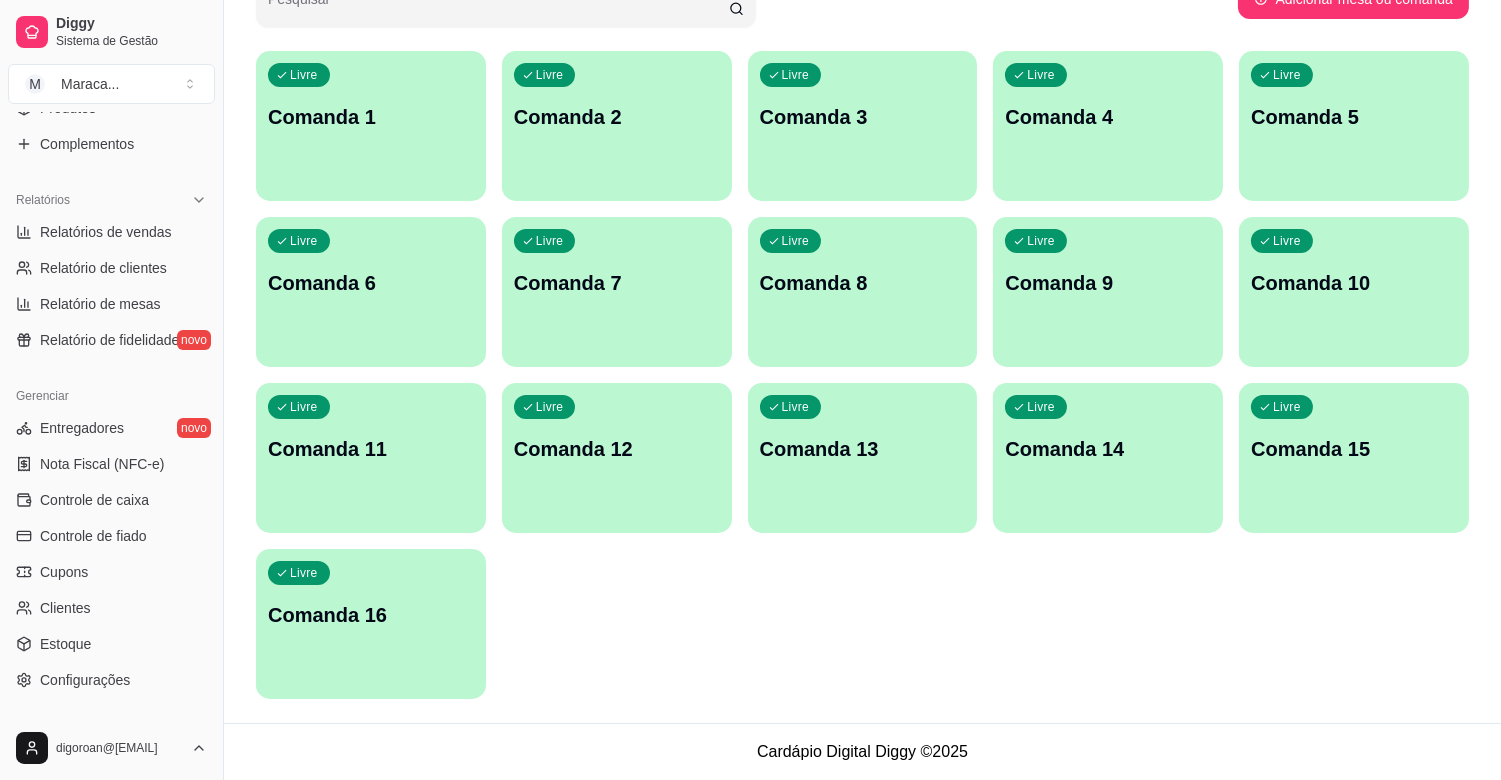 click on "Livre Comanda 16" at bounding box center (371, 612) 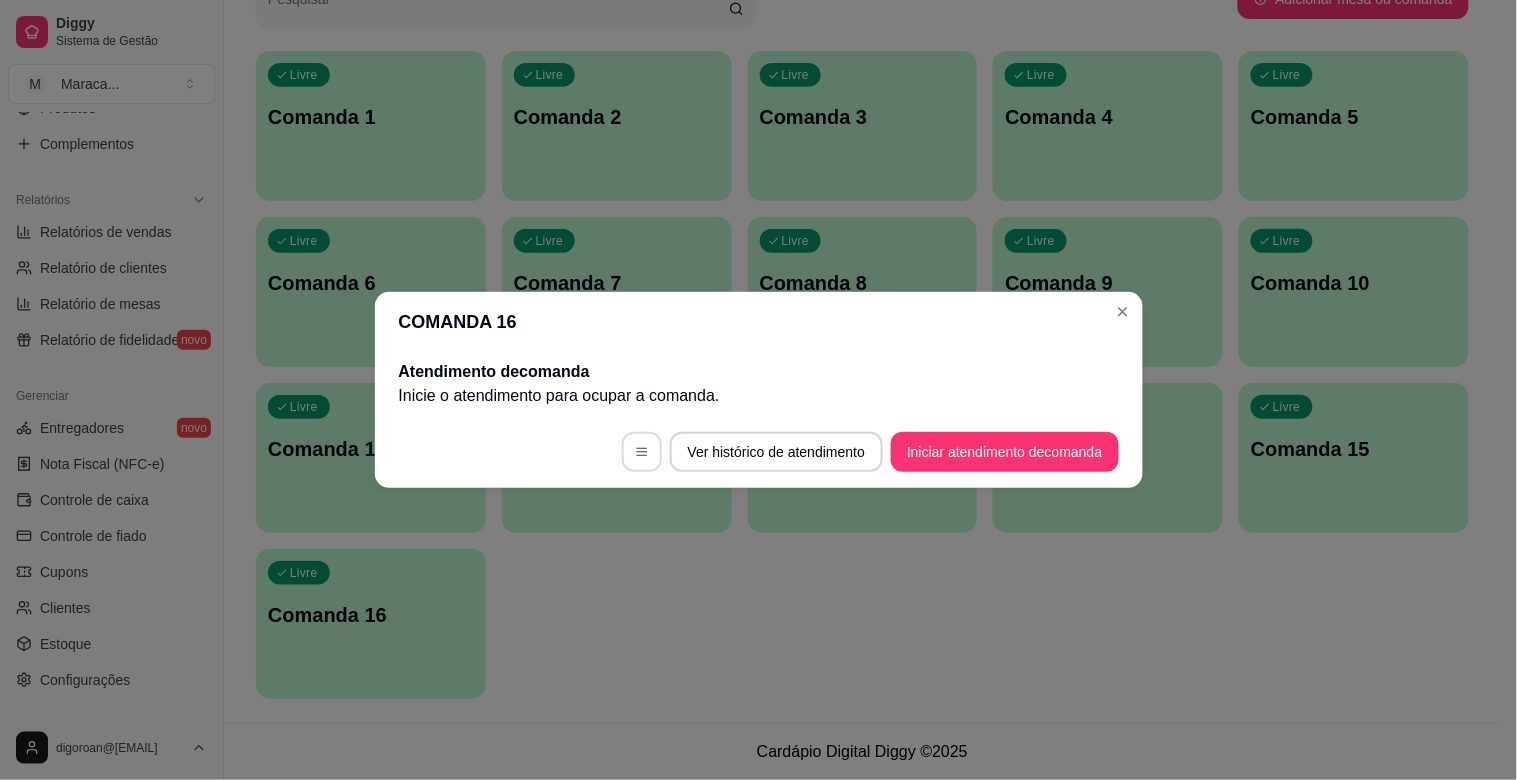 click 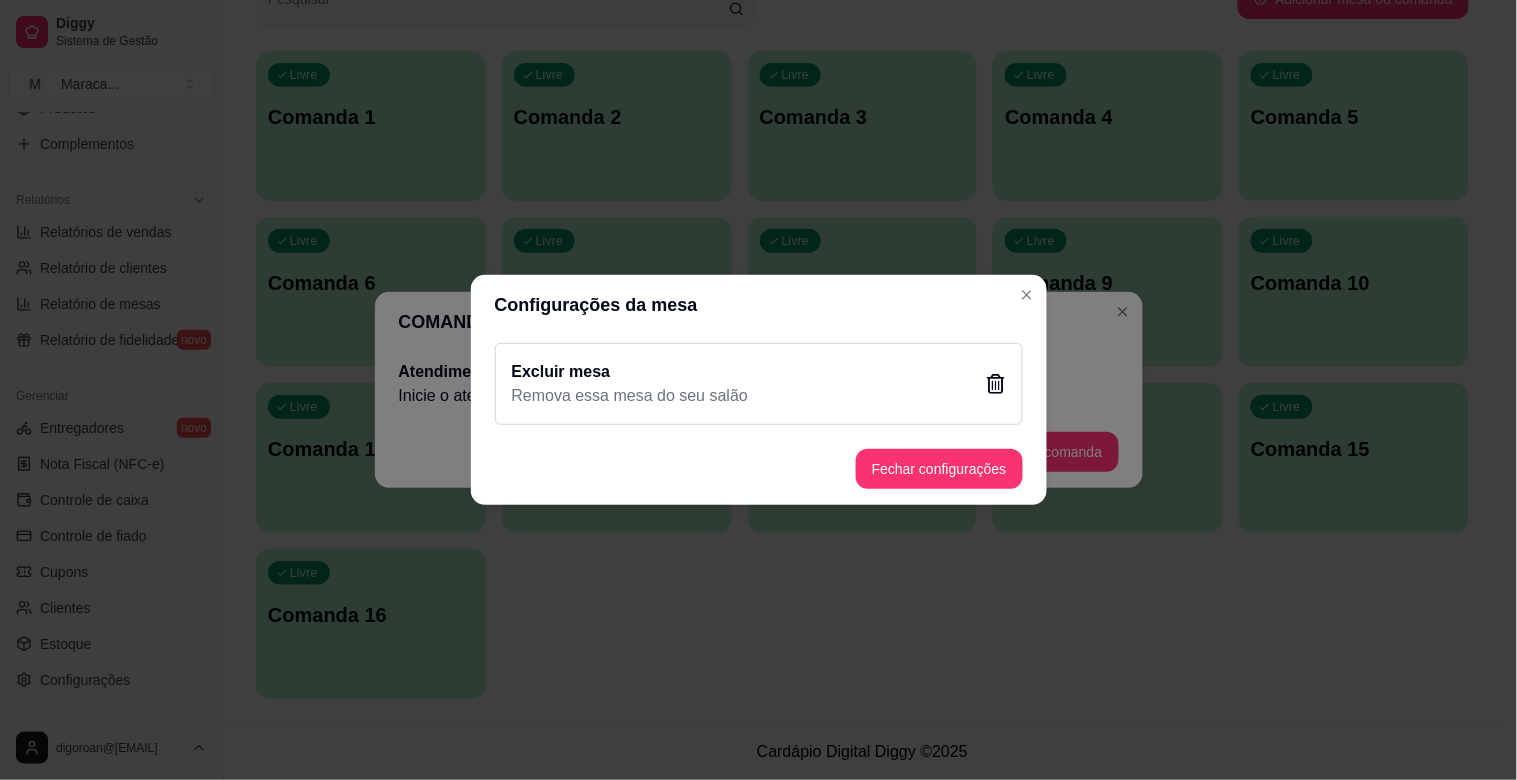 click on "Excluir mesa Remova essa mesa do seu salão" at bounding box center (759, 384) 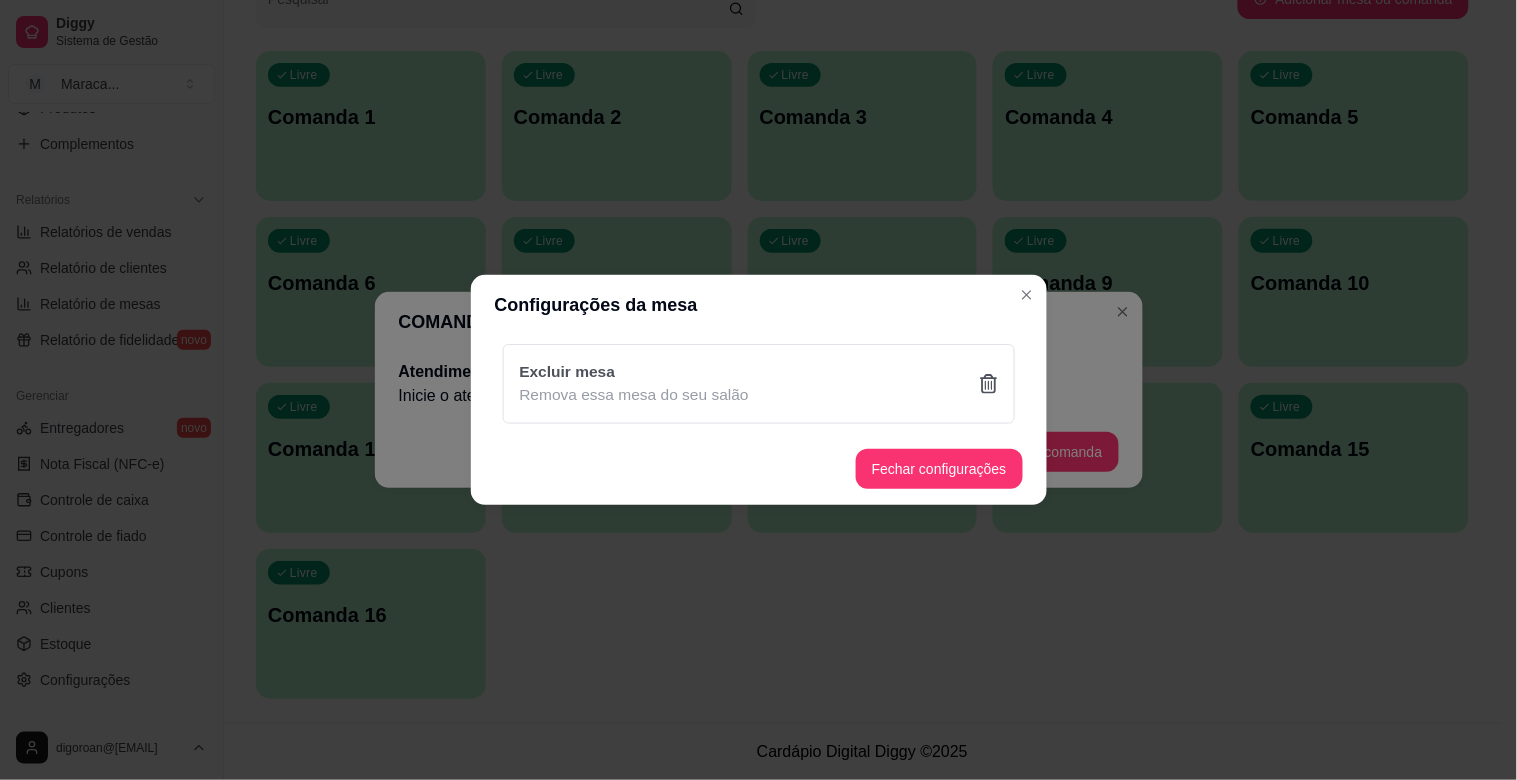click on "Sim" at bounding box center (862, 496) 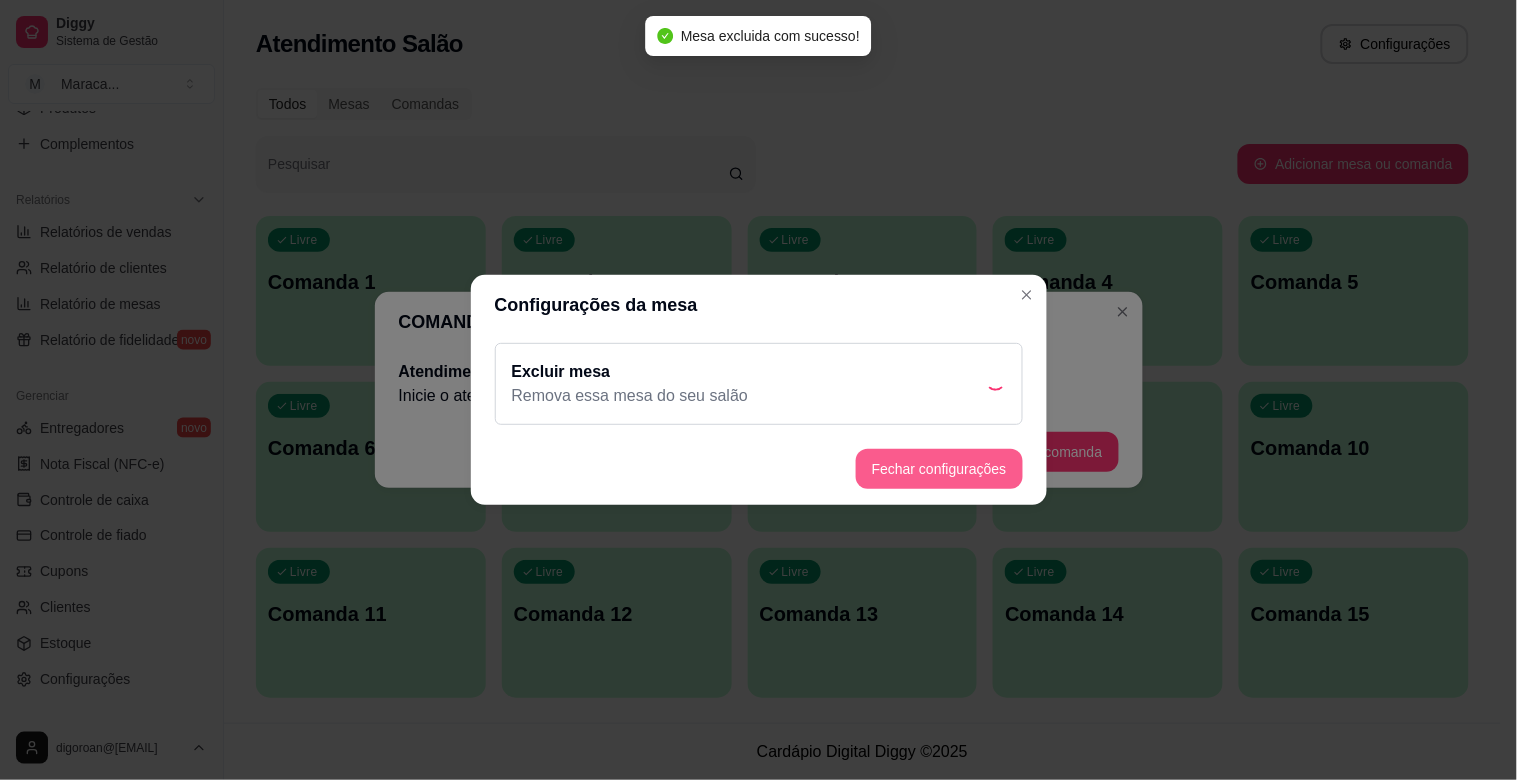 scroll, scrollTop: 0, scrollLeft: 0, axis: both 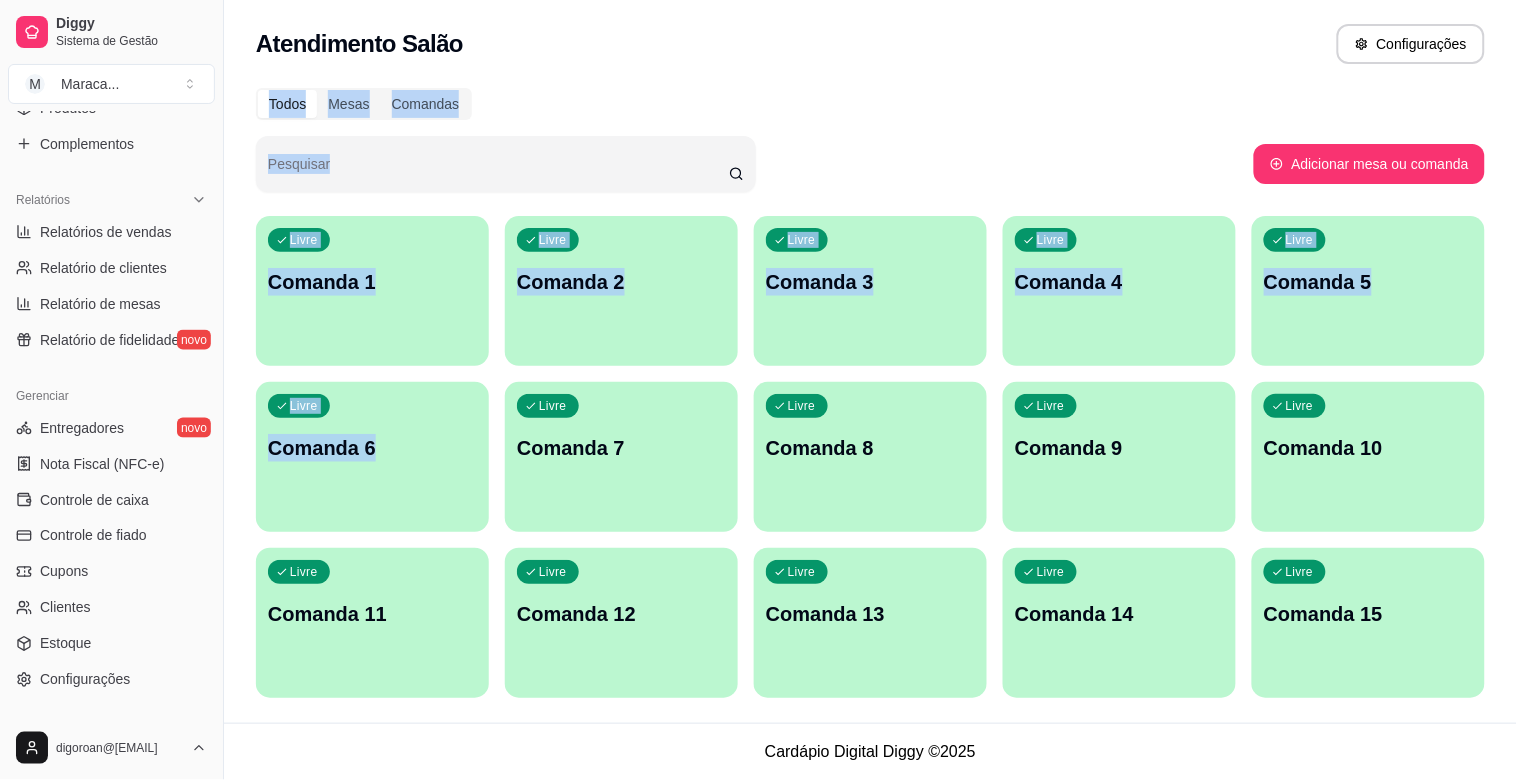 drag, startPoint x: 518, startPoint y: 376, endPoint x: 1492, endPoint y: -24, distance: 1052.9369 